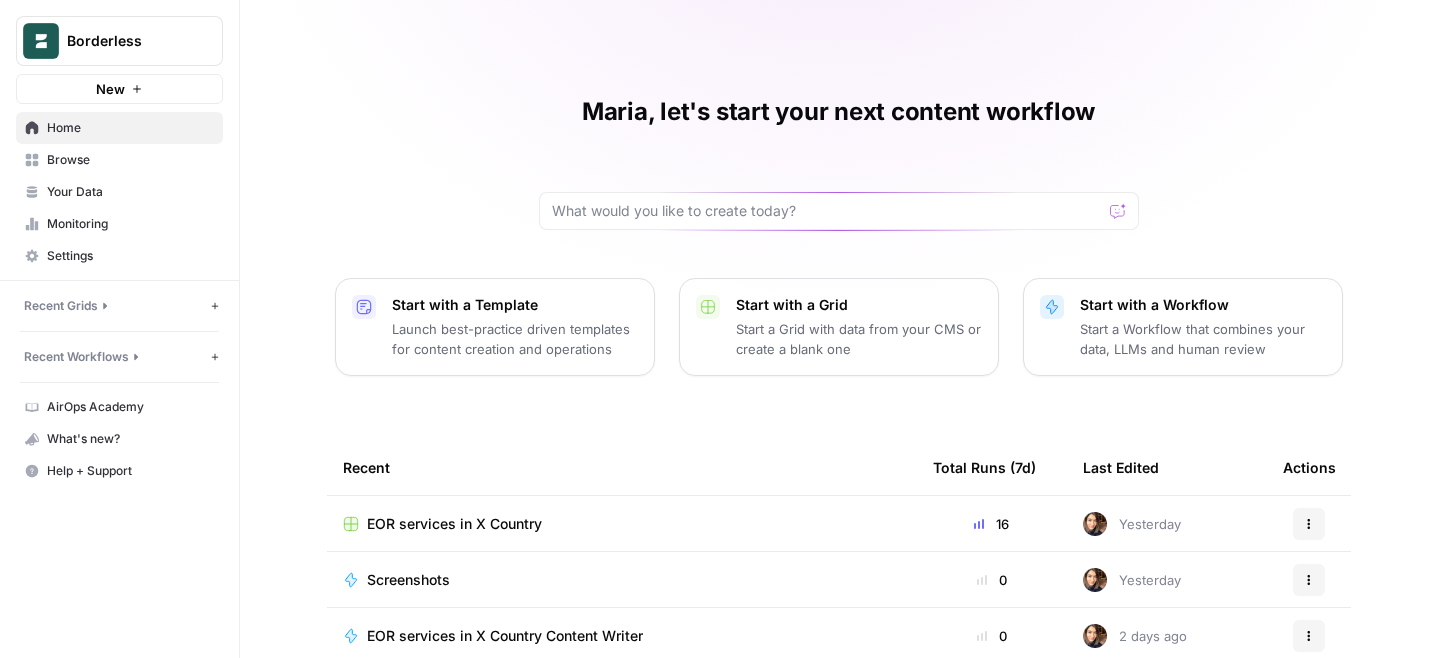scroll, scrollTop: 0, scrollLeft: 0, axis: both 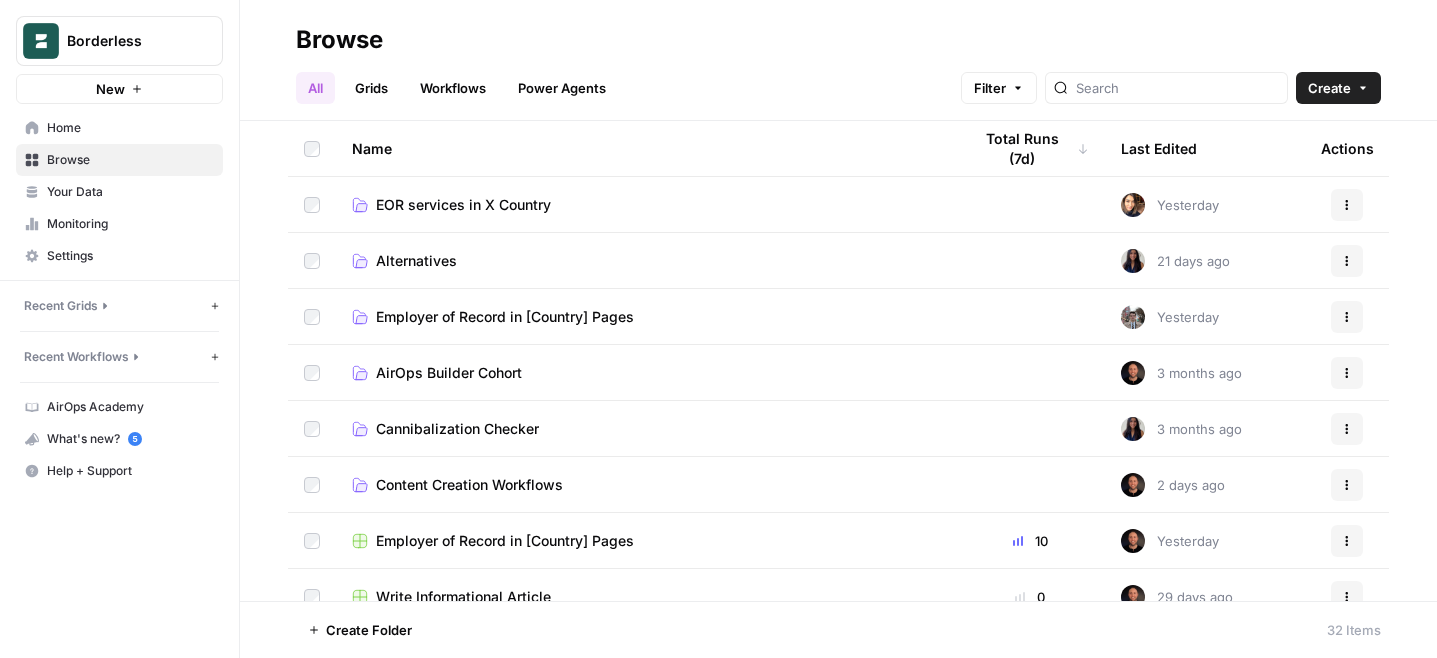click on "EOR services in X Country" at bounding box center (463, 205) 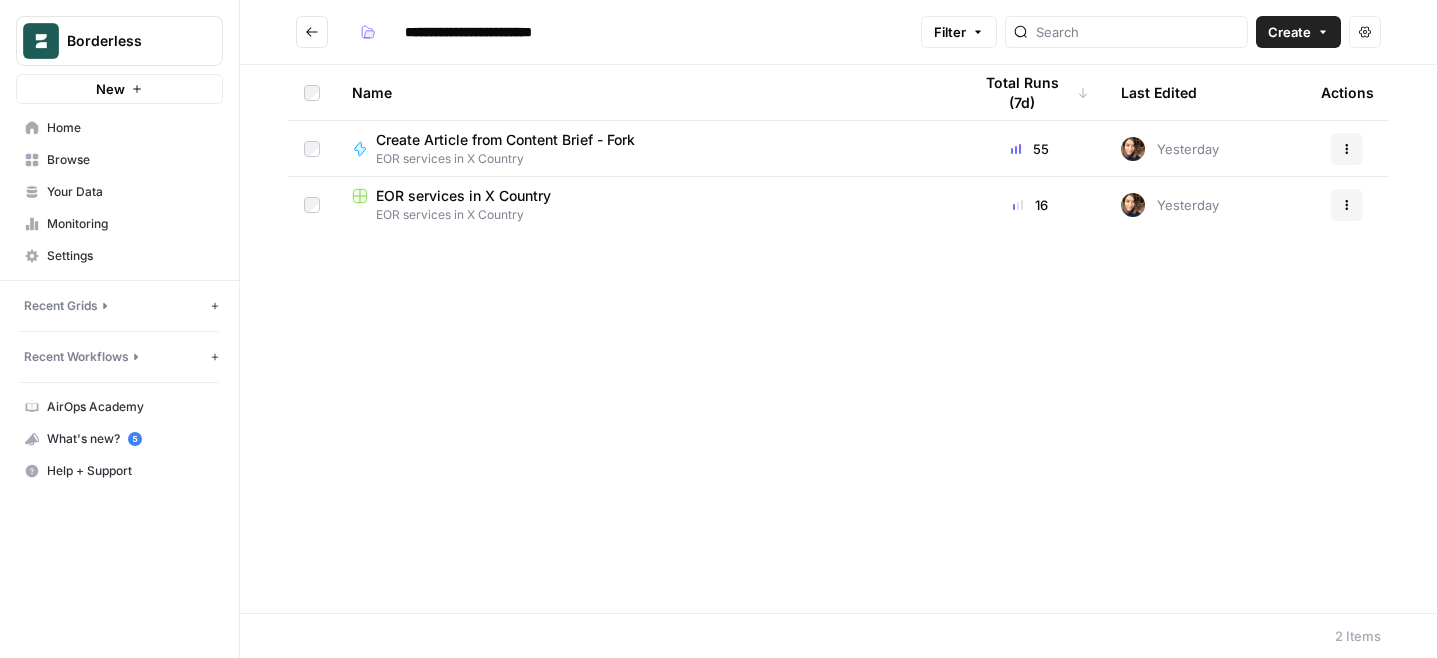 click on "EOR services in X Country" at bounding box center (463, 196) 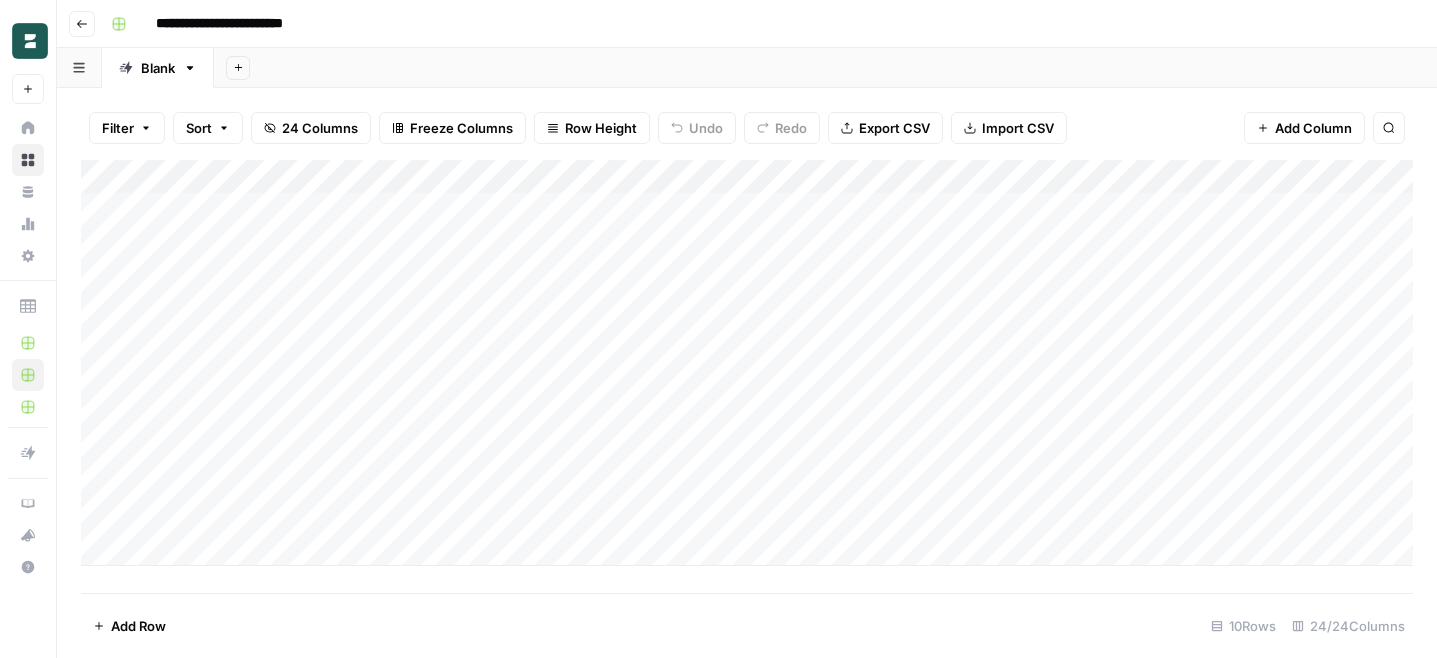 click on "Import CSV" at bounding box center [1018, 128] 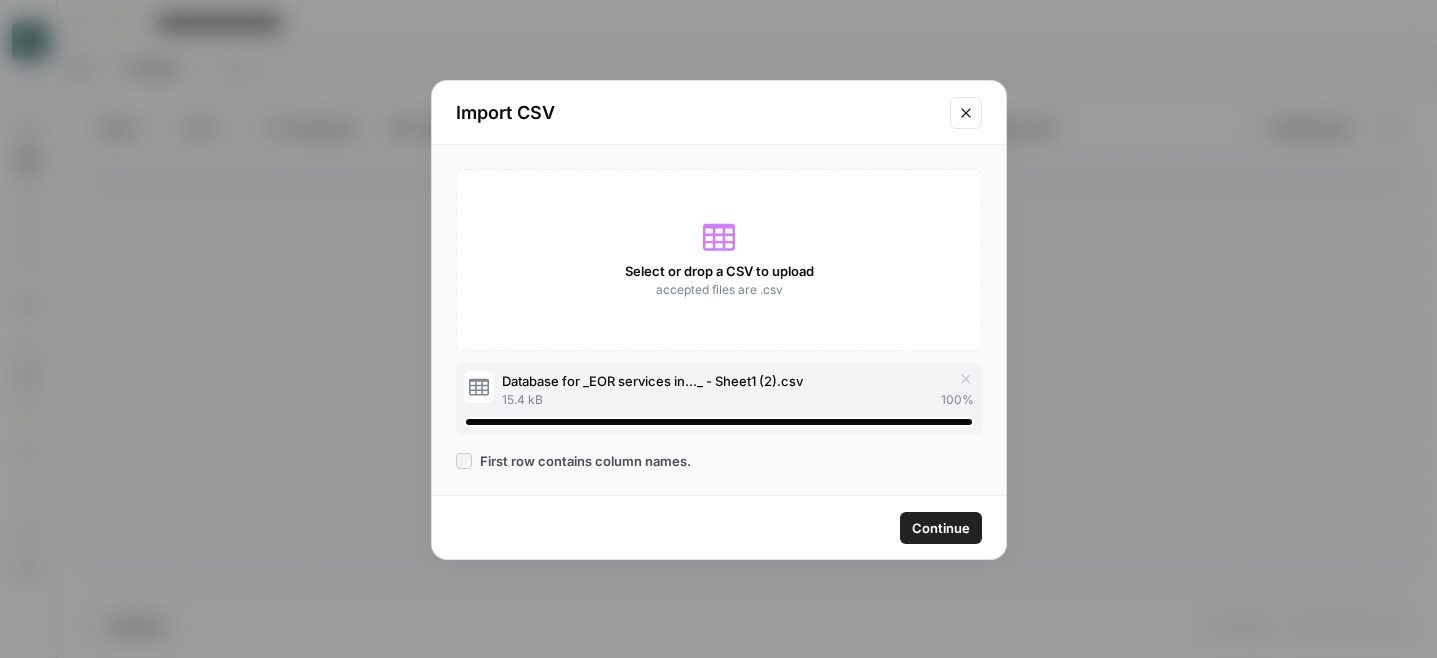 click on "Continue" at bounding box center (941, 528) 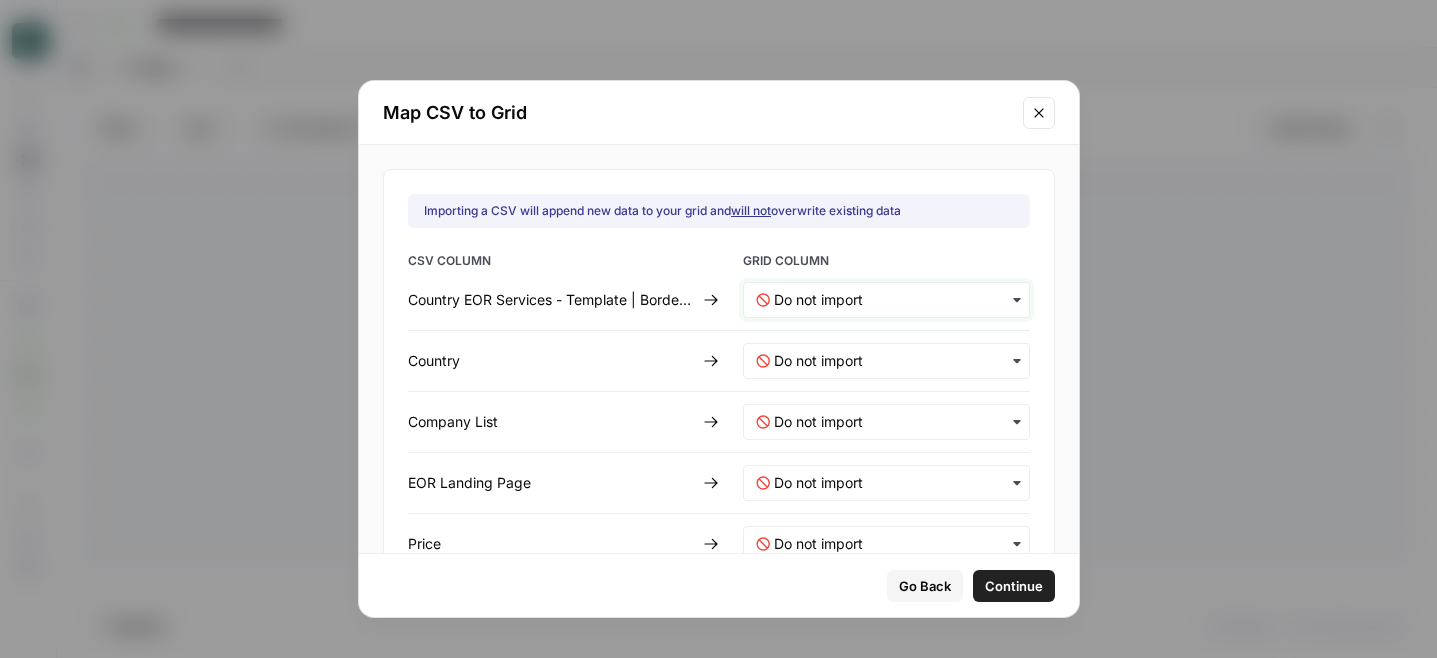 click at bounding box center [895, 300] 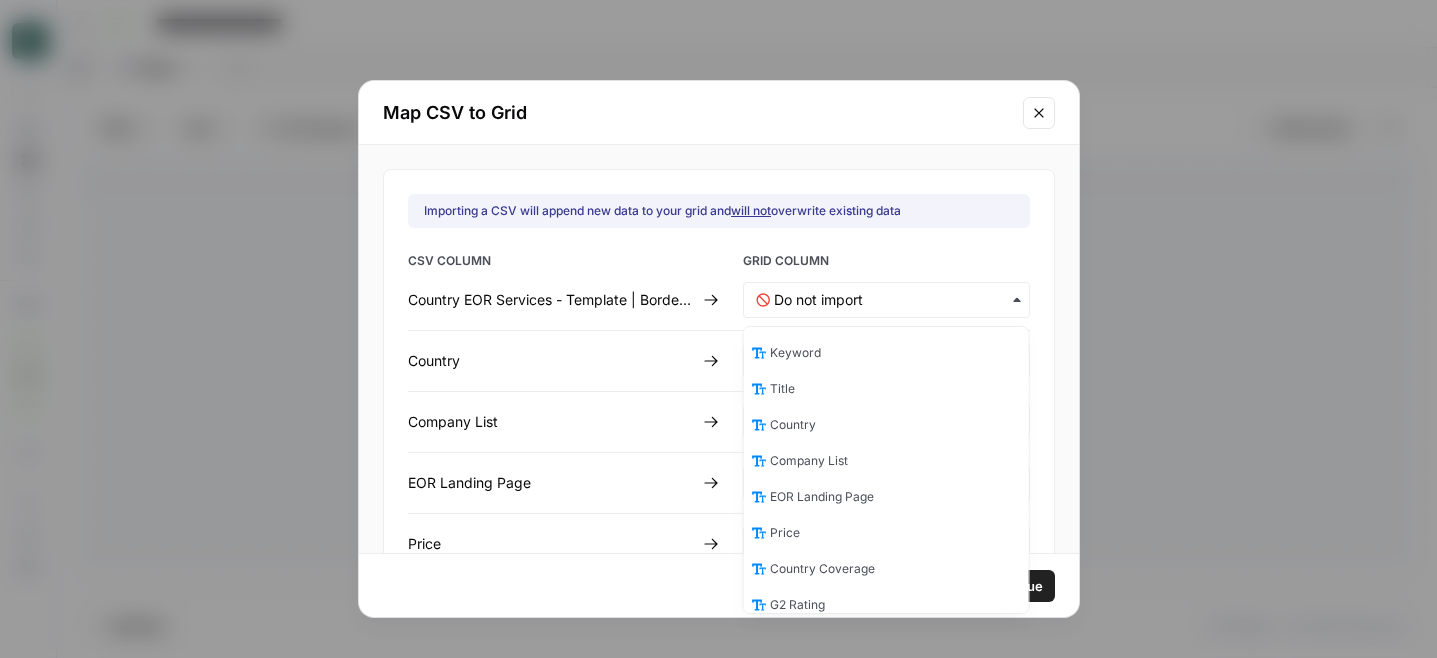 click on "CSV COLUMN GRID COLUMN Country EOR Services - Template | Borderless
Country
Company List
EOR Landing Page
Price
Country Coverage
G2 Rating
G2 link
Free Trial (yes/no/demo)
Key Features
Legal & Compliance Expertise
Onboarding Speed (in days)
Platform & User Experience
Customer Support" at bounding box center (719, 681) 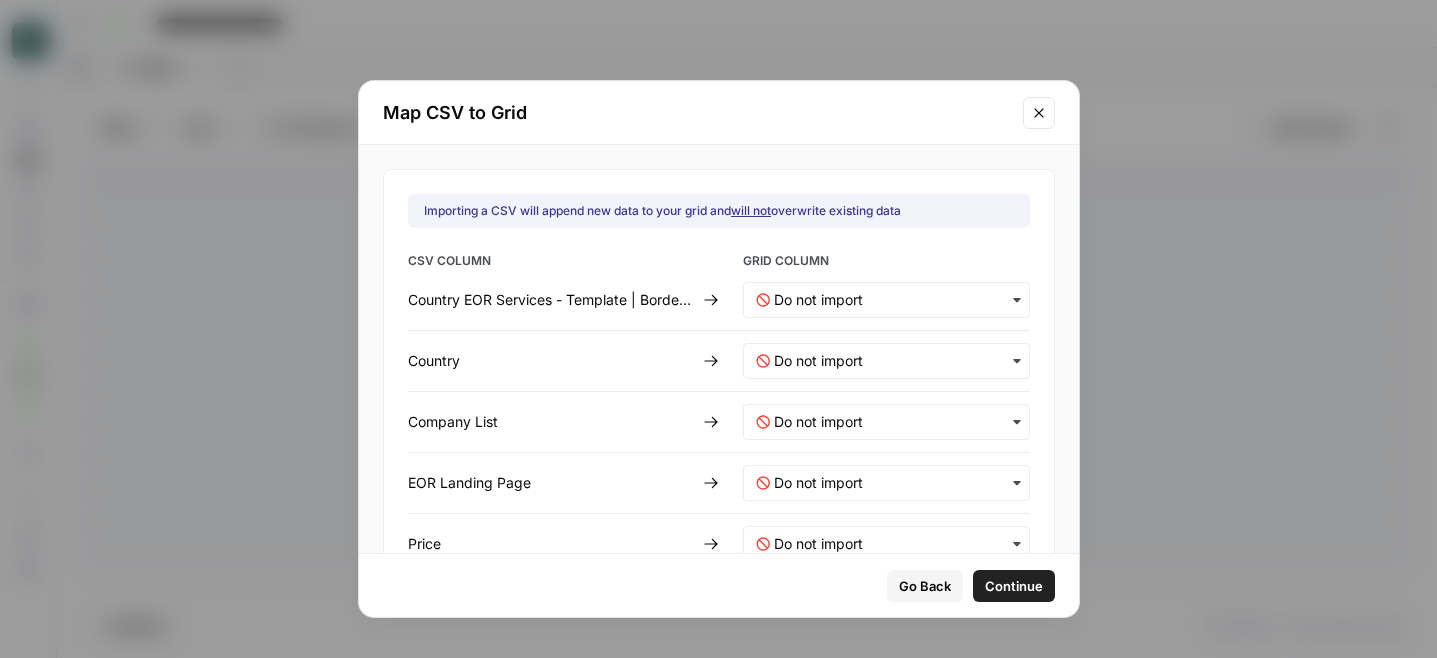 scroll, scrollTop: 136, scrollLeft: 0, axis: vertical 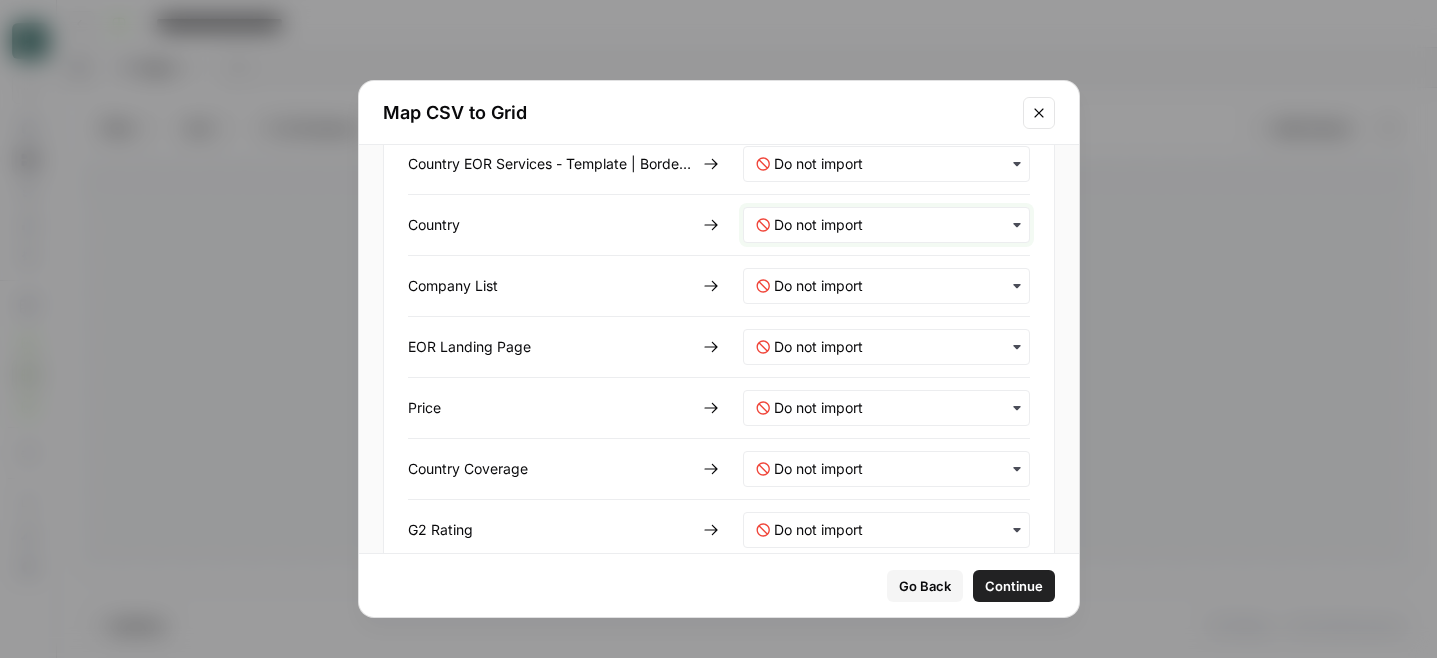 click at bounding box center [895, 225] 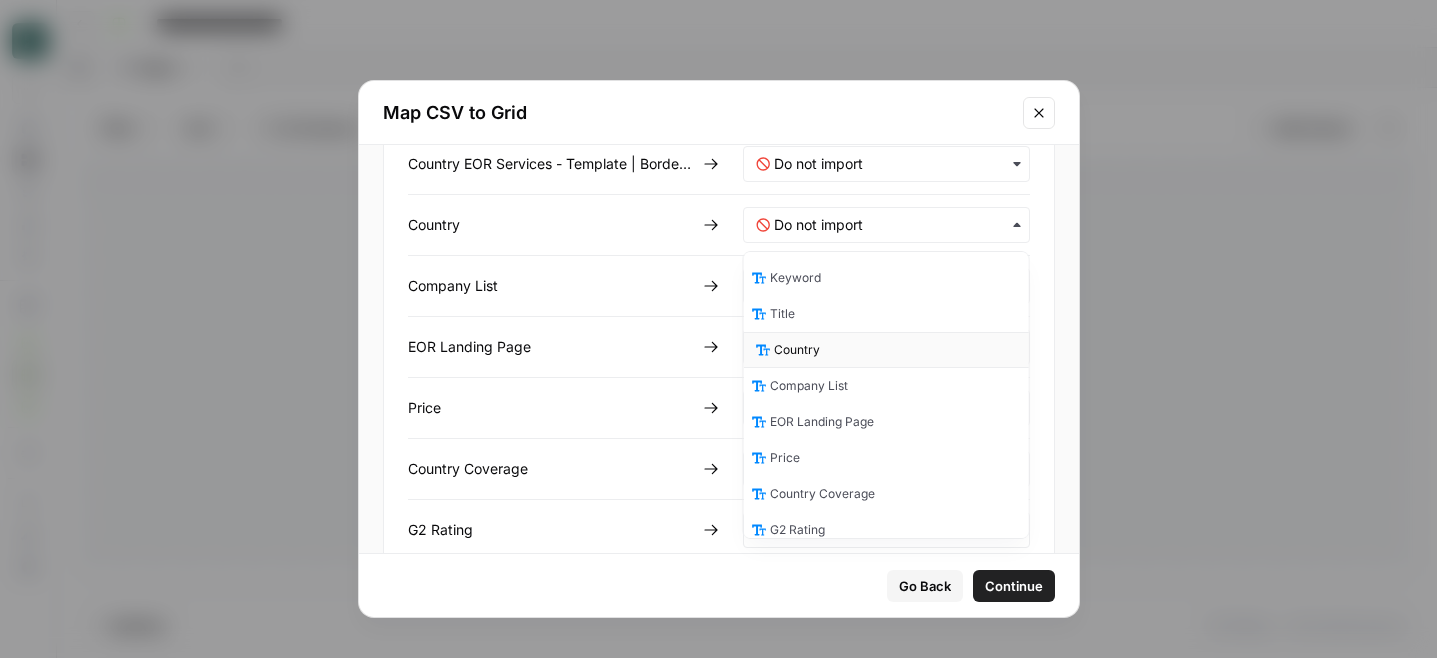 click on "Country" at bounding box center (886, 350) 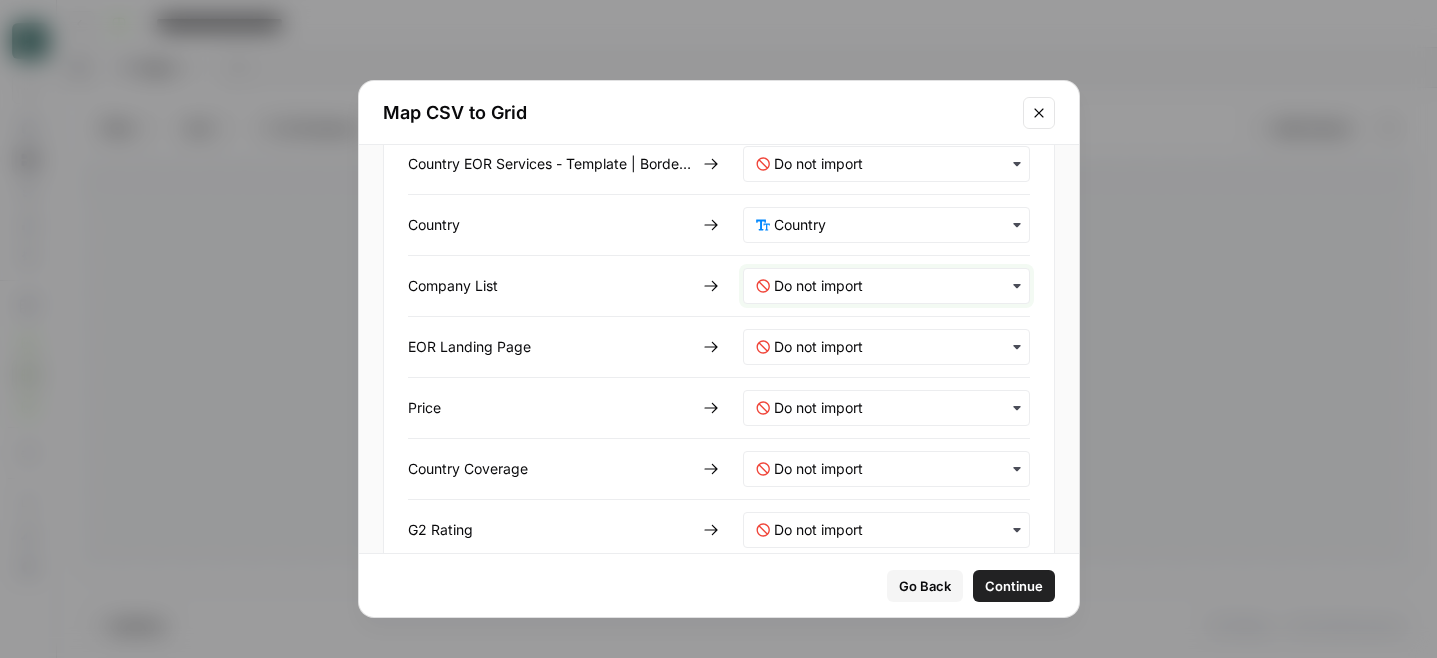 click at bounding box center (895, 286) 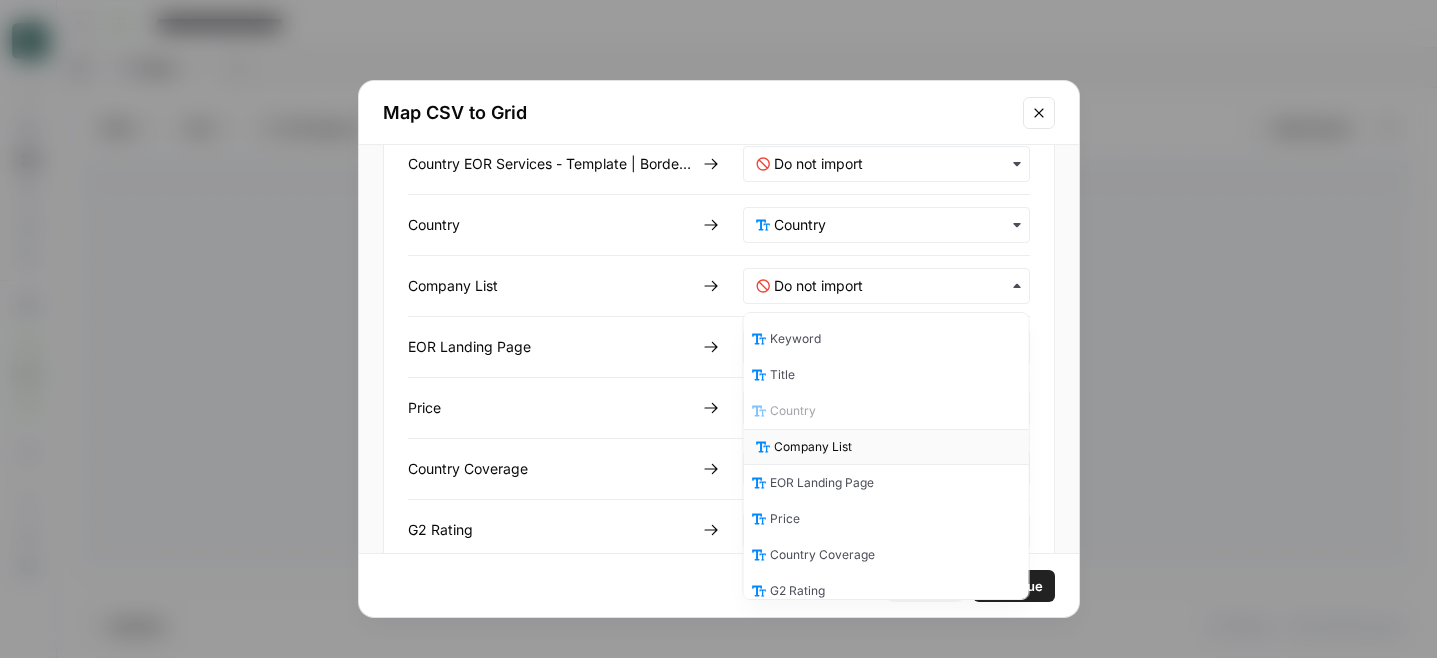 click on "Company List" at bounding box center [886, 447] 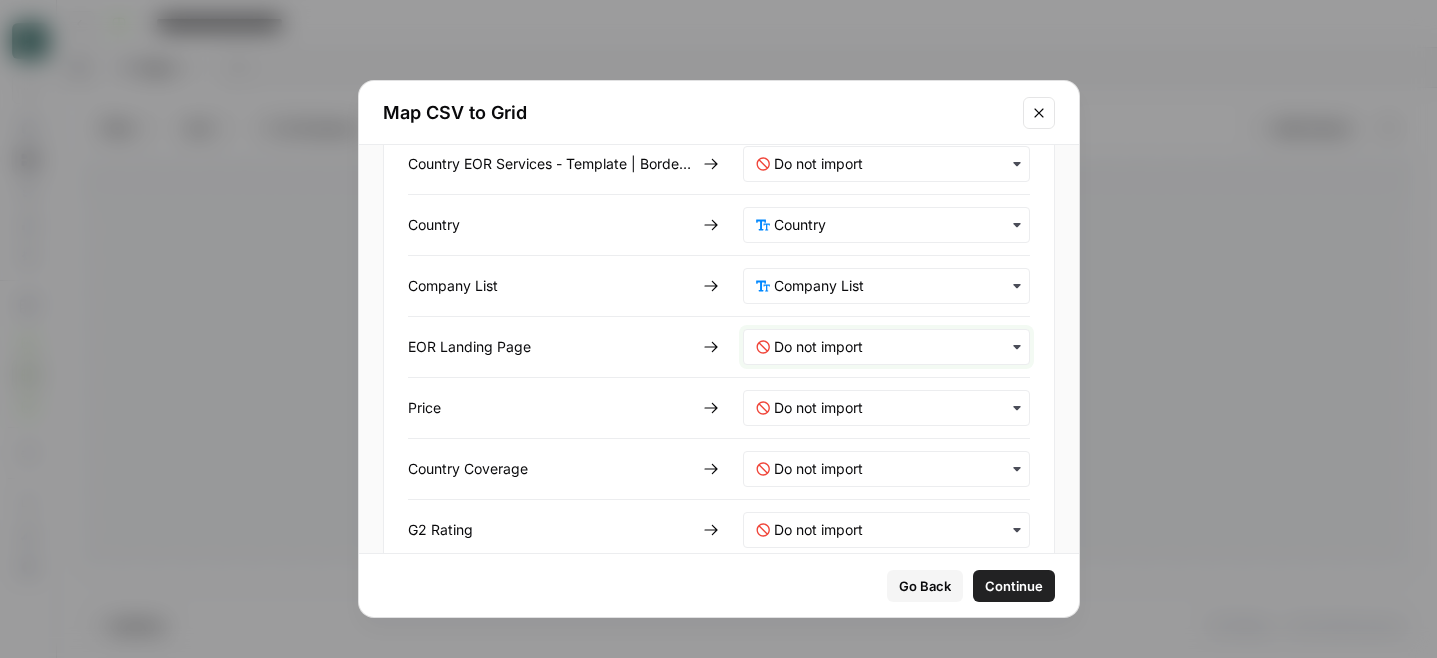 click at bounding box center (895, 347) 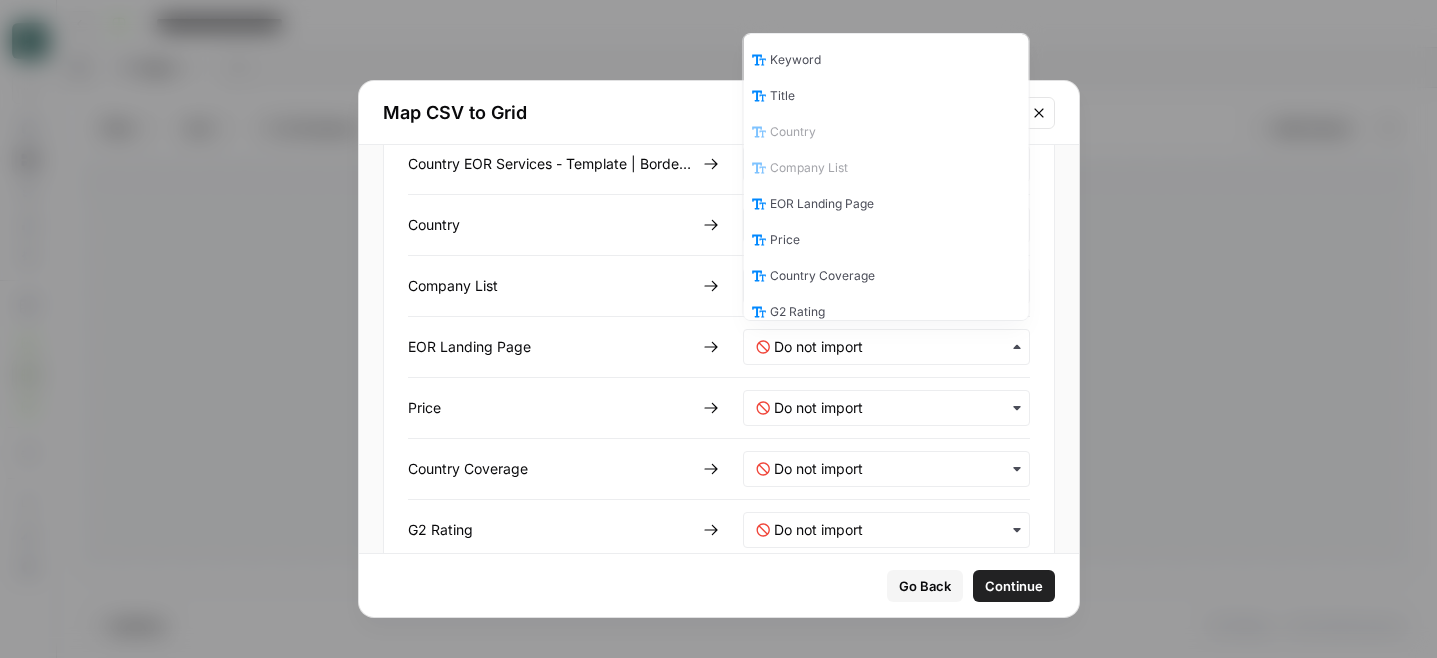 scroll, scrollTop: 190, scrollLeft: 0, axis: vertical 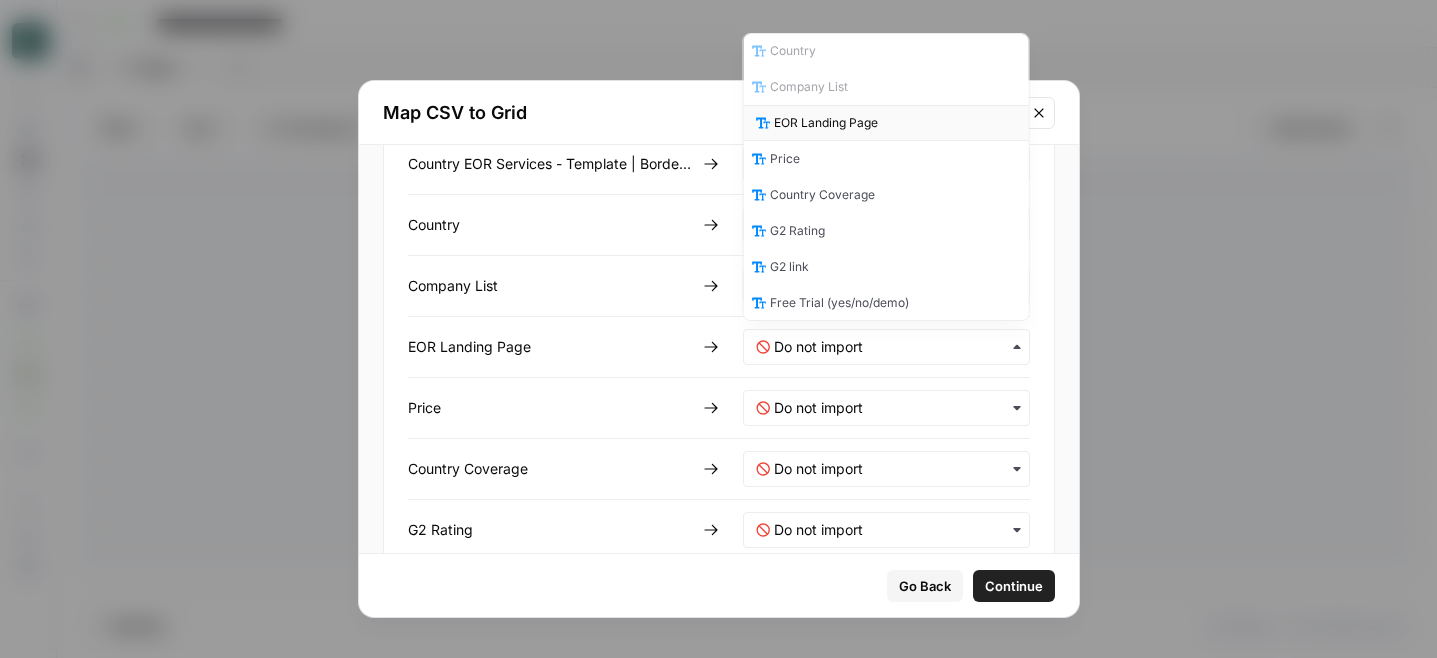 click on "EOR Landing Page" at bounding box center [826, 123] 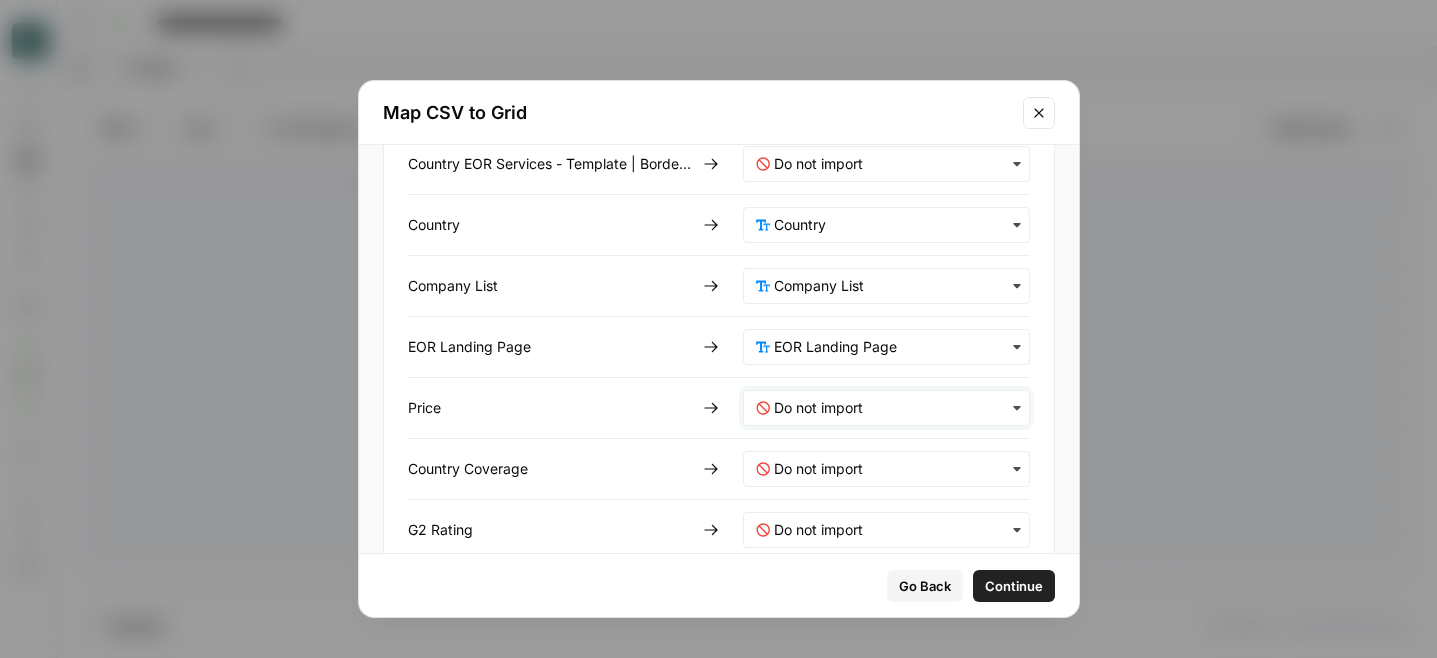 click at bounding box center [895, 408] 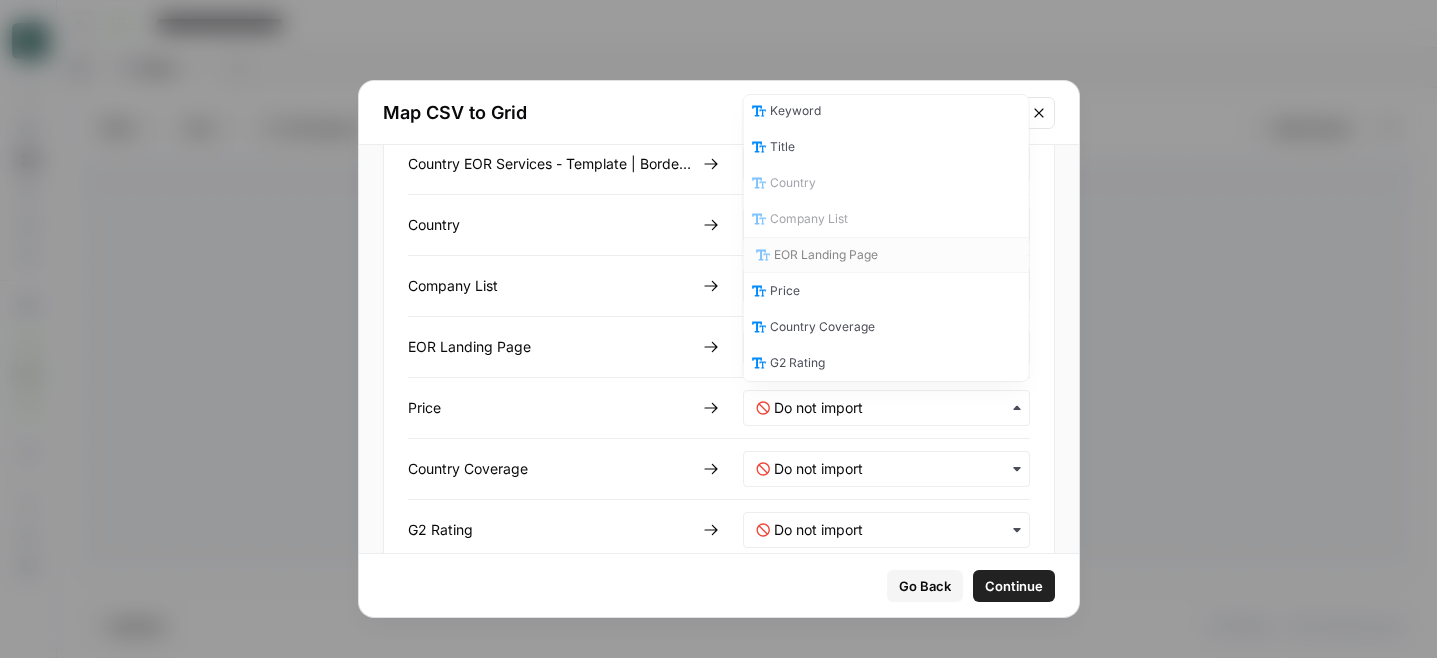 scroll, scrollTop: 51, scrollLeft: 0, axis: vertical 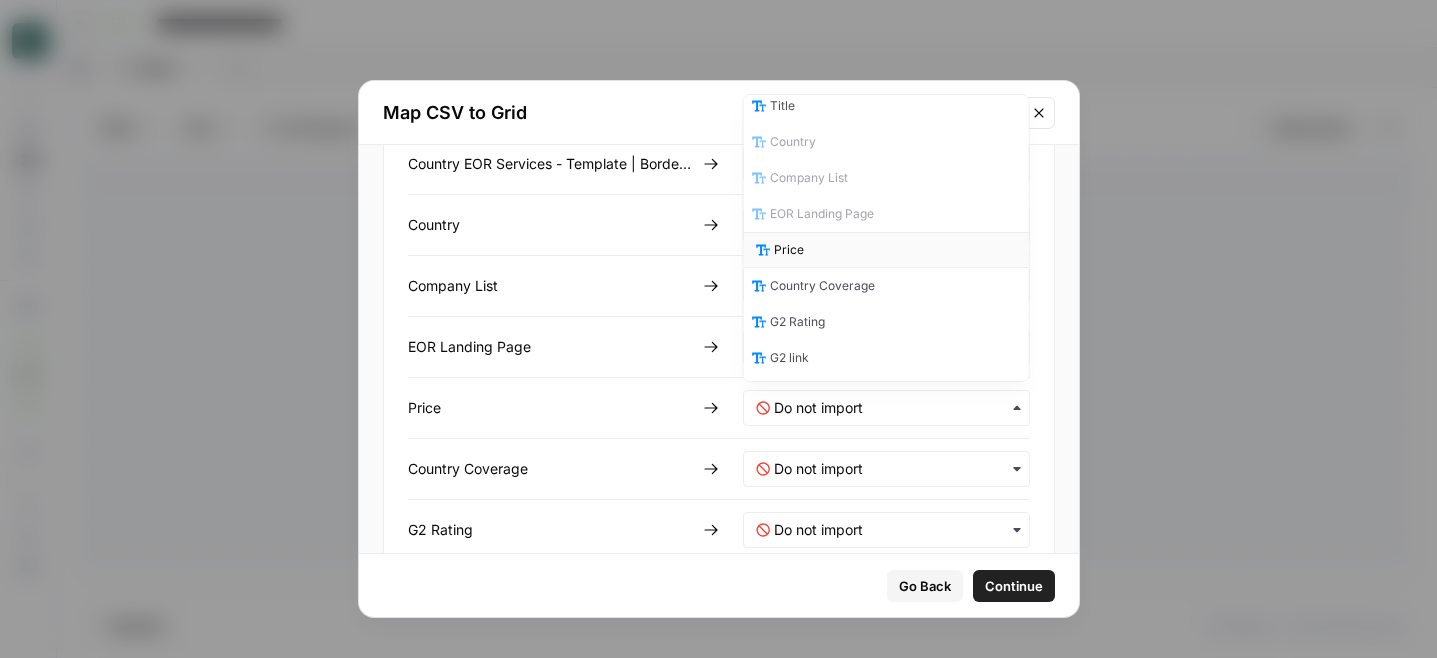 click on "Price" at bounding box center (886, 250) 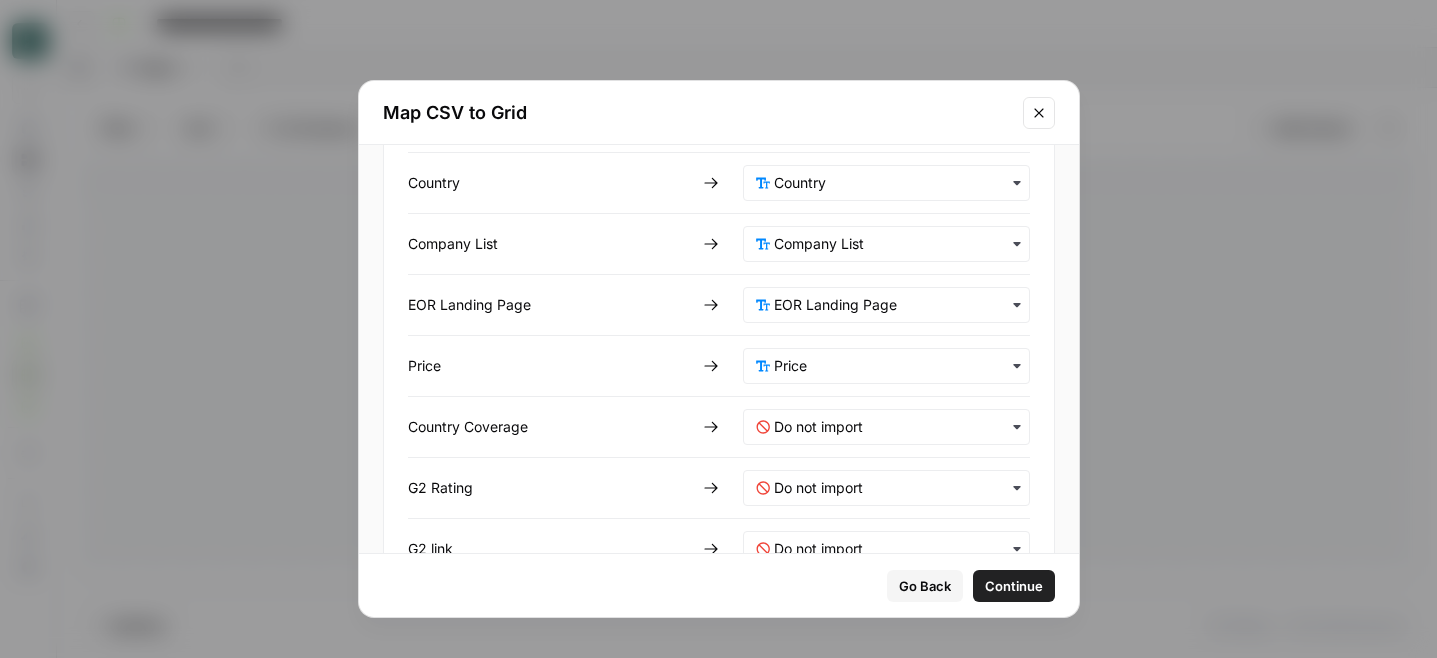 scroll, scrollTop: 281, scrollLeft: 0, axis: vertical 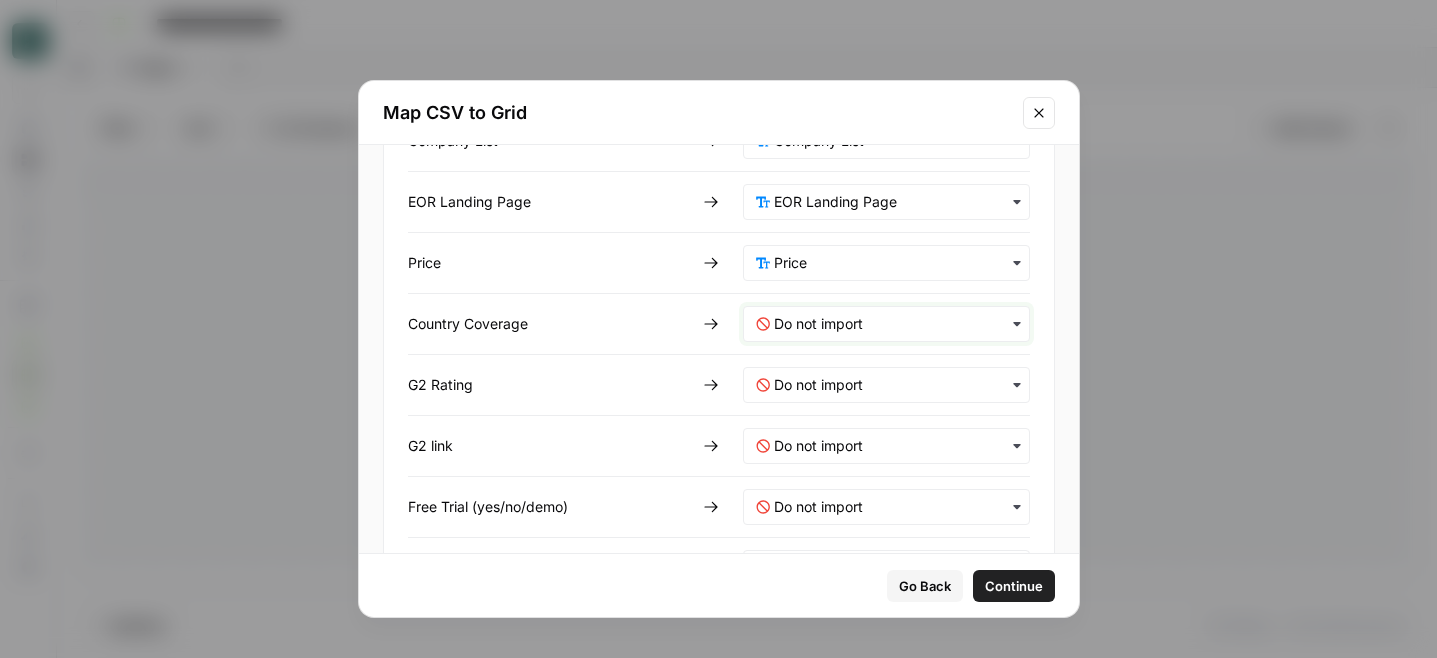 click at bounding box center (895, 324) 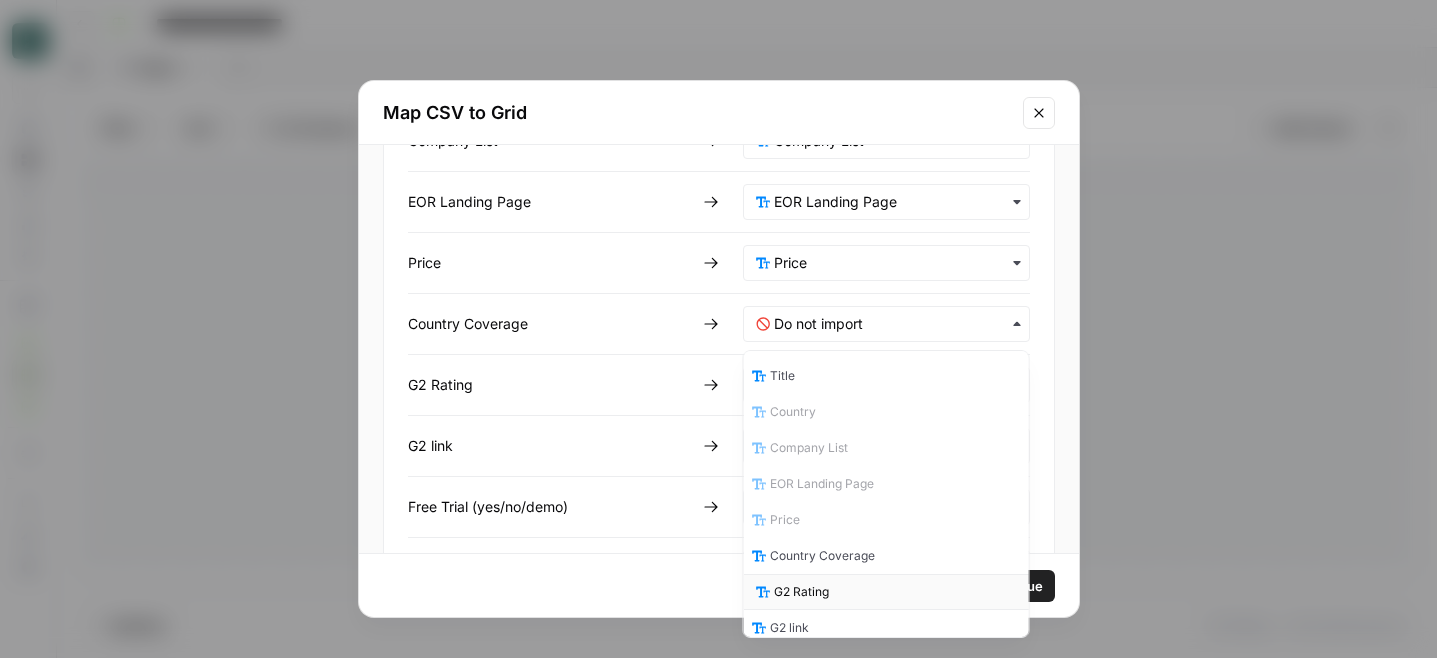 scroll, scrollTop: 79, scrollLeft: 0, axis: vertical 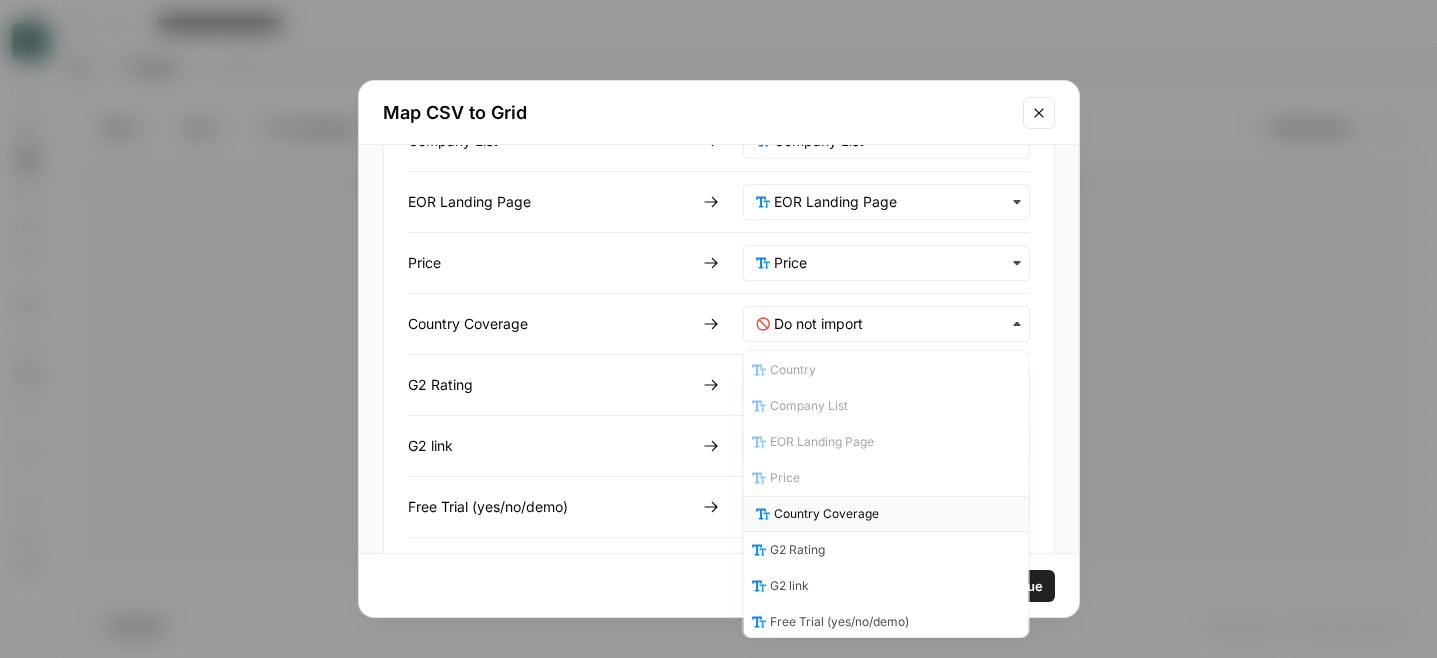 click on "Country Coverage" at bounding box center (826, 514) 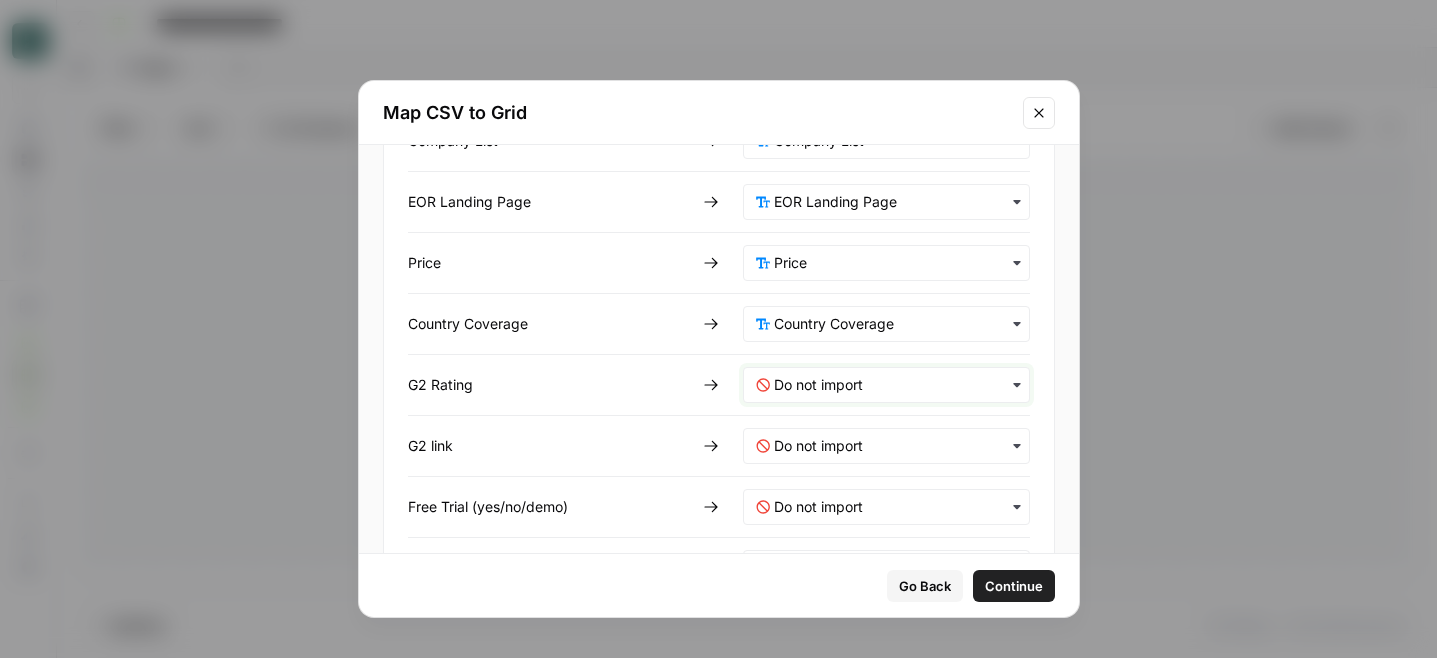 click at bounding box center [895, 385] 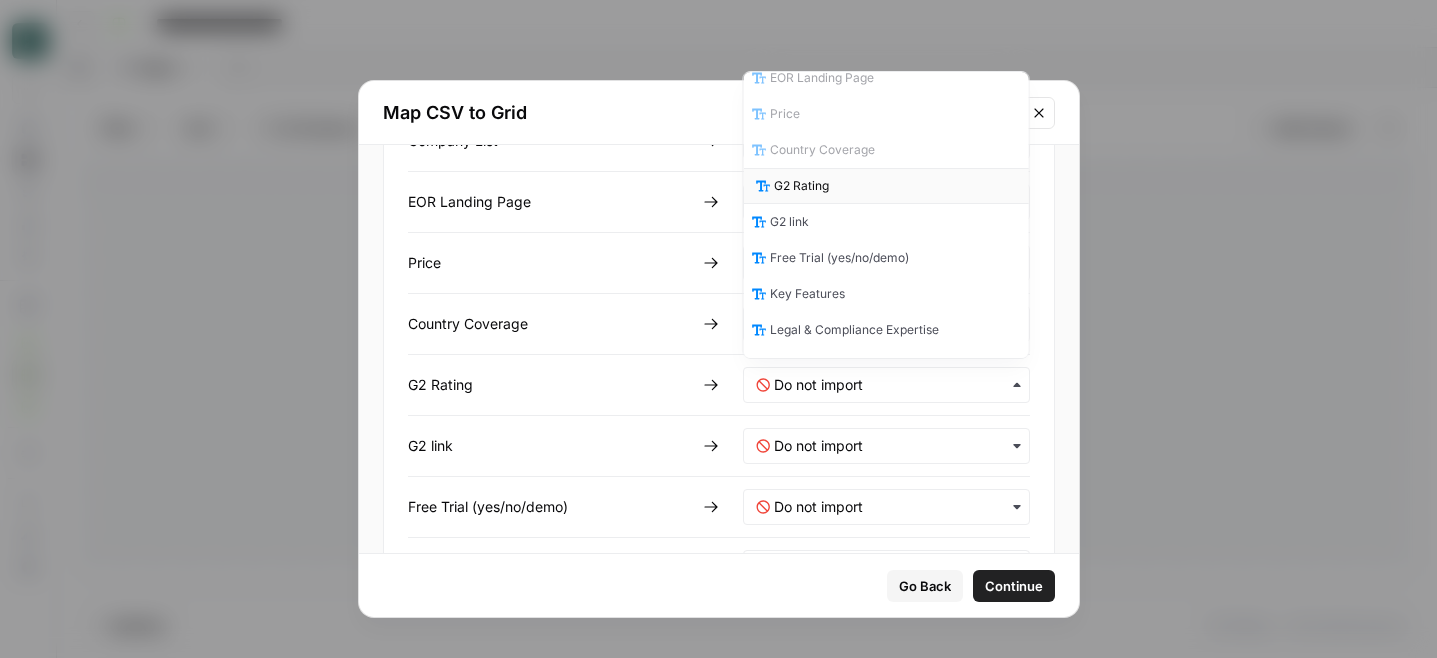 scroll, scrollTop: 158, scrollLeft: 0, axis: vertical 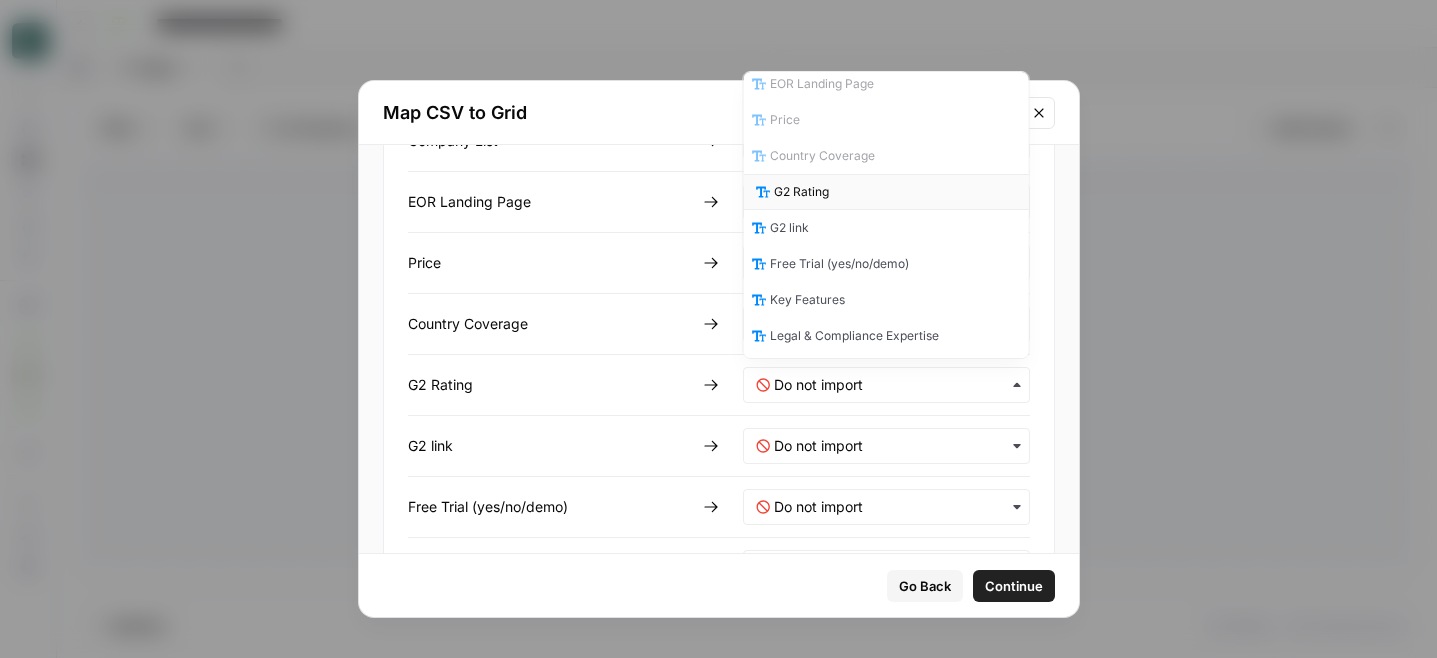 click on "G2 Rating" at bounding box center [886, 192] 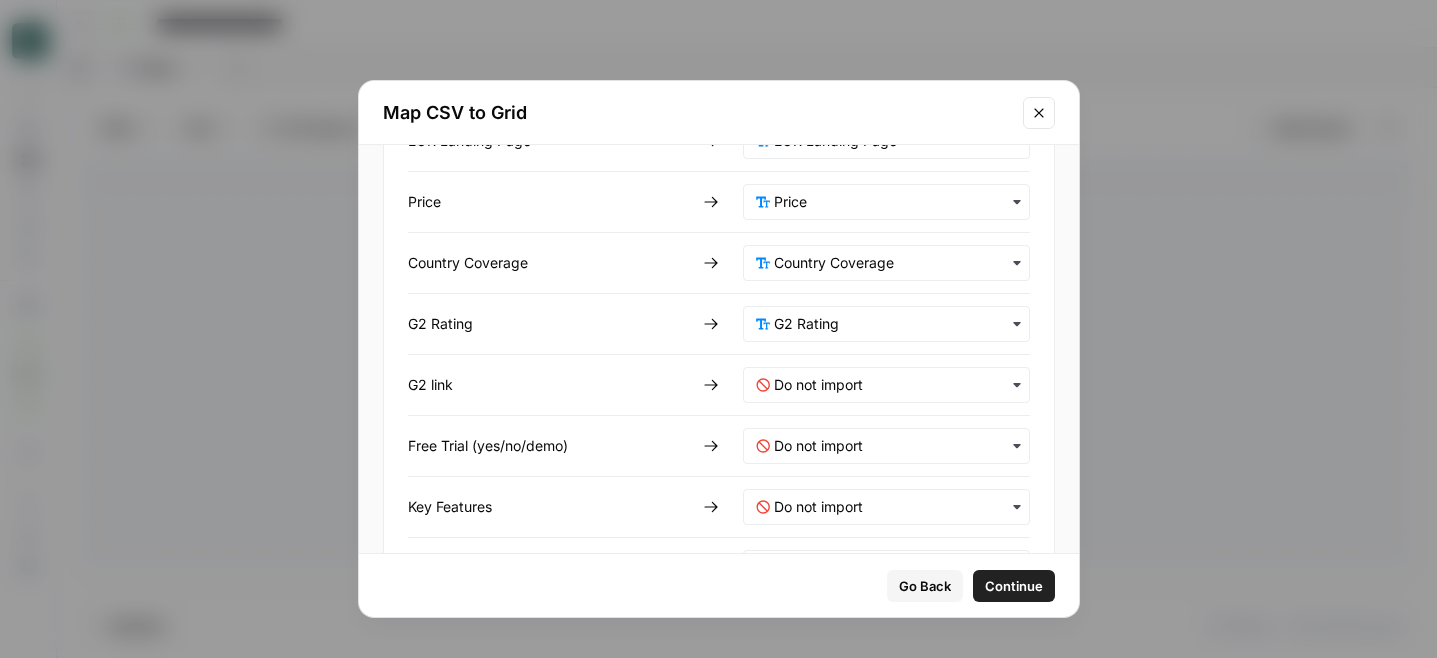 scroll, scrollTop: 417, scrollLeft: 0, axis: vertical 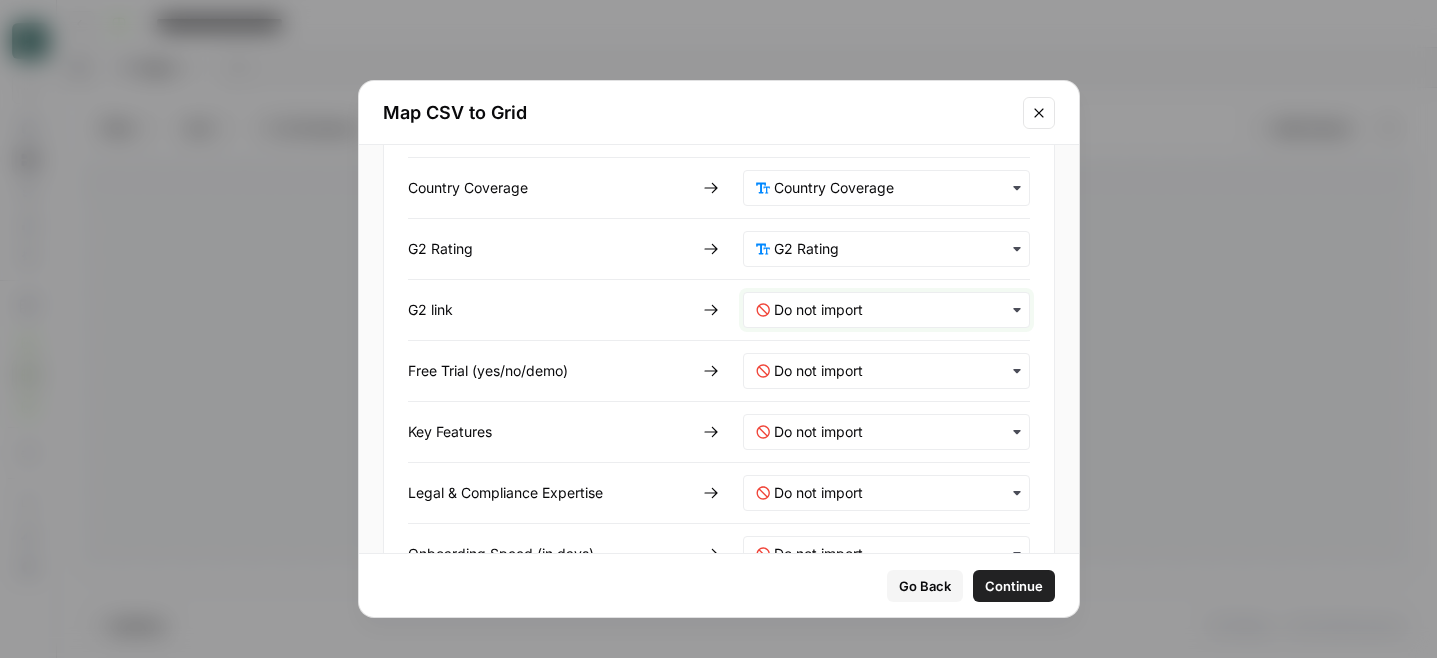 click at bounding box center [895, 310] 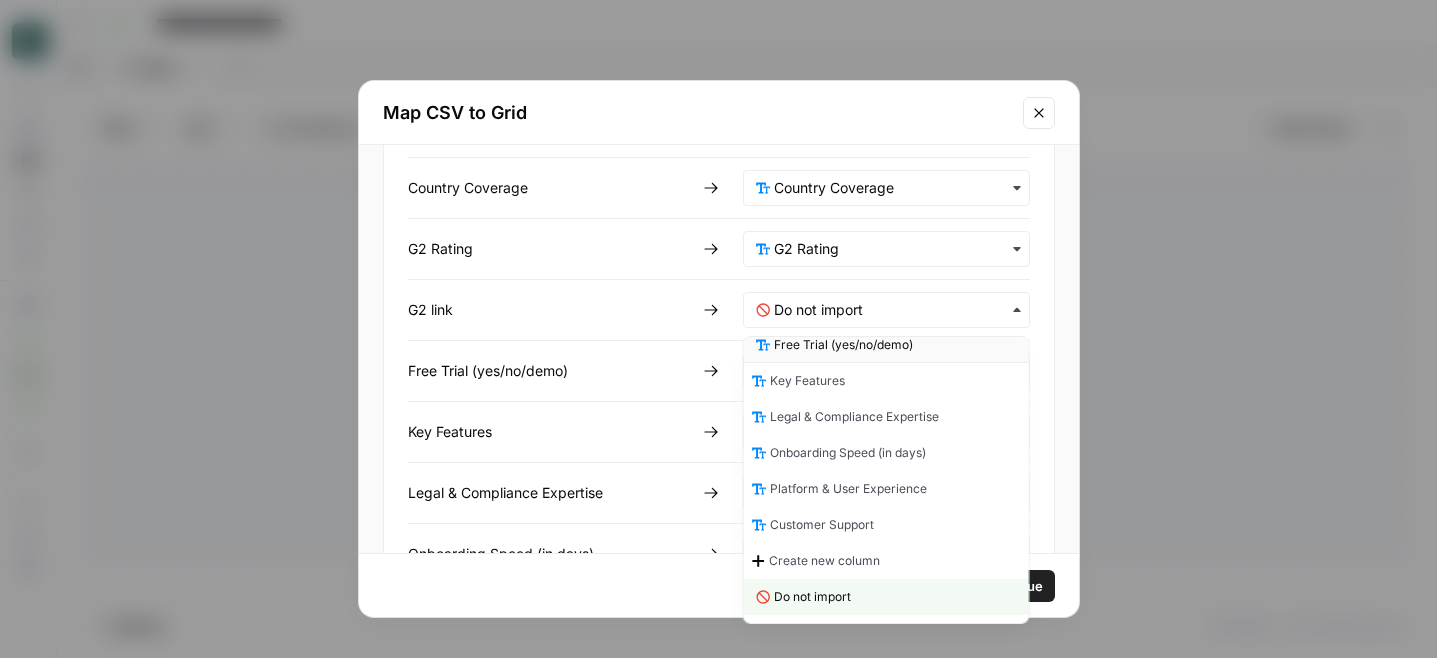 scroll, scrollTop: 199, scrollLeft: 0, axis: vertical 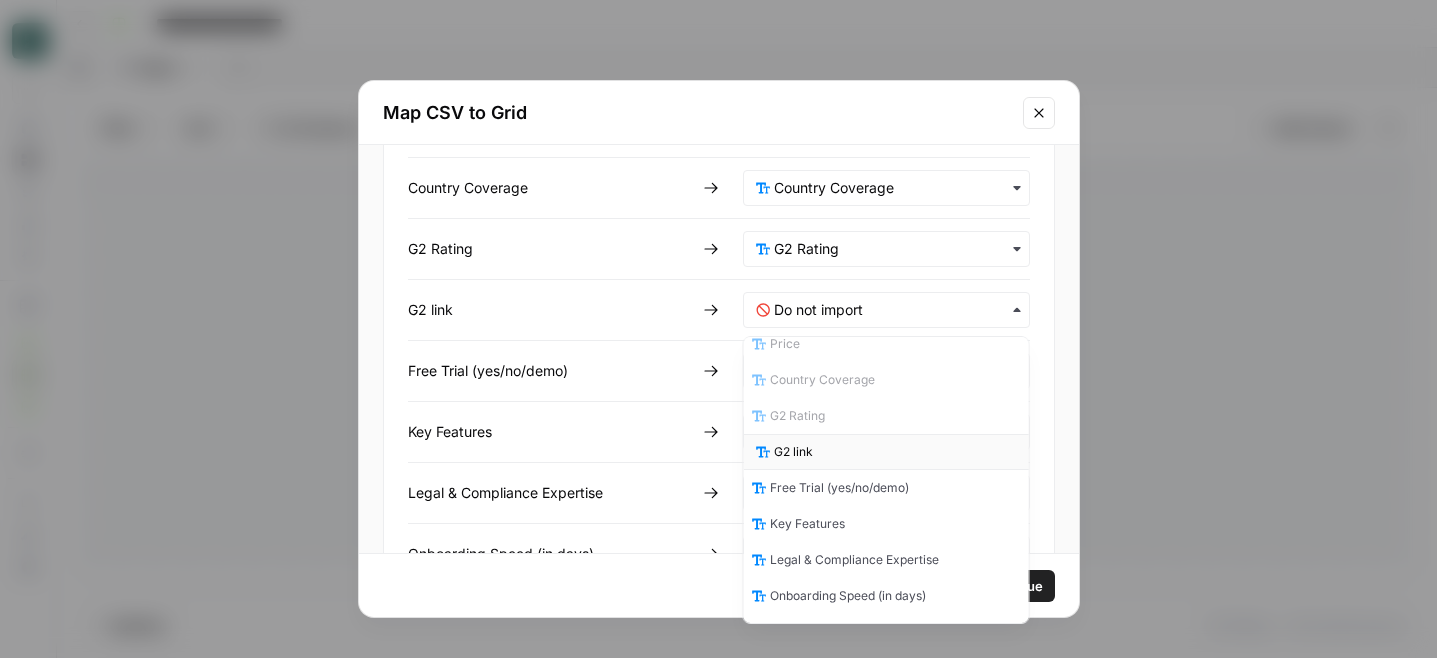 click on "G2 link" at bounding box center [793, 452] 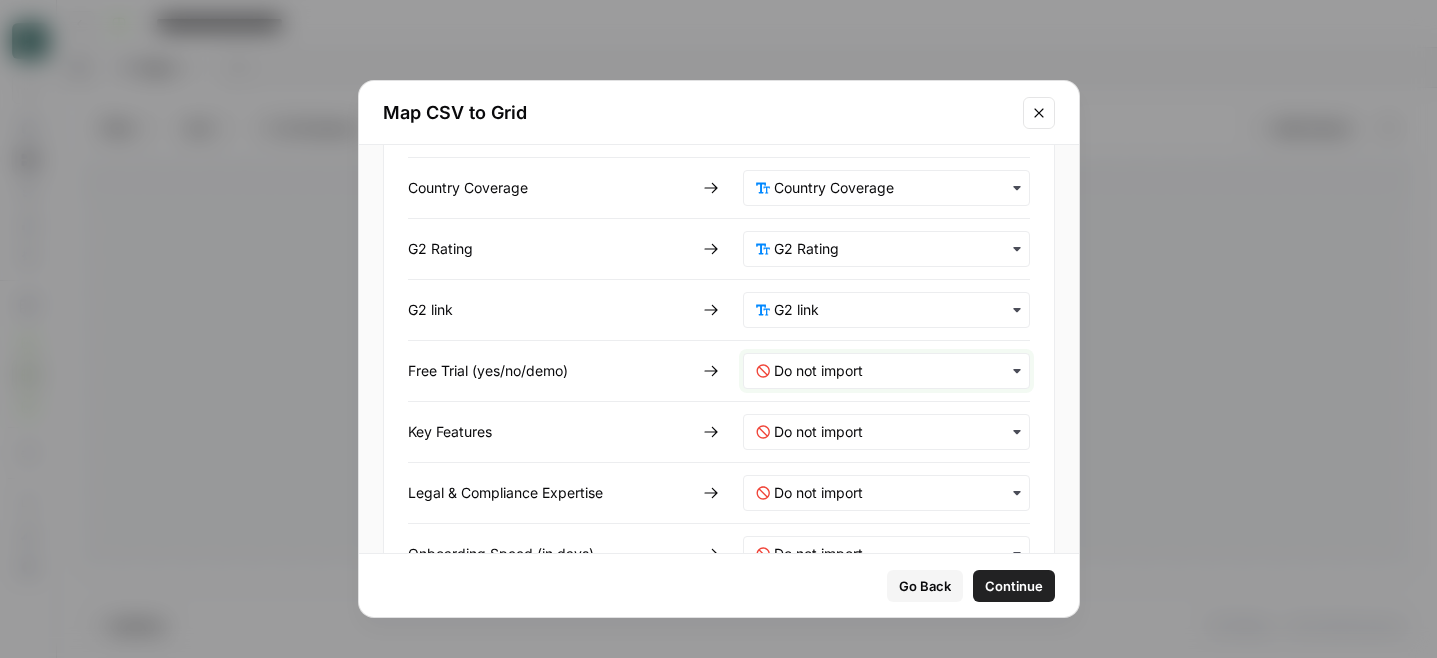 click at bounding box center [895, 371] 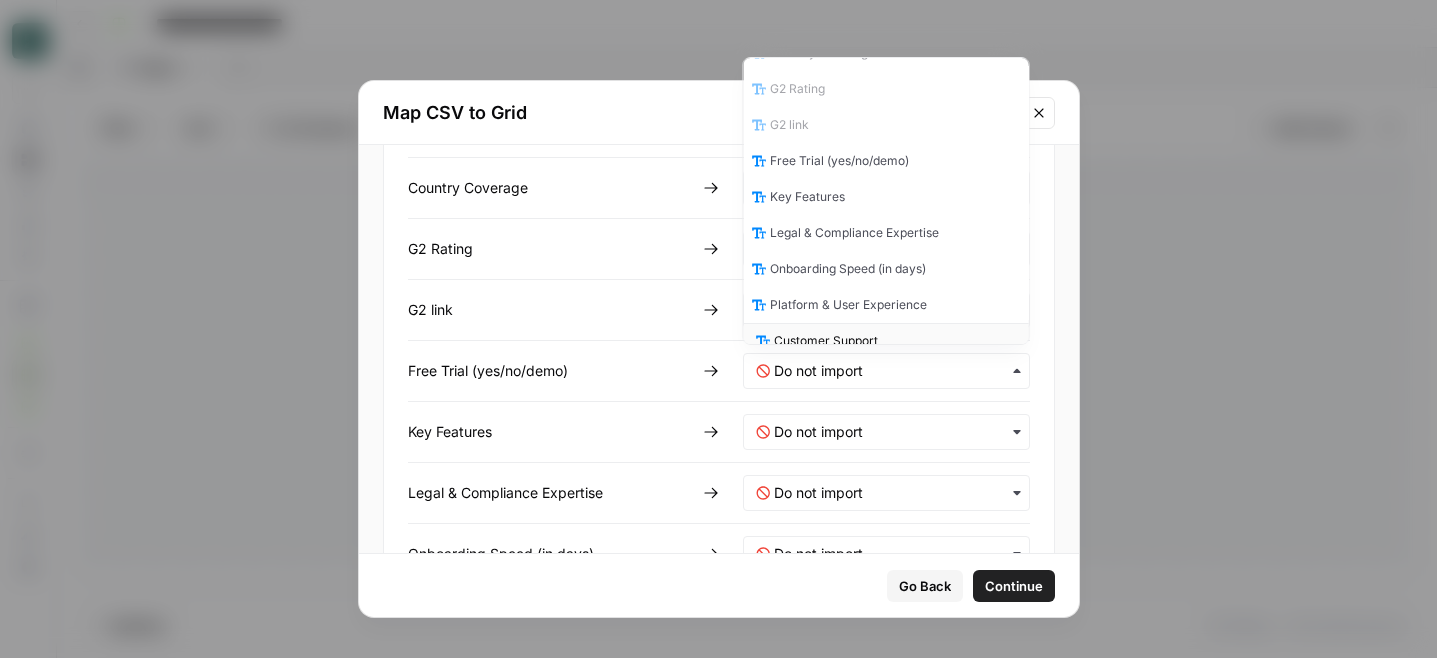scroll, scrollTop: 262, scrollLeft: 0, axis: vertical 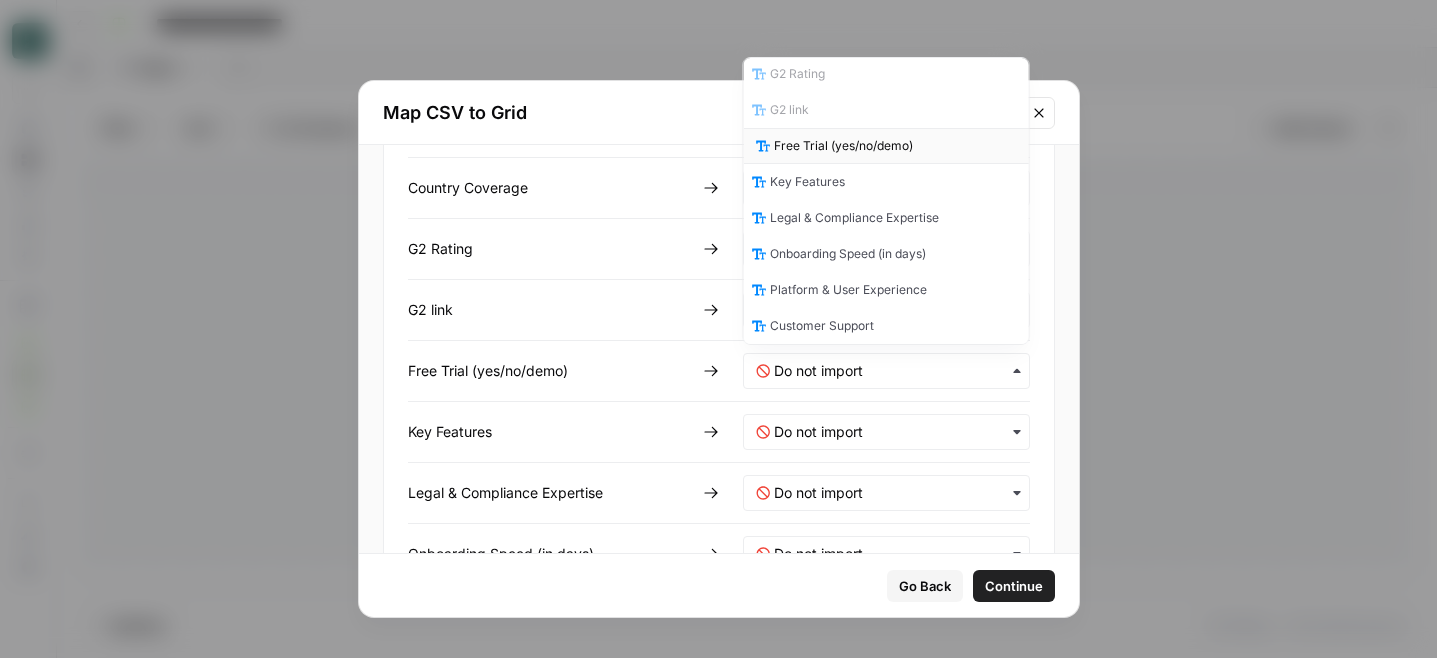 click on "Free Trial (yes/no/demo)" at bounding box center (843, 146) 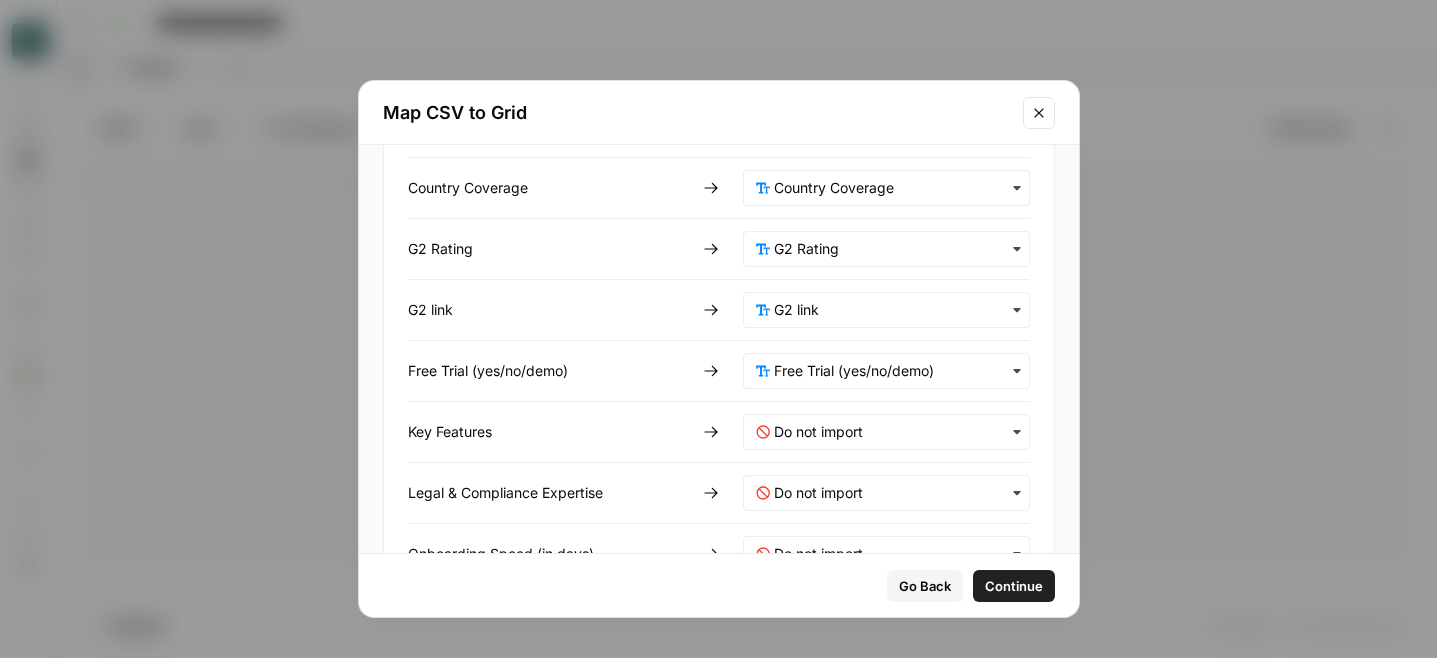 click at bounding box center (886, 432) 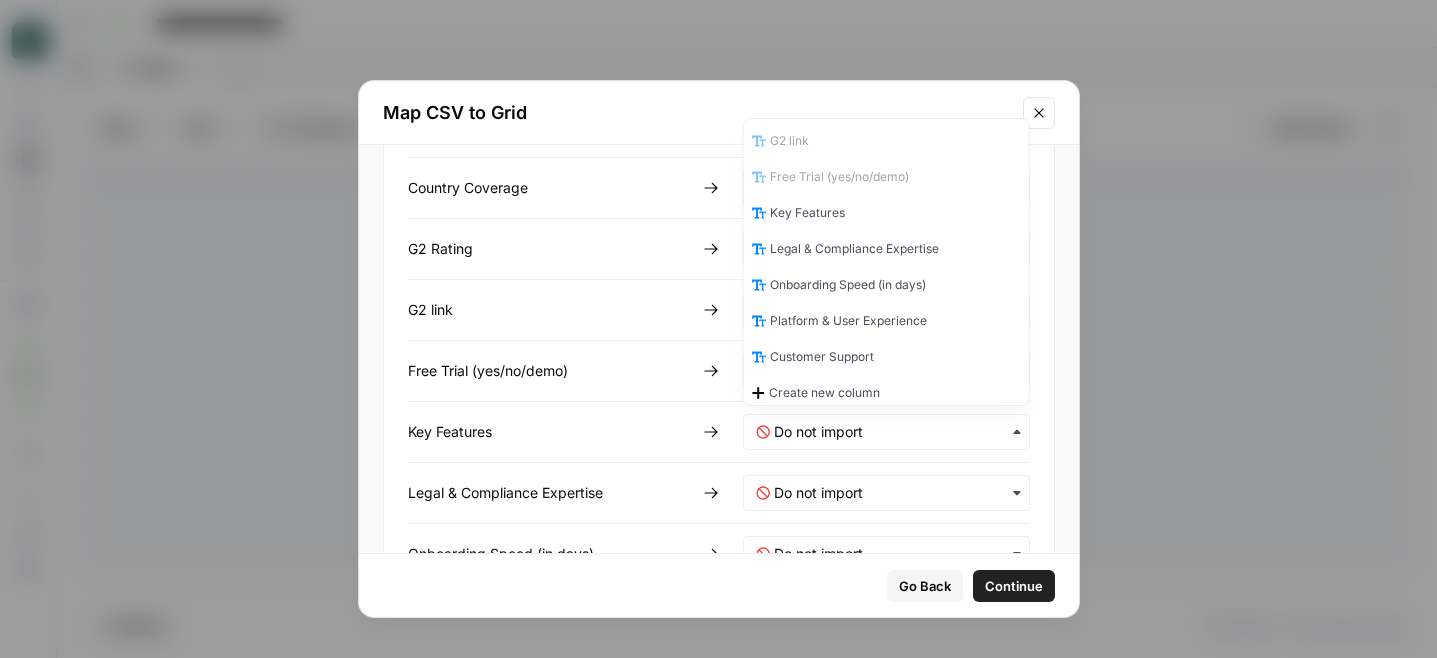 scroll, scrollTop: 342, scrollLeft: 0, axis: vertical 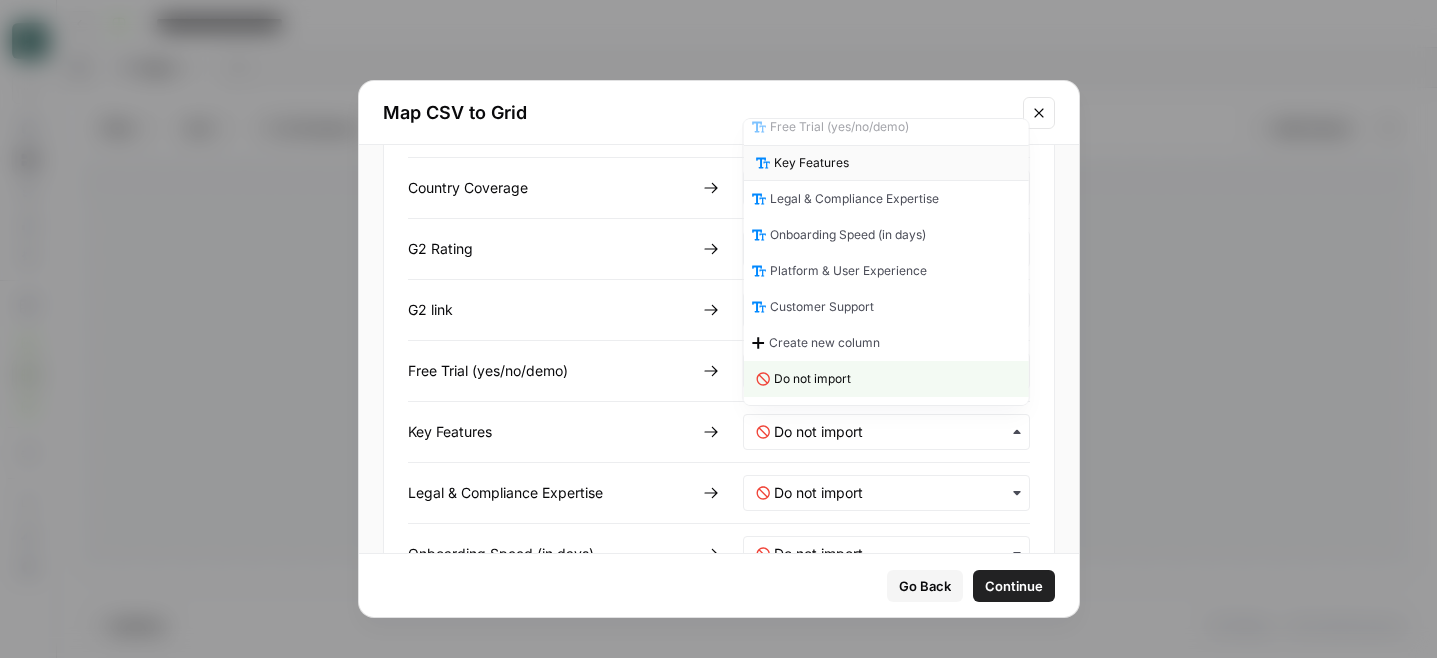 click on "Key Features" at bounding box center (811, 163) 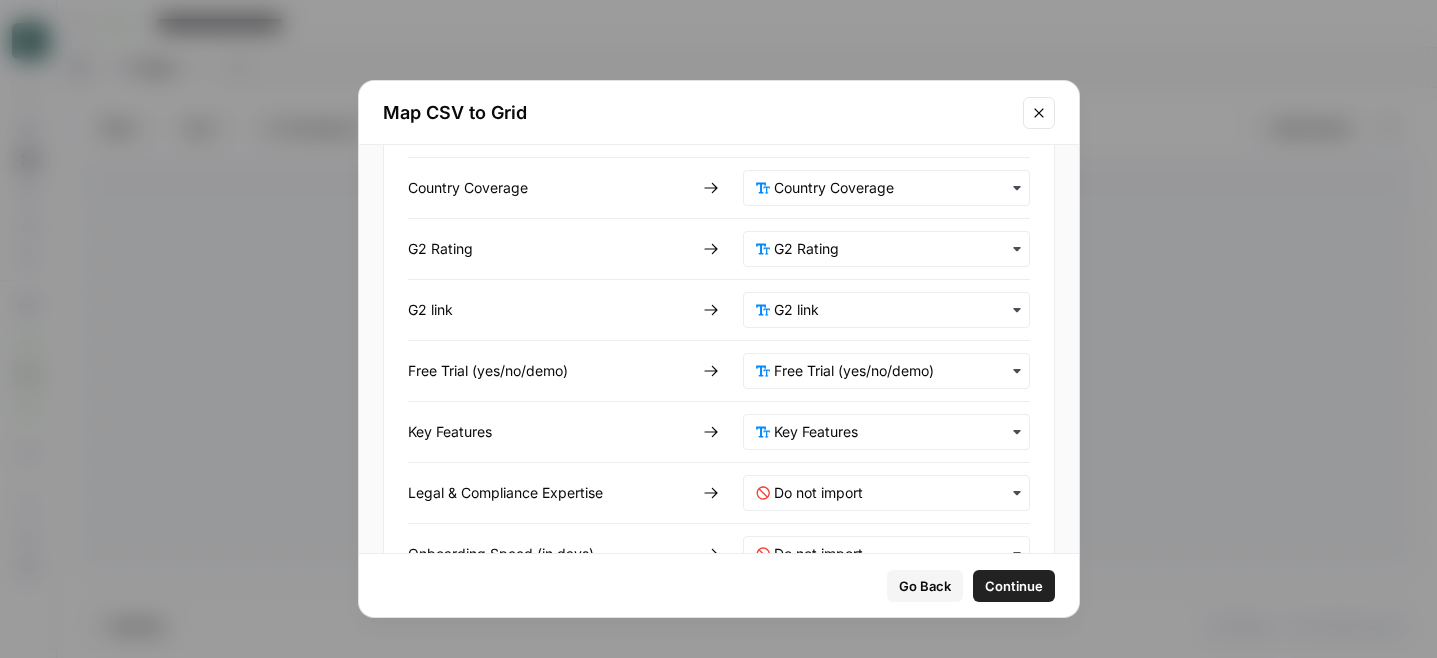 scroll, scrollTop: 603, scrollLeft: 0, axis: vertical 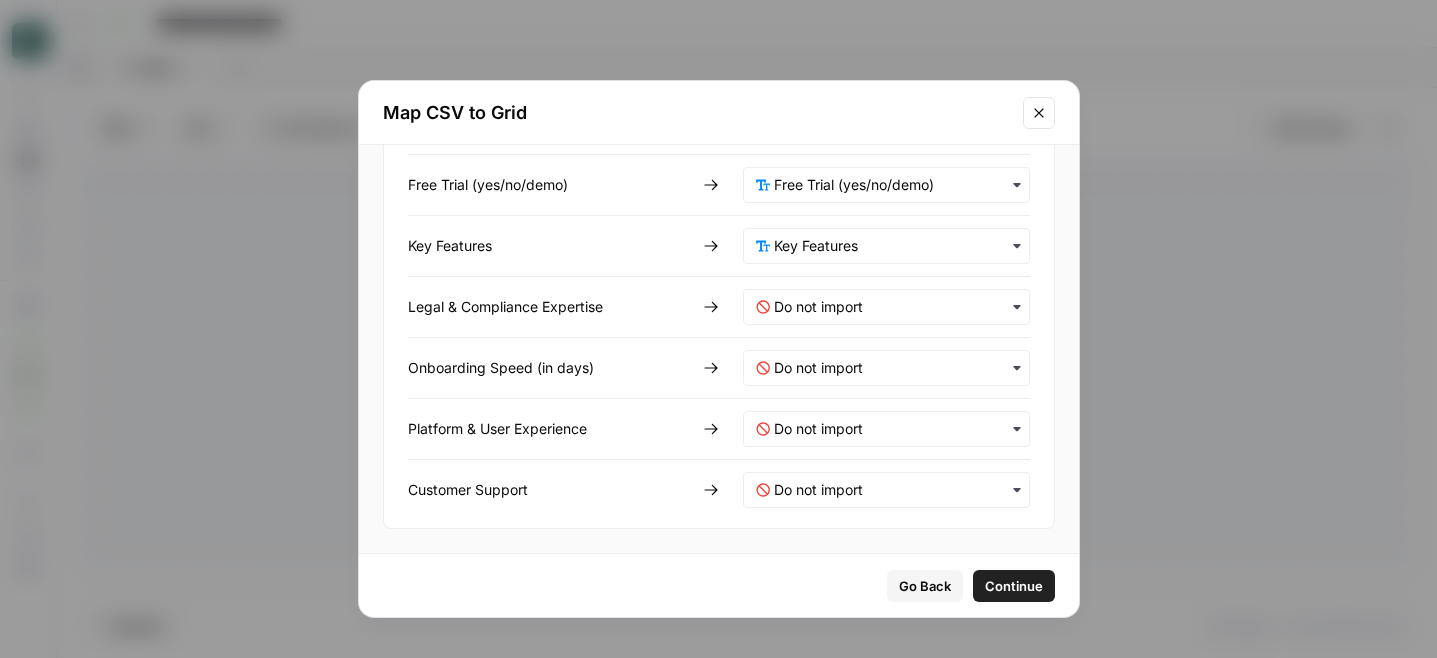 click at bounding box center (886, 307) 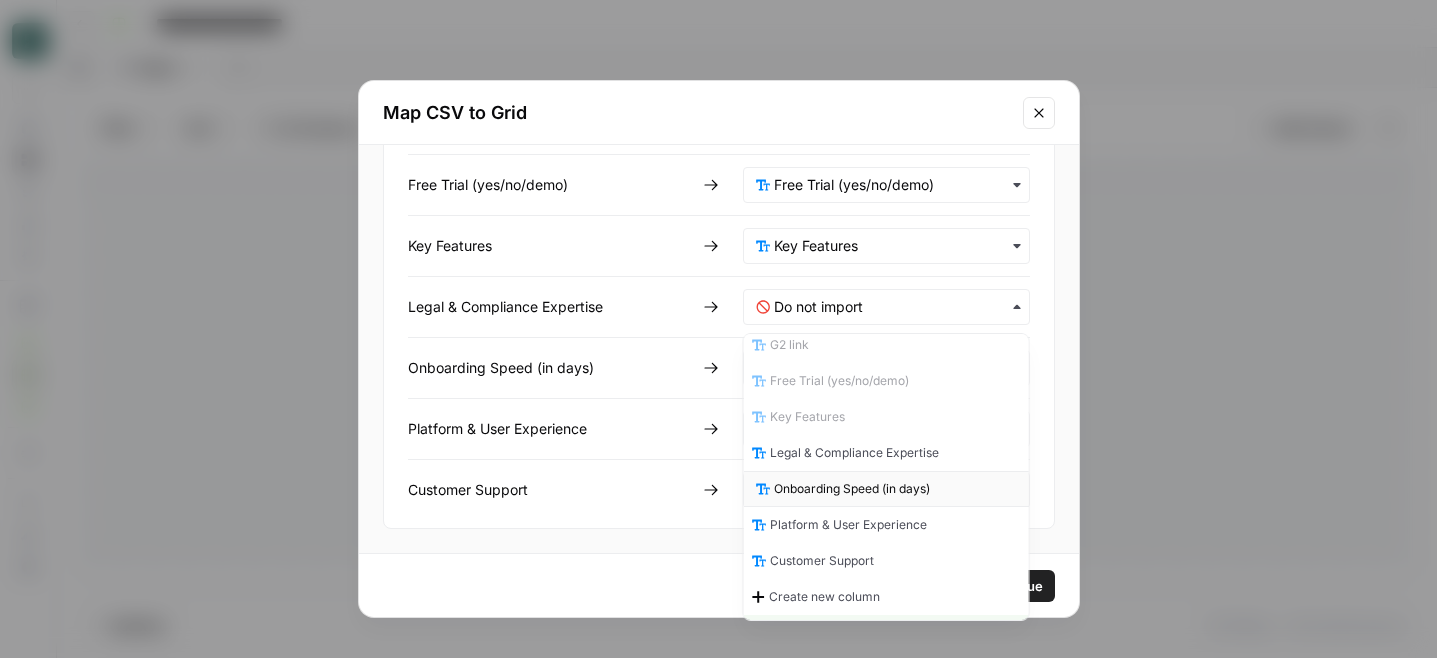 scroll, scrollTop: 308, scrollLeft: 0, axis: vertical 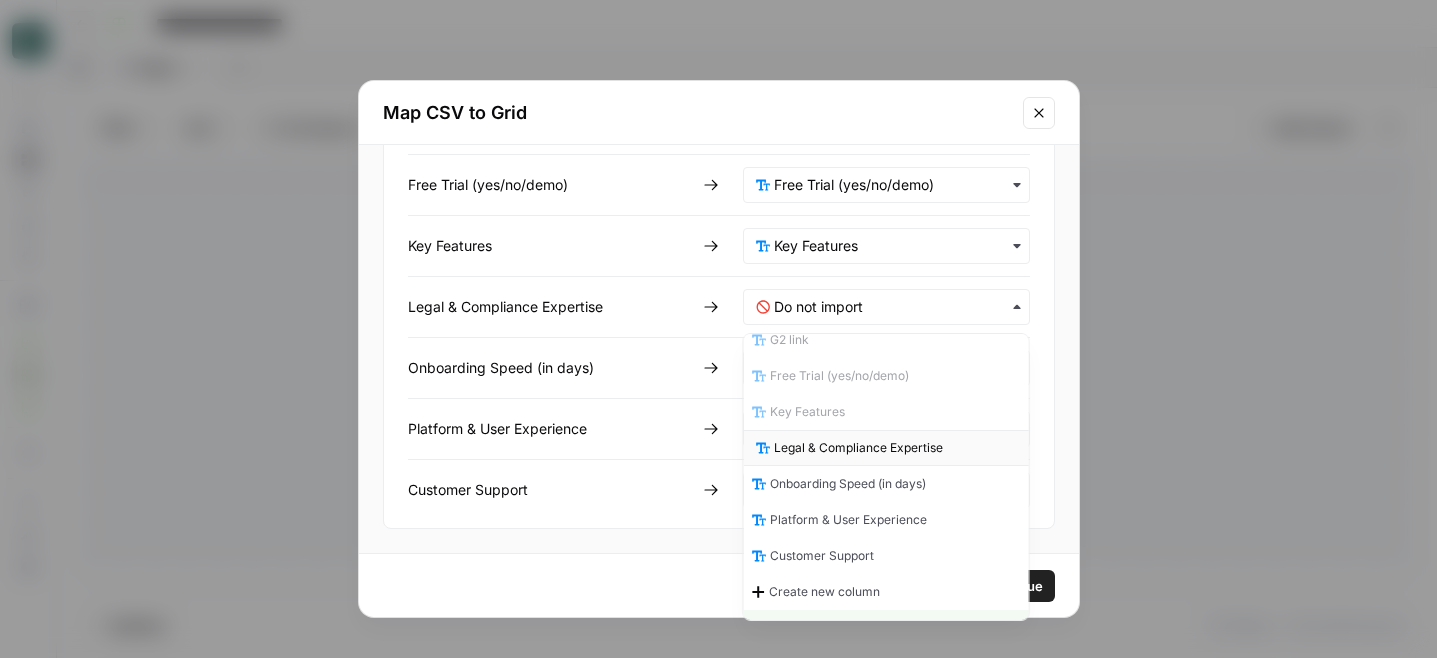 click on "Legal & Compliance Expertise" at bounding box center [858, 448] 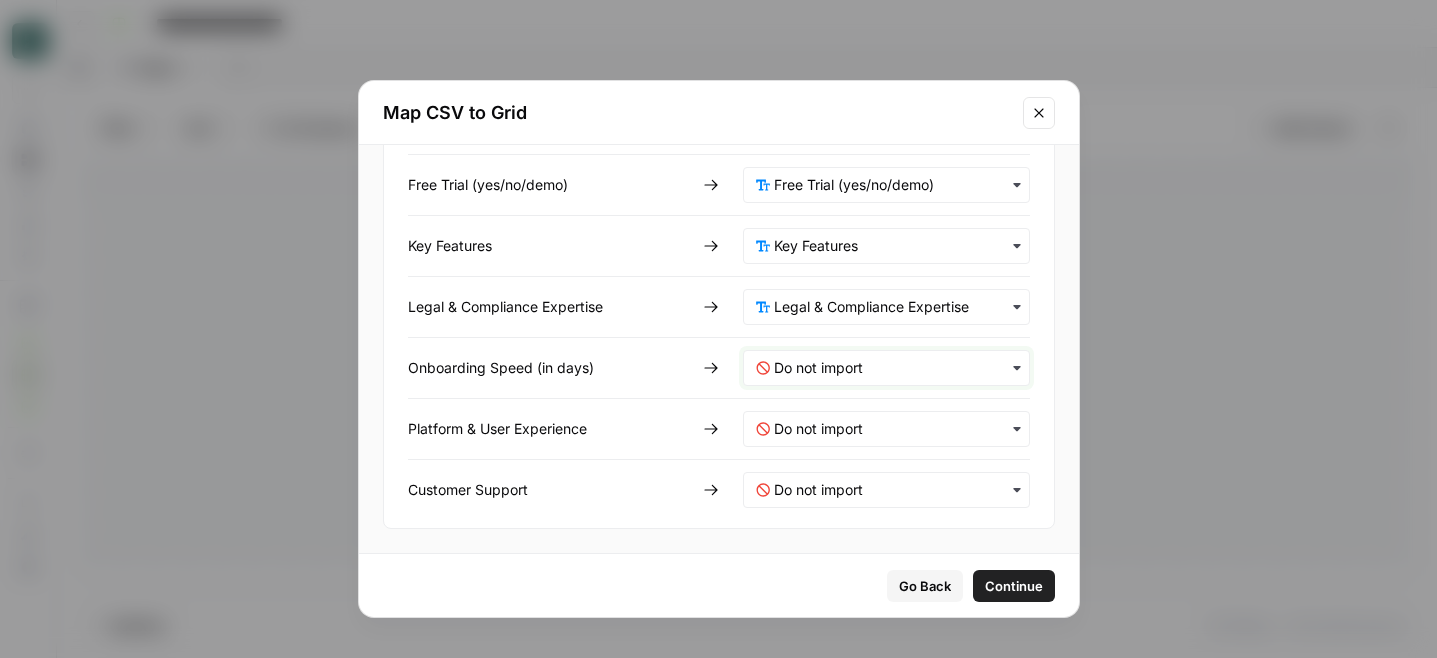 click at bounding box center (895, 368) 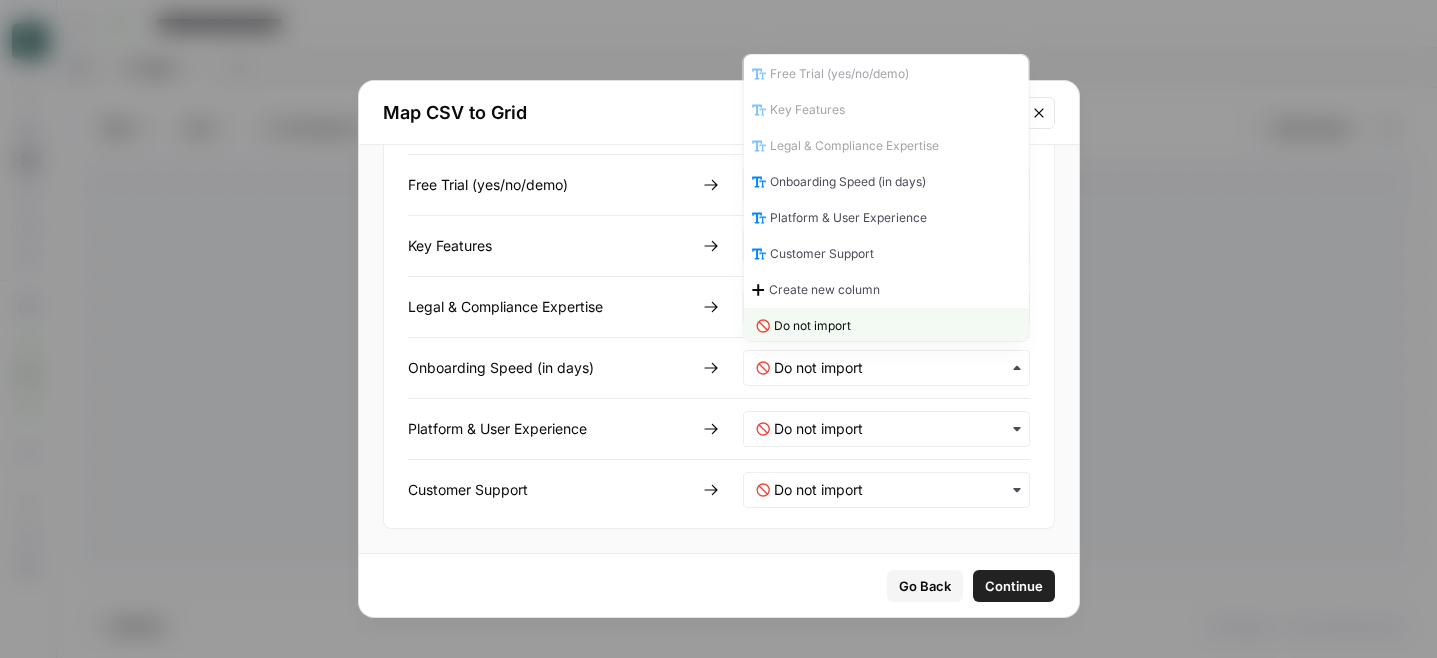 scroll, scrollTop: 342, scrollLeft: 0, axis: vertical 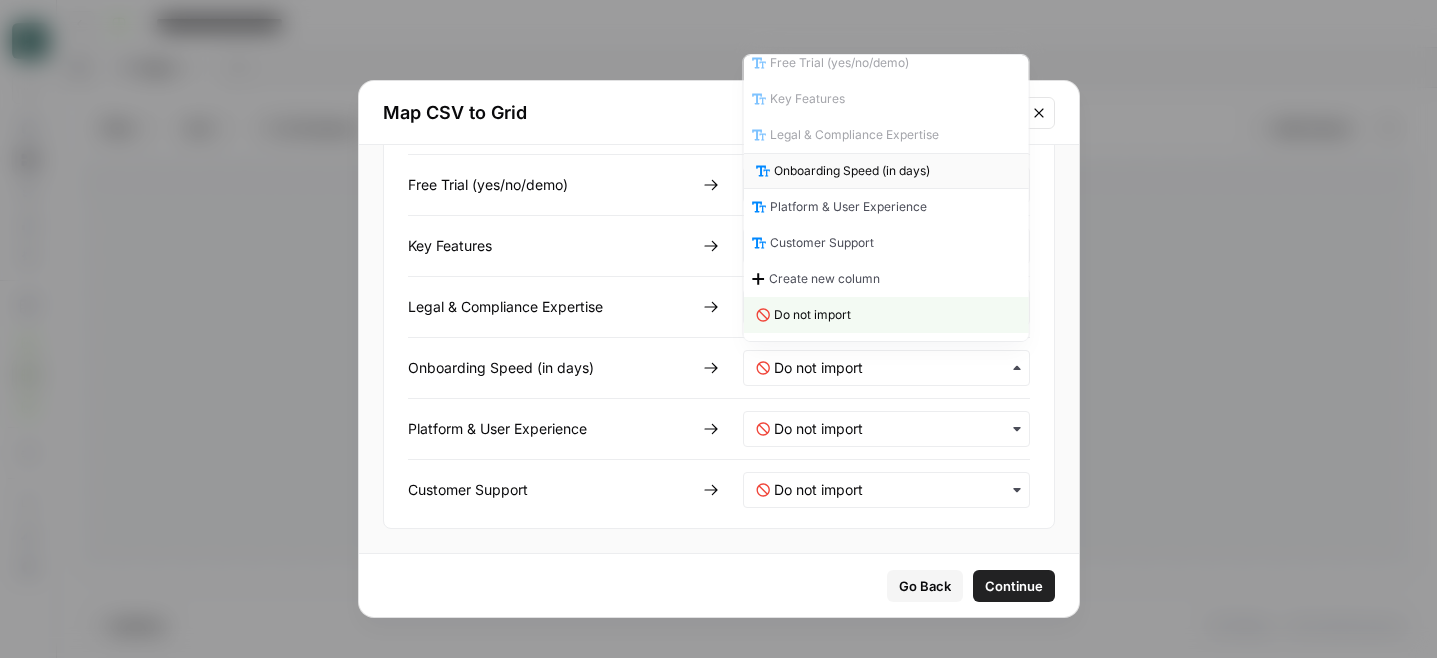 click on "Onboarding Speed (in days)" at bounding box center (852, 171) 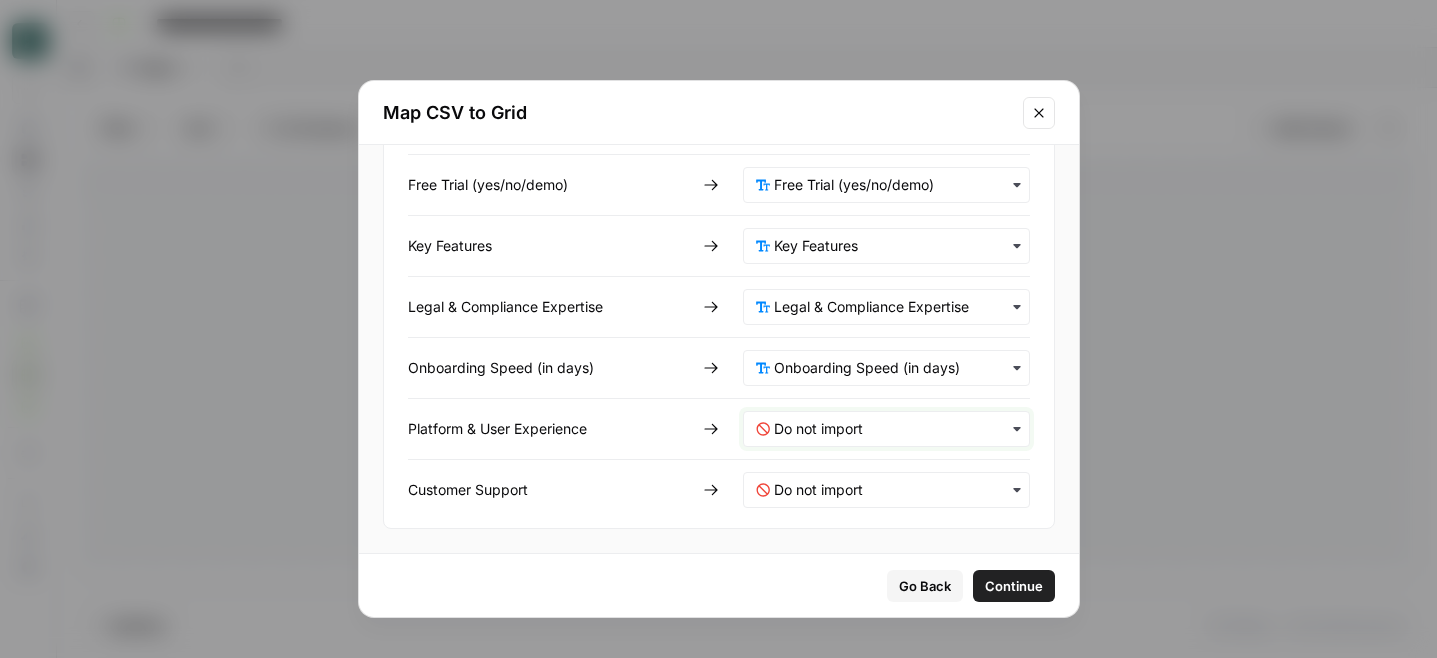 click at bounding box center (895, 429) 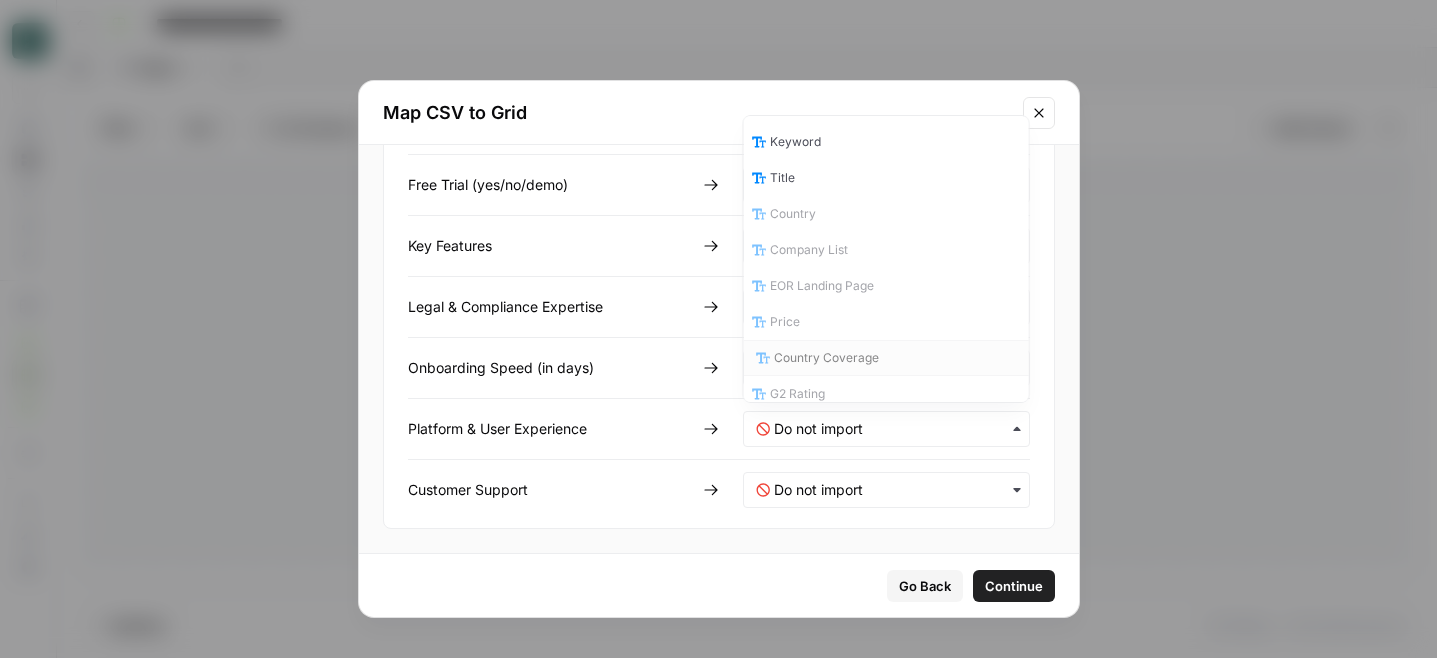 scroll, scrollTop: 342, scrollLeft: 0, axis: vertical 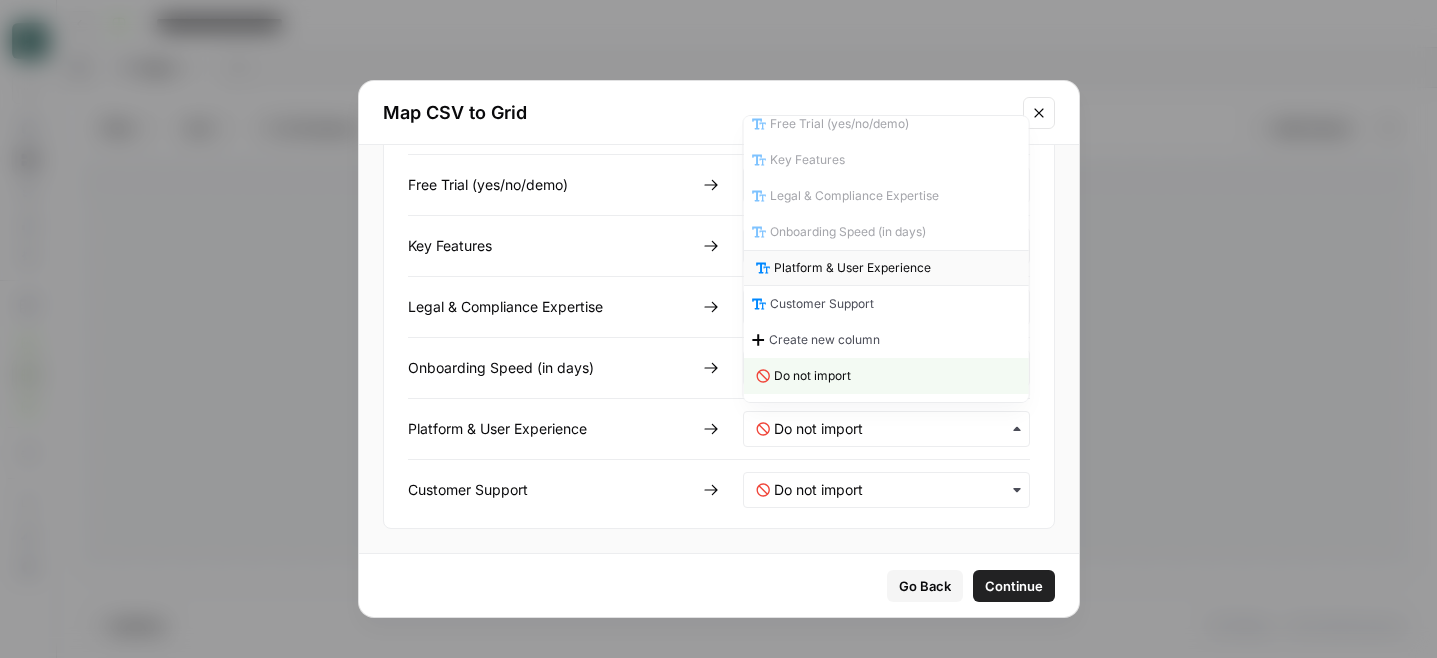 click on "Platform & User Experience" at bounding box center (886, 268) 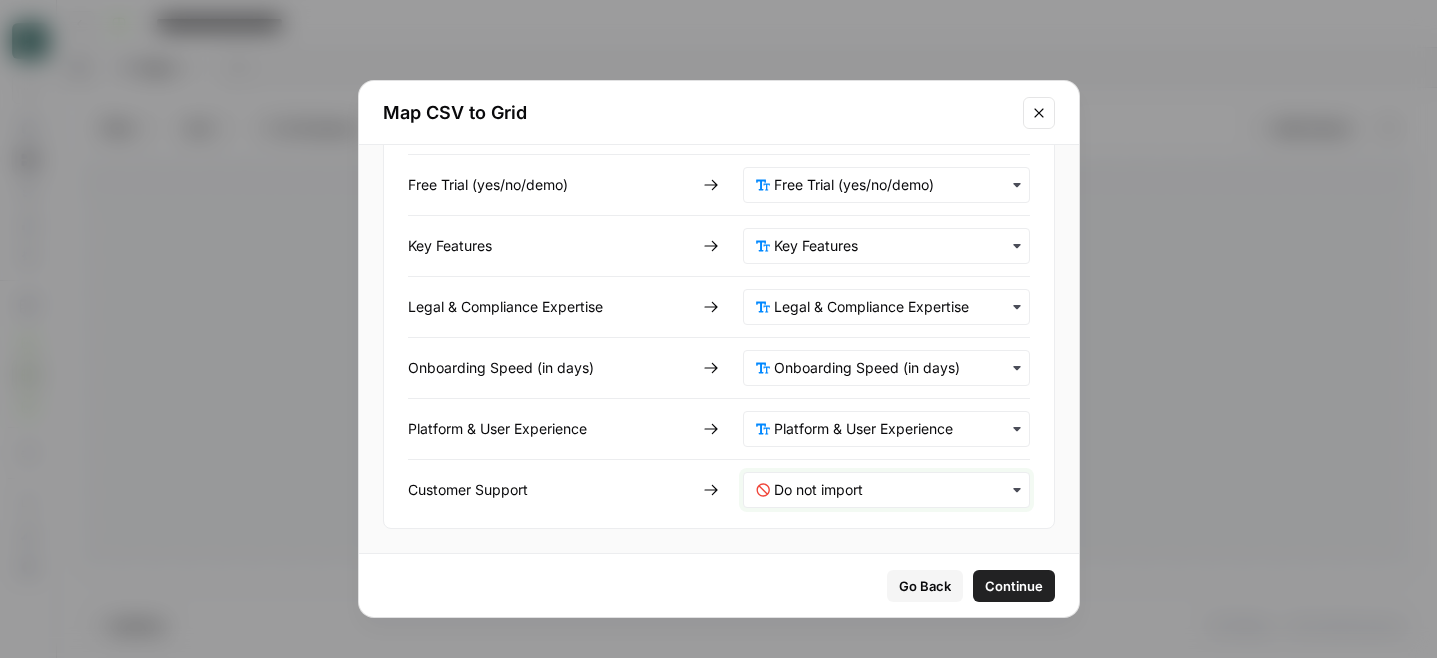 click at bounding box center (895, 490) 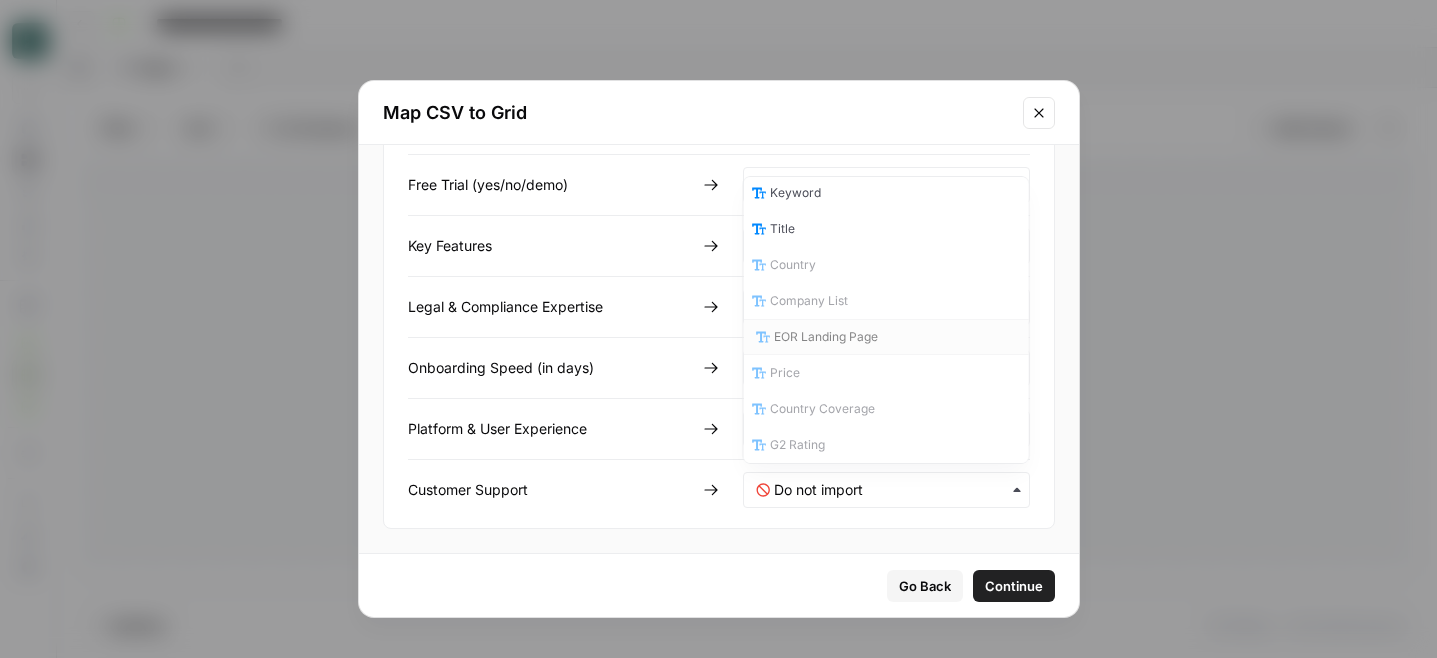 scroll, scrollTop: 342, scrollLeft: 0, axis: vertical 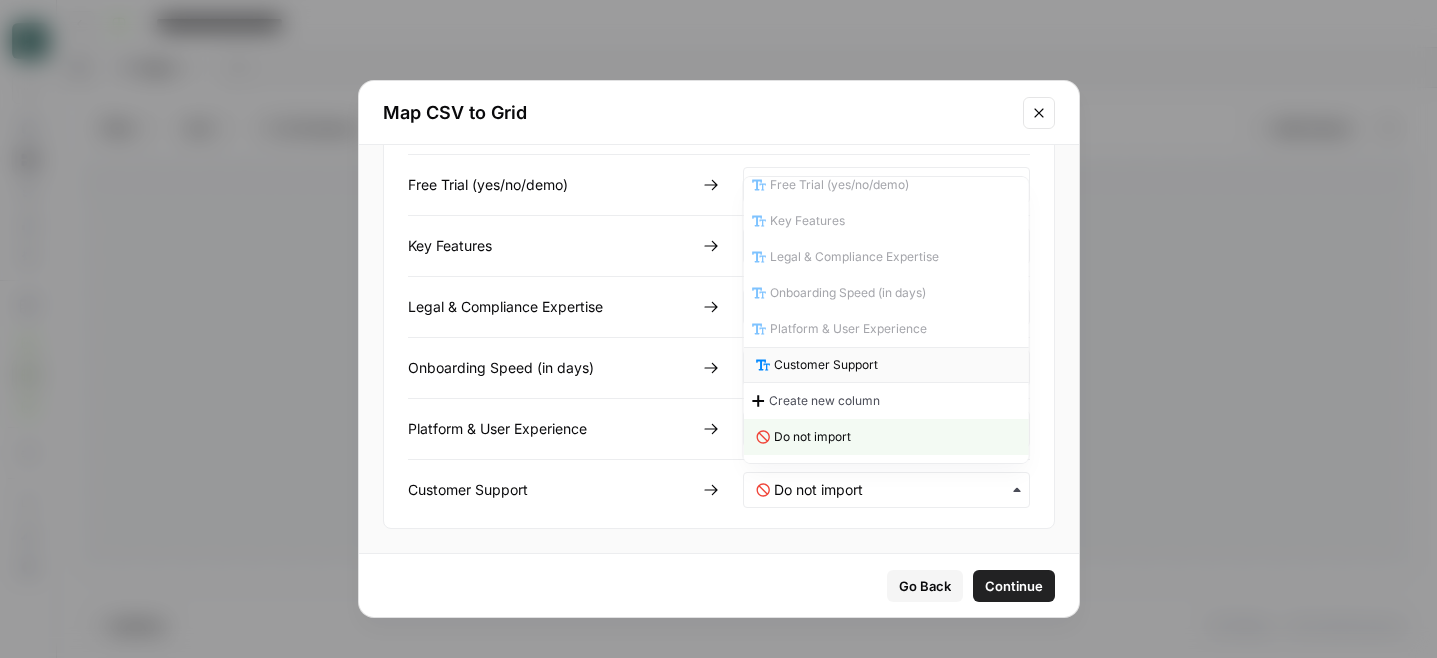 click on "Customer Support" at bounding box center (826, 365) 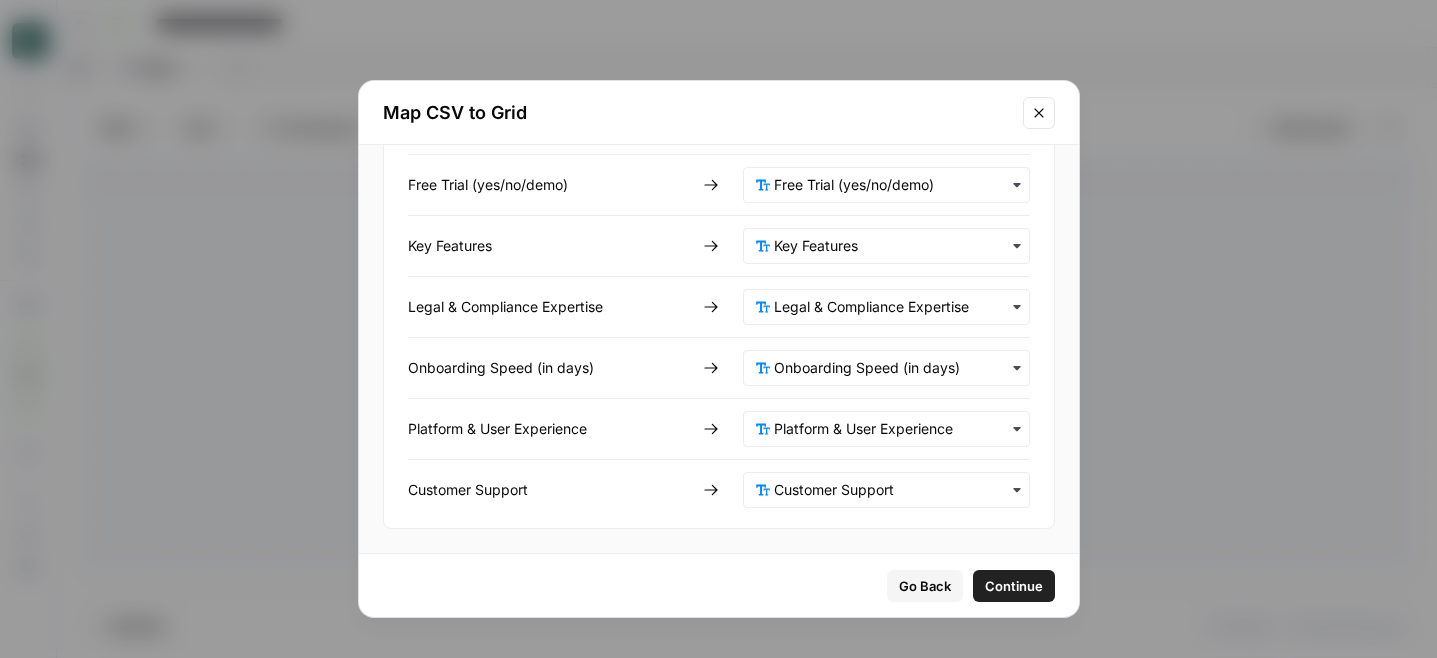 click on "Continue" at bounding box center [1014, 586] 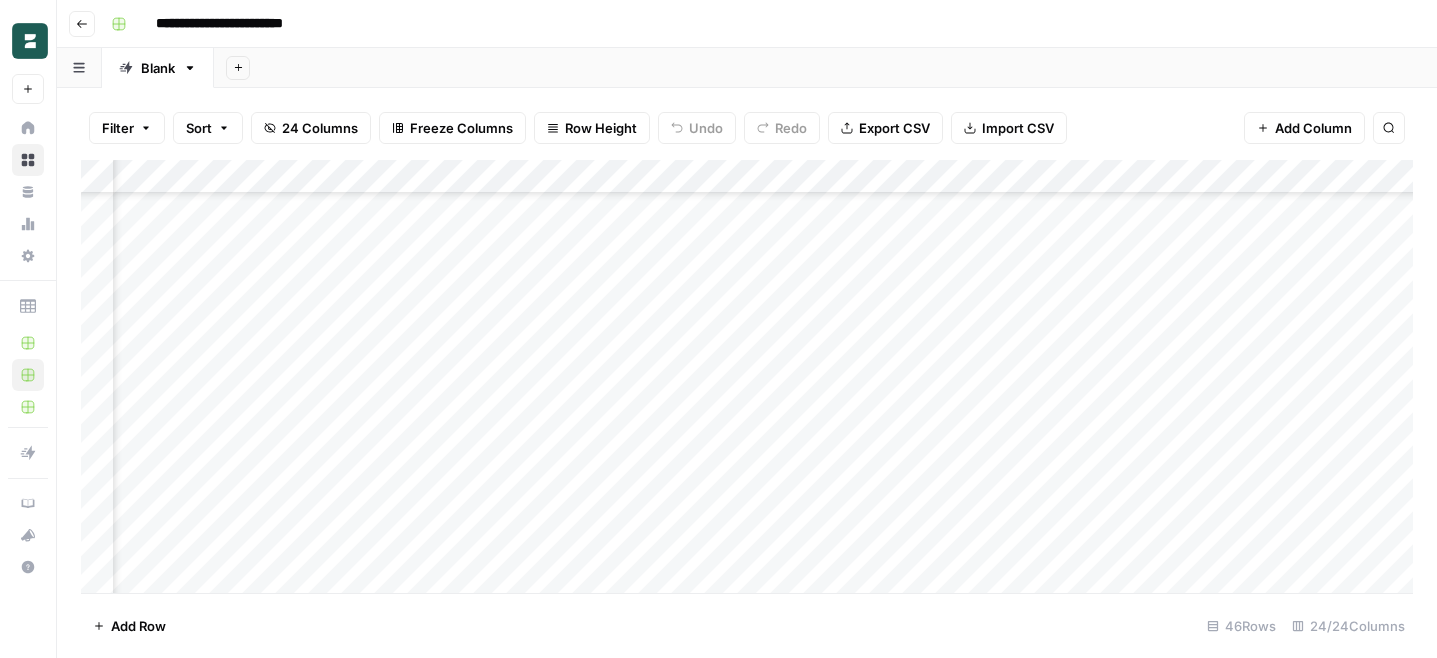 scroll, scrollTop: 244, scrollLeft: 748, axis: both 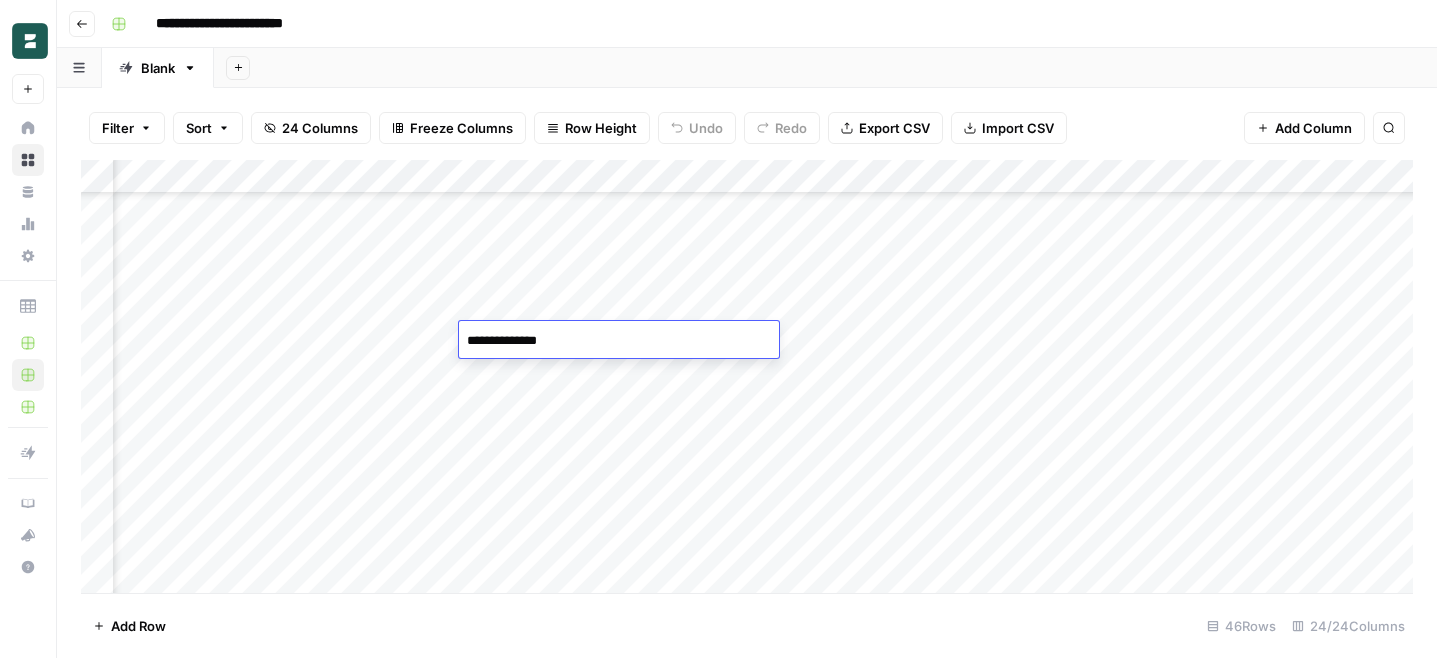 click on "Add Column" at bounding box center (747, 376) 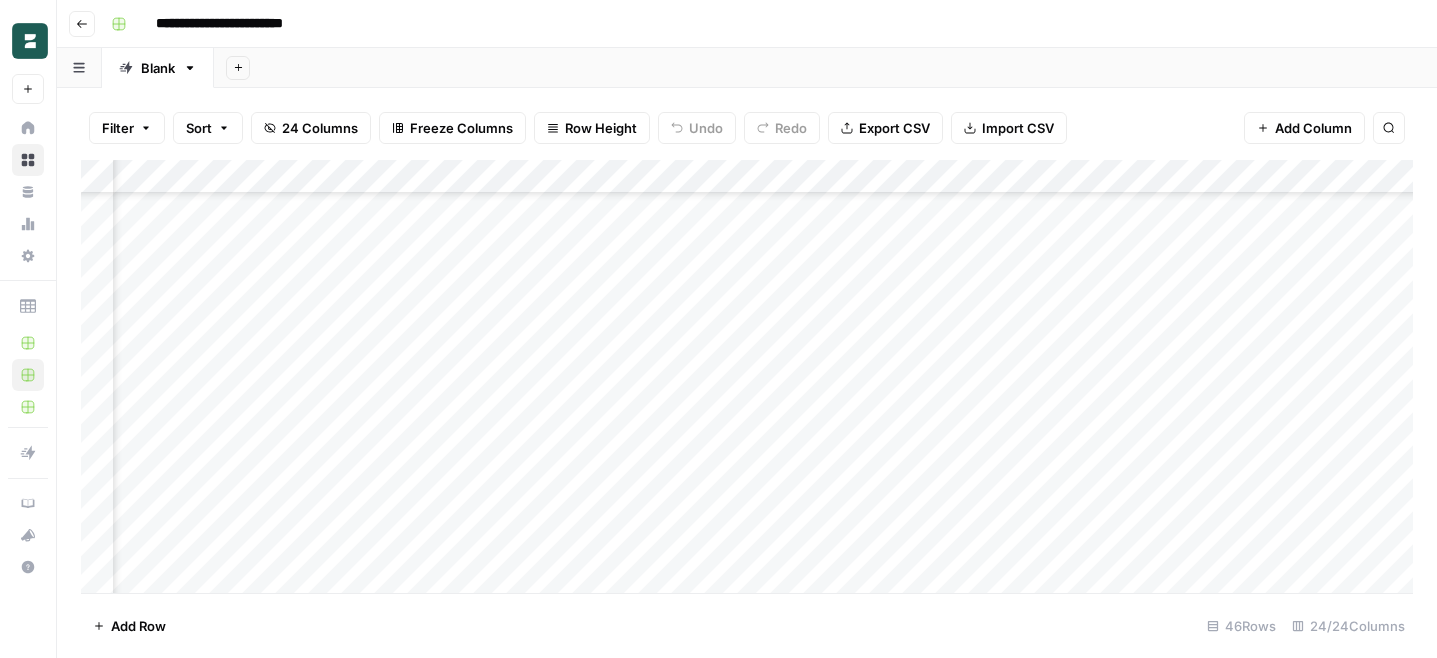 scroll, scrollTop: 161, scrollLeft: 685, axis: both 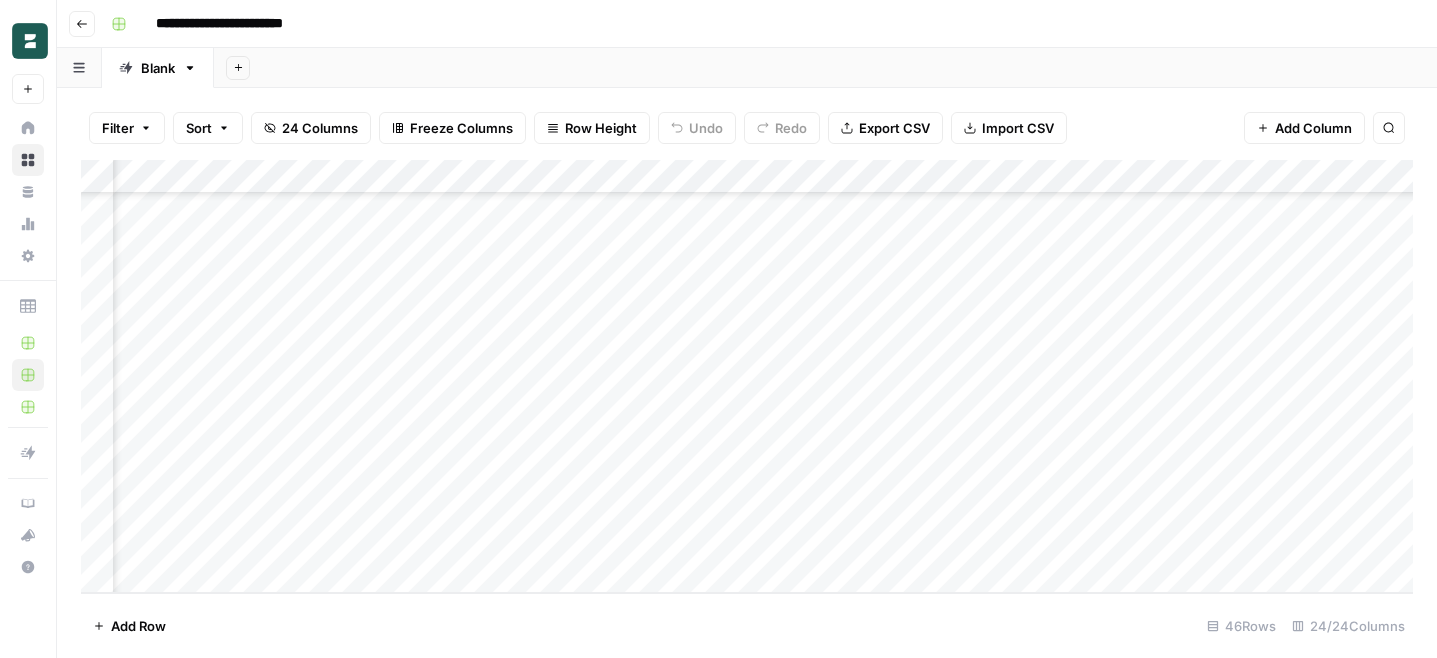 drag, startPoint x: 679, startPoint y: 277, endPoint x: 679, endPoint y: 574, distance: 297 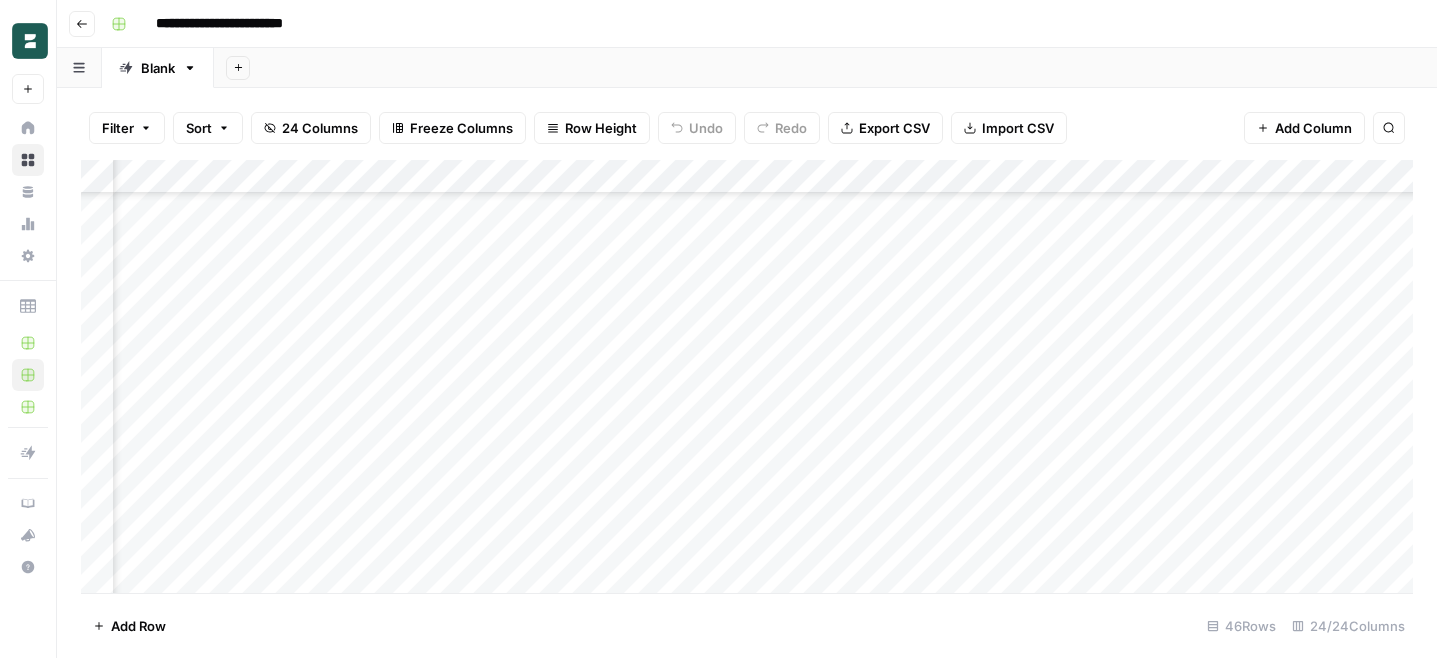 scroll, scrollTop: 605, scrollLeft: 1509, axis: both 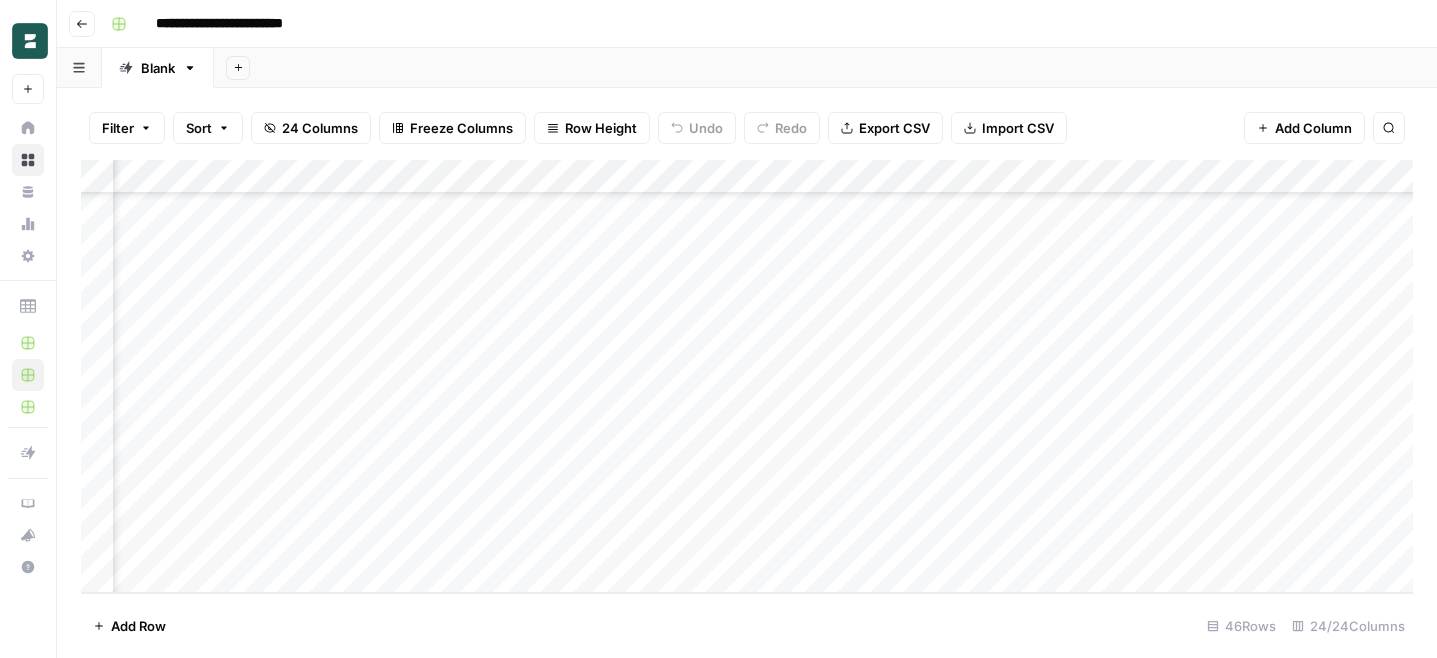 click on "Add Column" at bounding box center [747, 376] 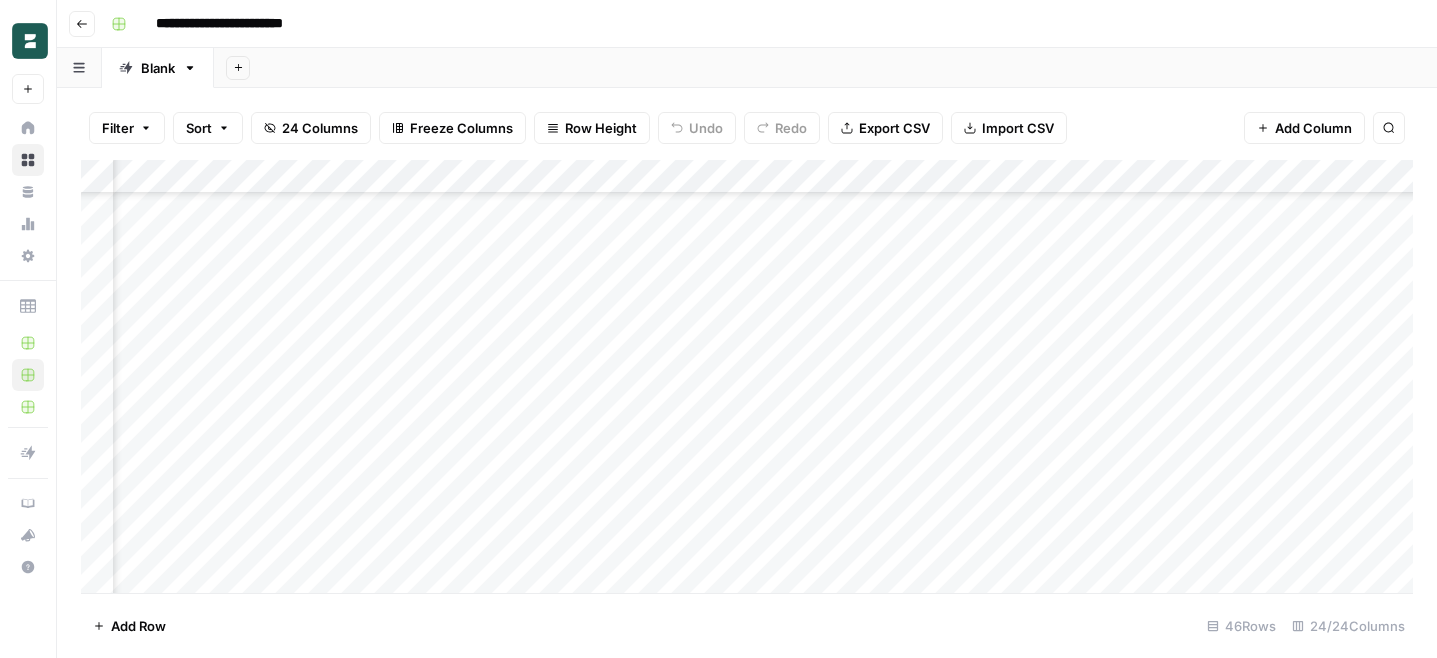 drag, startPoint x: 685, startPoint y: 542, endPoint x: 313, endPoint y: 355, distance: 416.3568 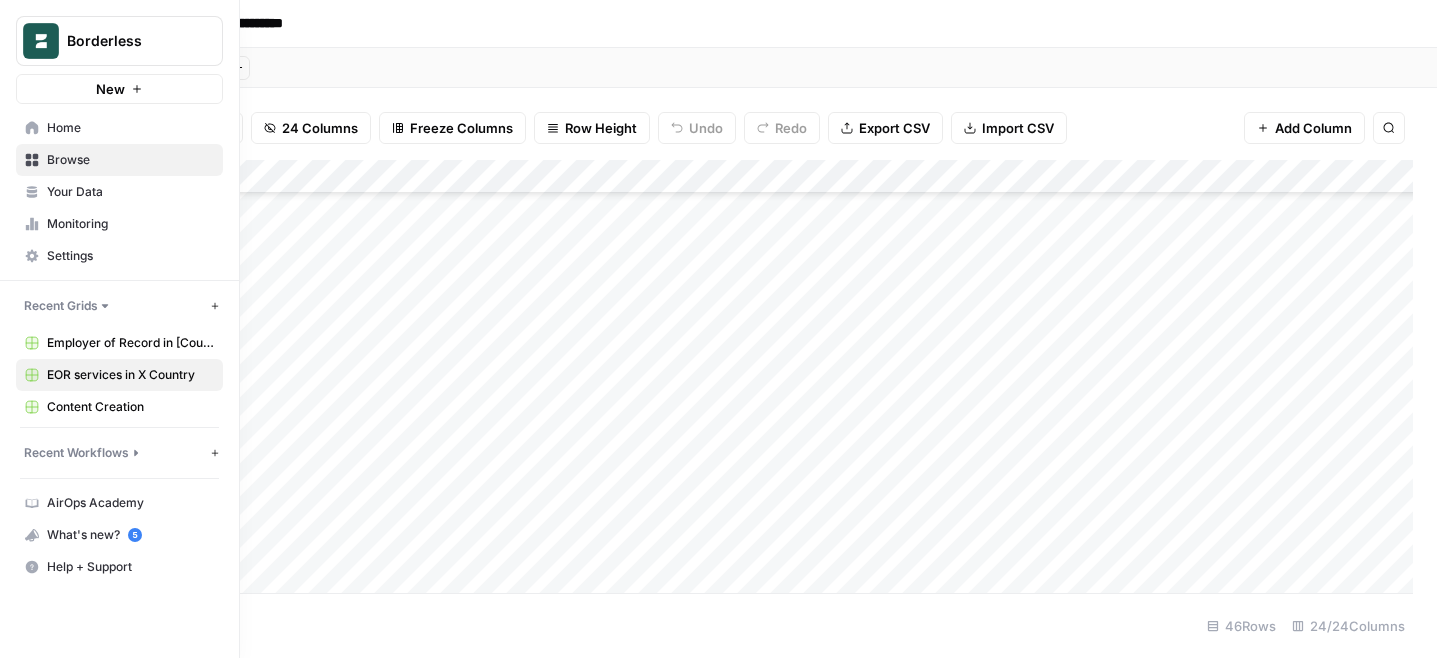 drag, startPoint x: 990, startPoint y: 508, endPoint x: 127, endPoint y: 632, distance: 871.863 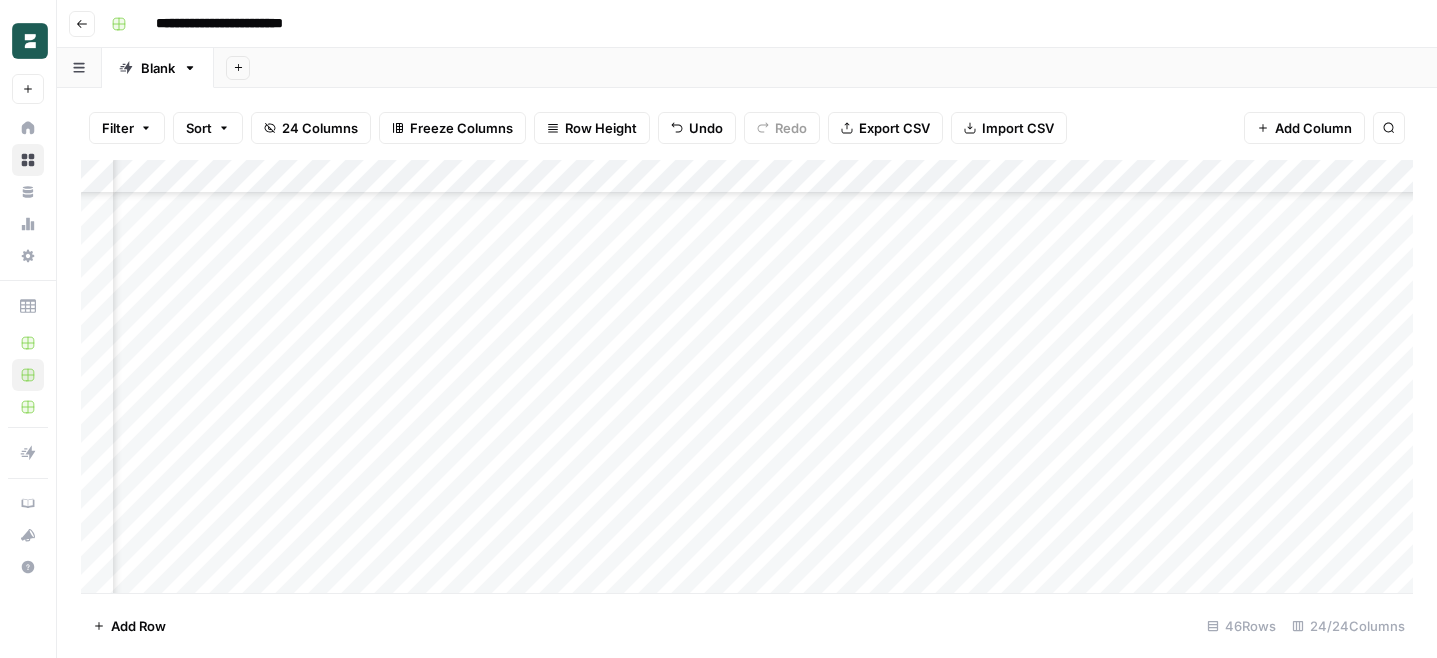scroll, scrollTop: 165, scrollLeft: 406, axis: both 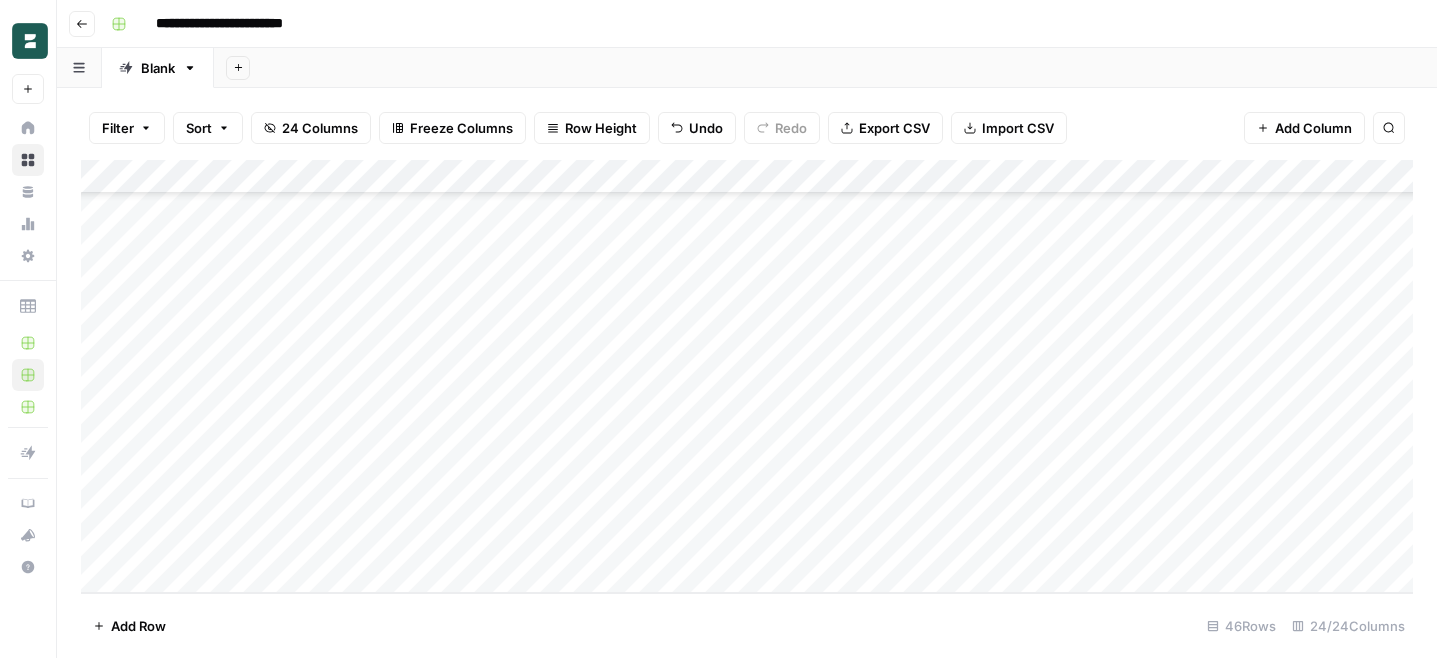 click on "Add Column" at bounding box center (747, 376) 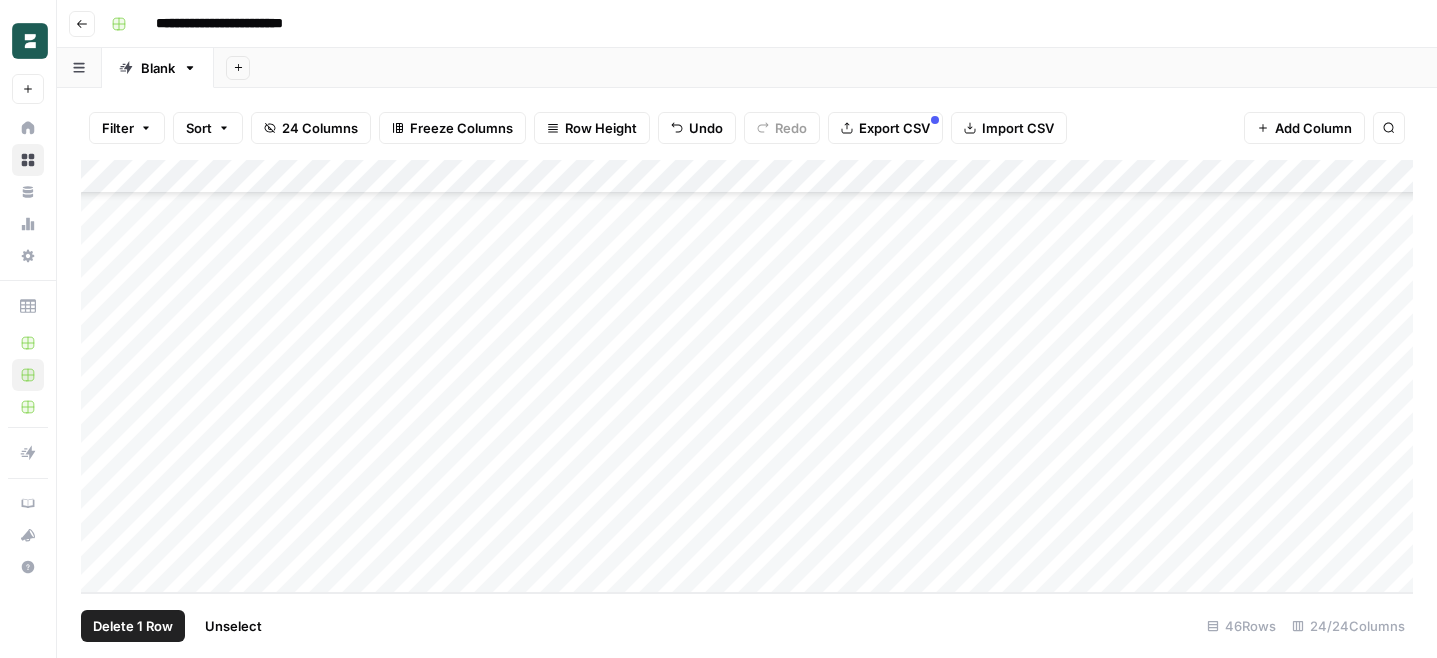click on "Add Column" at bounding box center (747, 376) 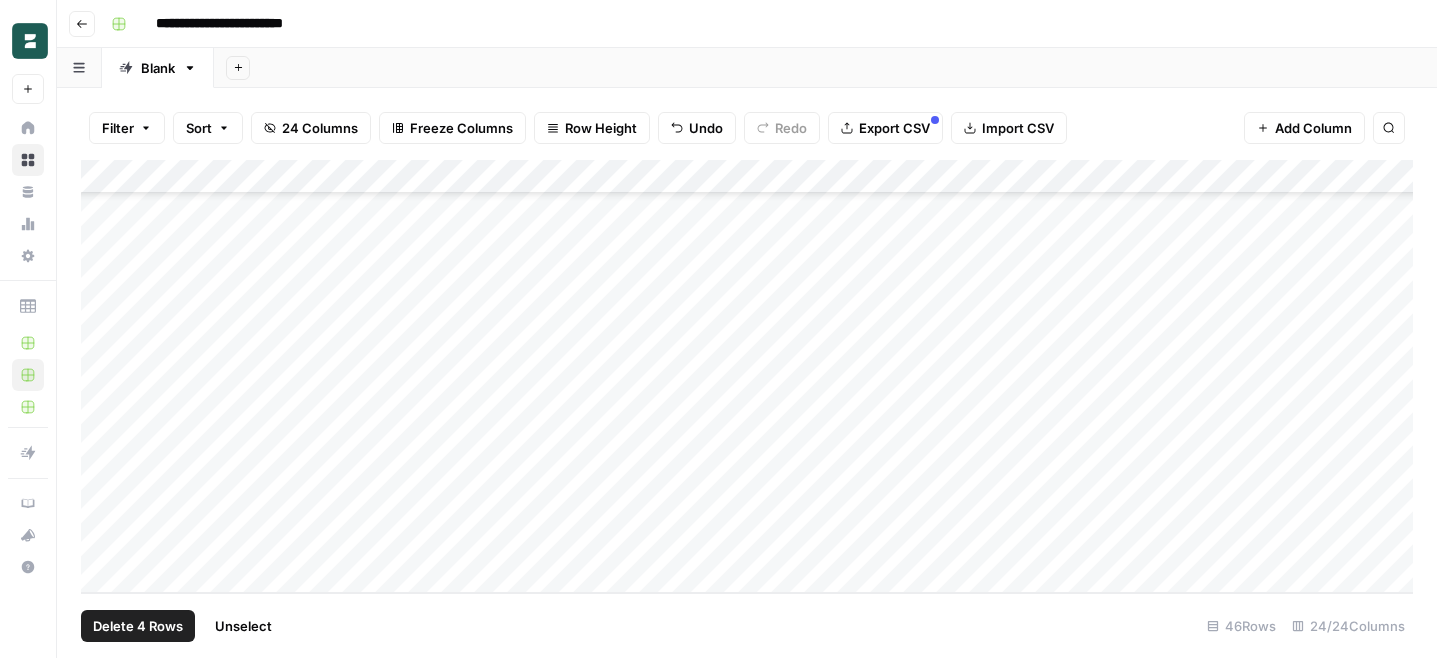 click on "Add Column" at bounding box center (747, 376) 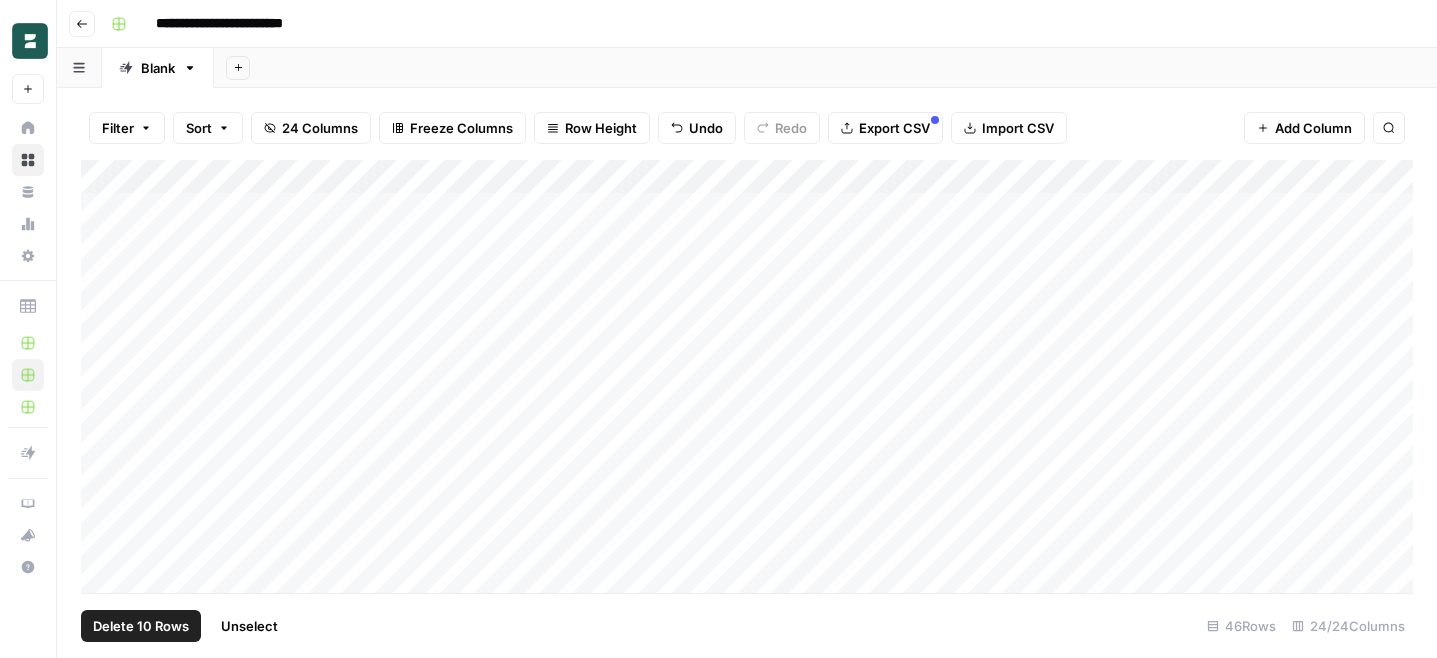 scroll, scrollTop: 0, scrollLeft: 0, axis: both 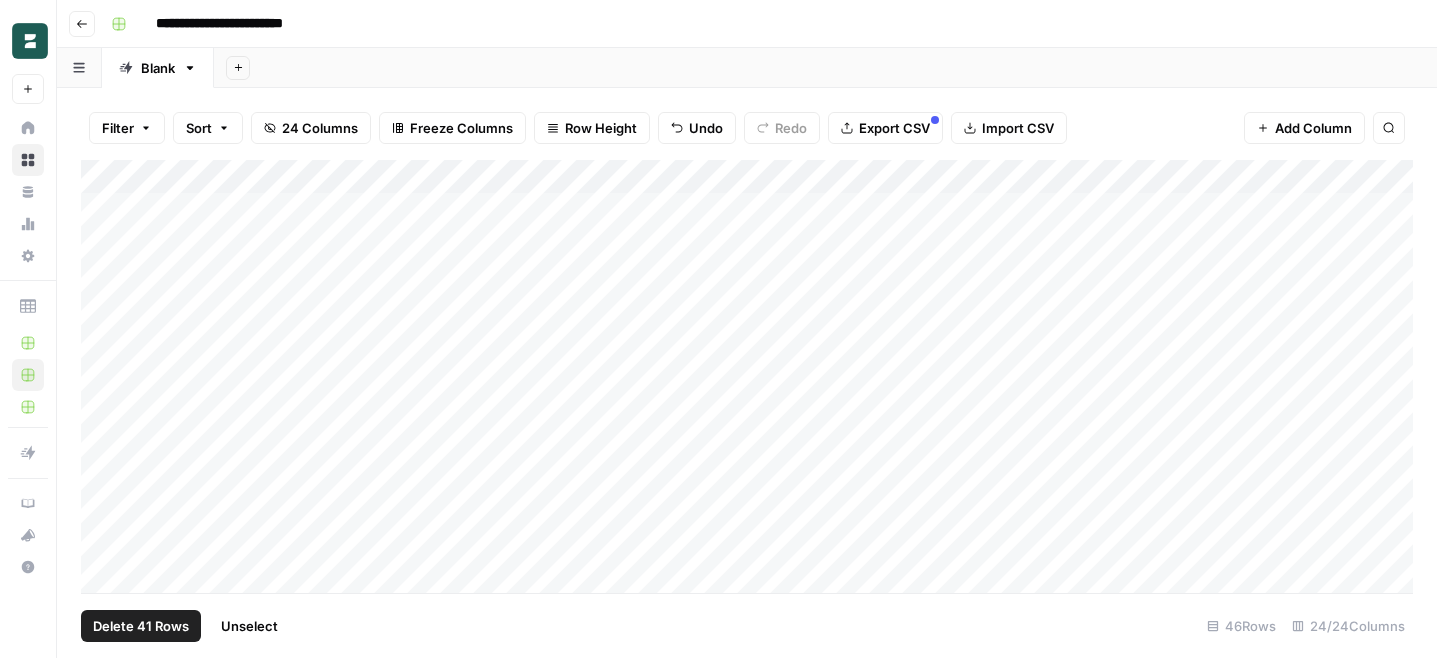 click on "Delete 41 Rows" at bounding box center (141, 626) 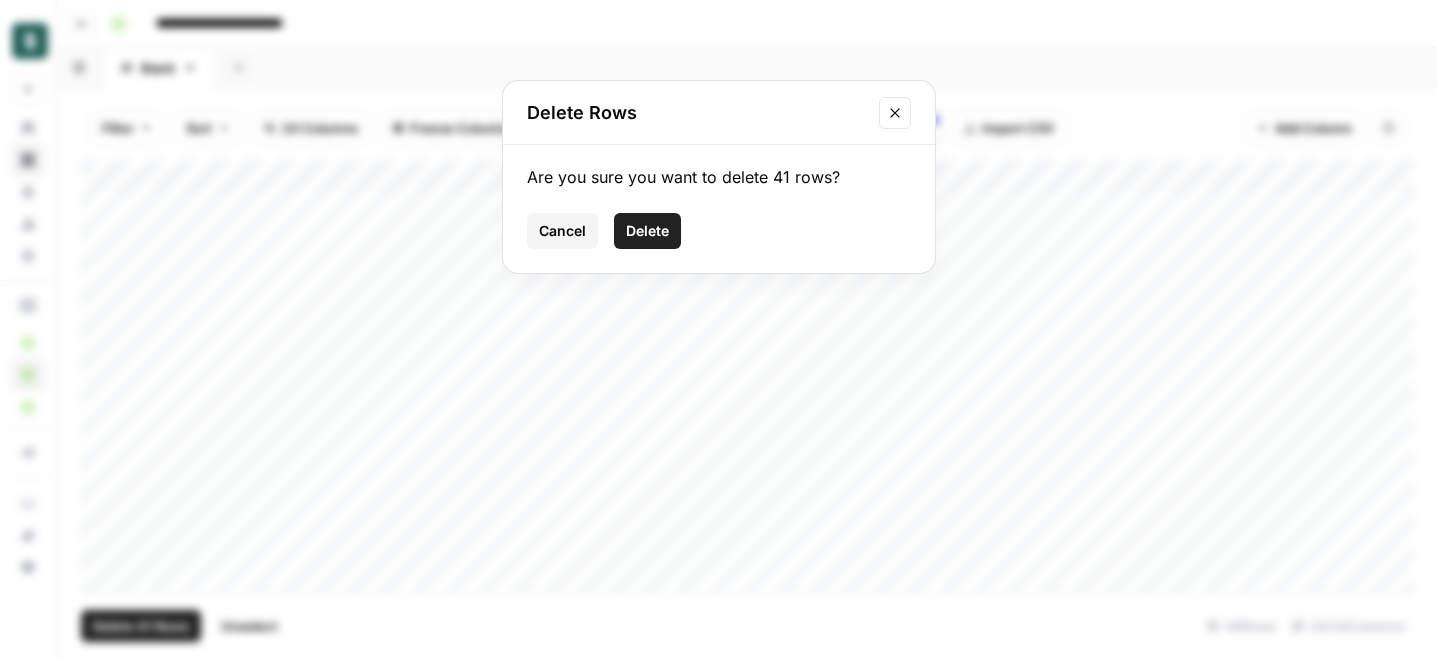 click on "Delete" at bounding box center [647, 231] 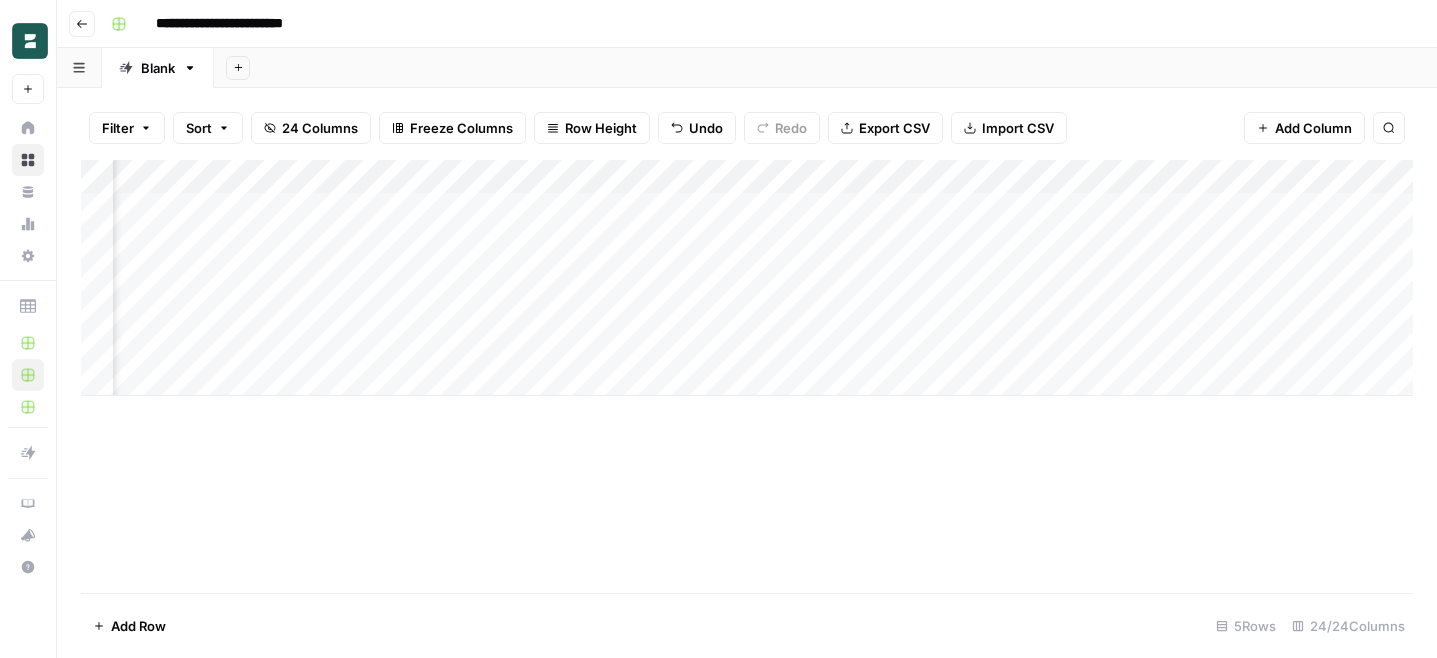 scroll, scrollTop: 0, scrollLeft: 3147, axis: horizontal 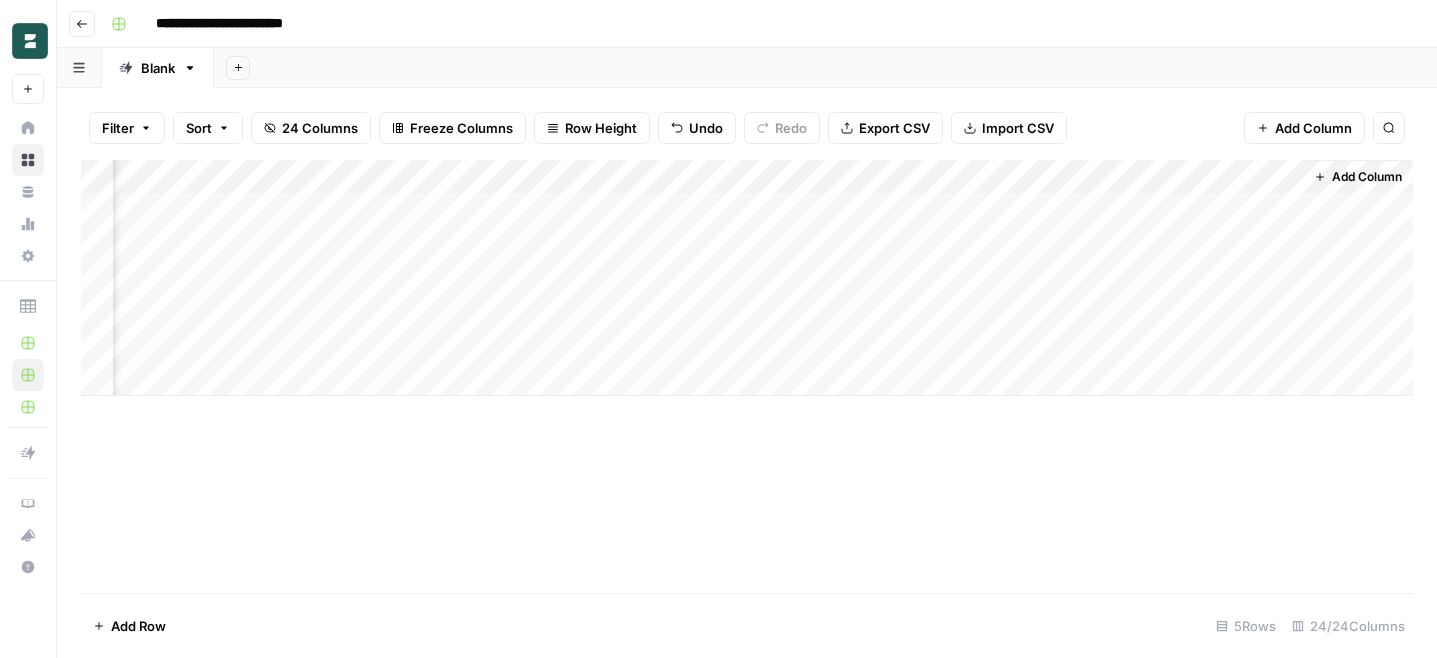 click on "Add Column" at bounding box center (1313, 128) 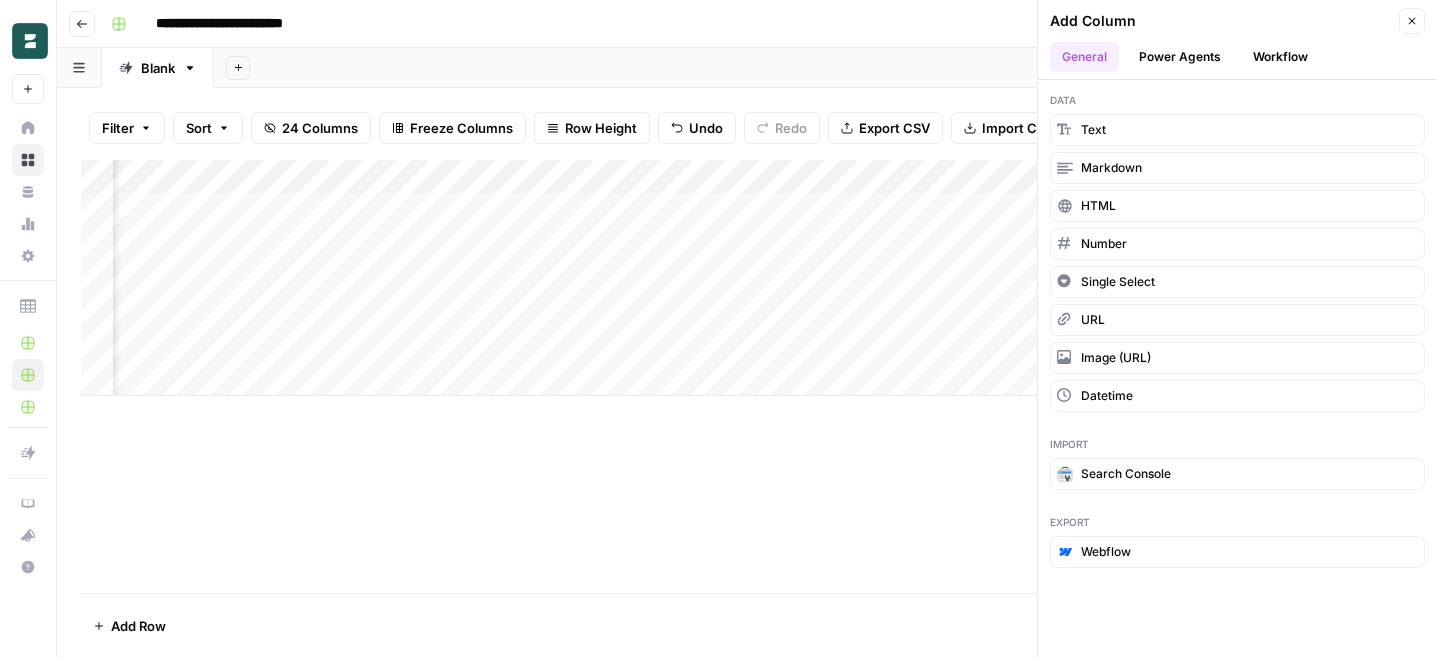 drag, startPoint x: 906, startPoint y: 106, endPoint x: 918, endPoint y: 106, distance: 12 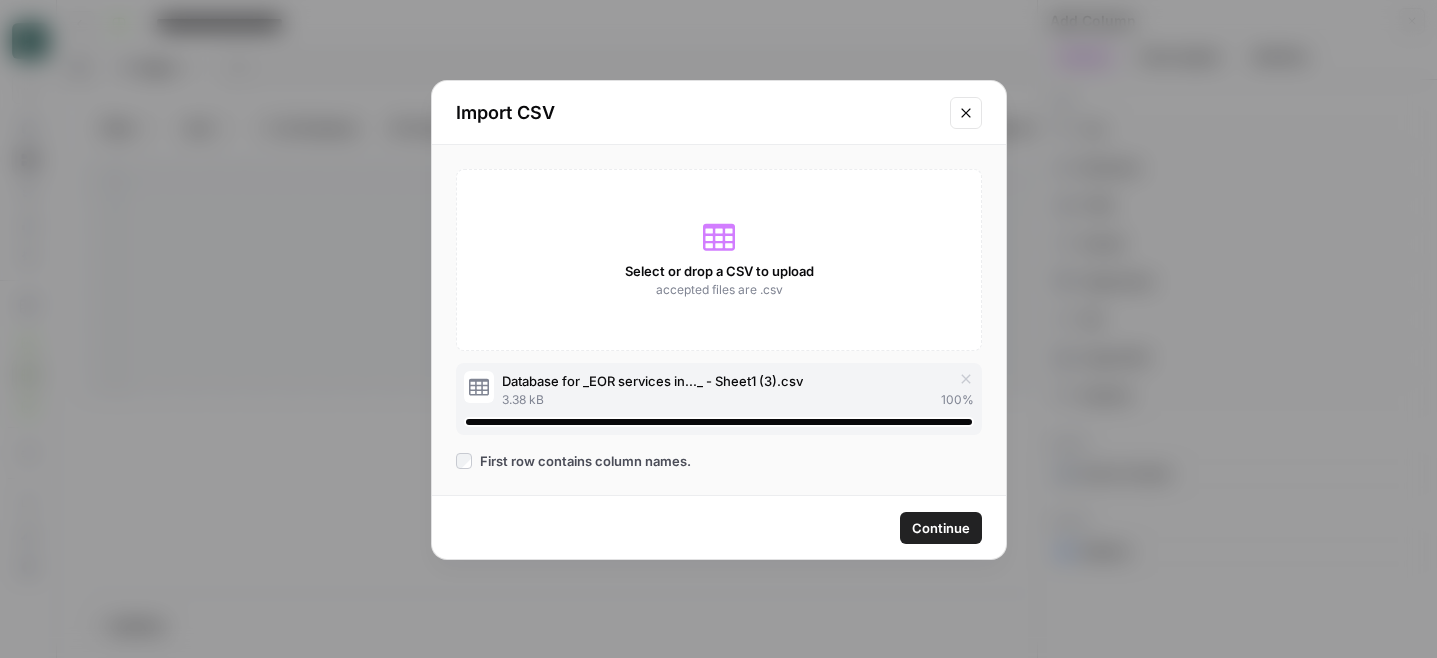 click on "Continue" at bounding box center [941, 528] 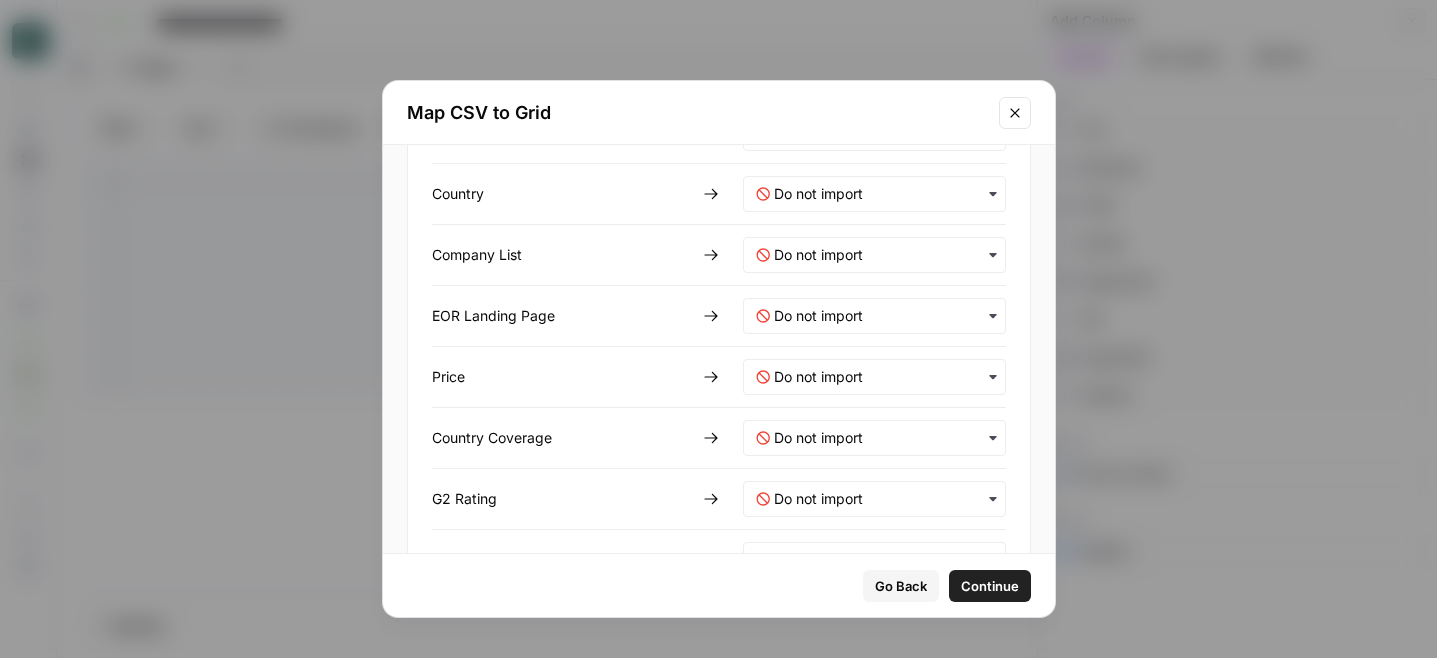 scroll, scrollTop: 180, scrollLeft: 0, axis: vertical 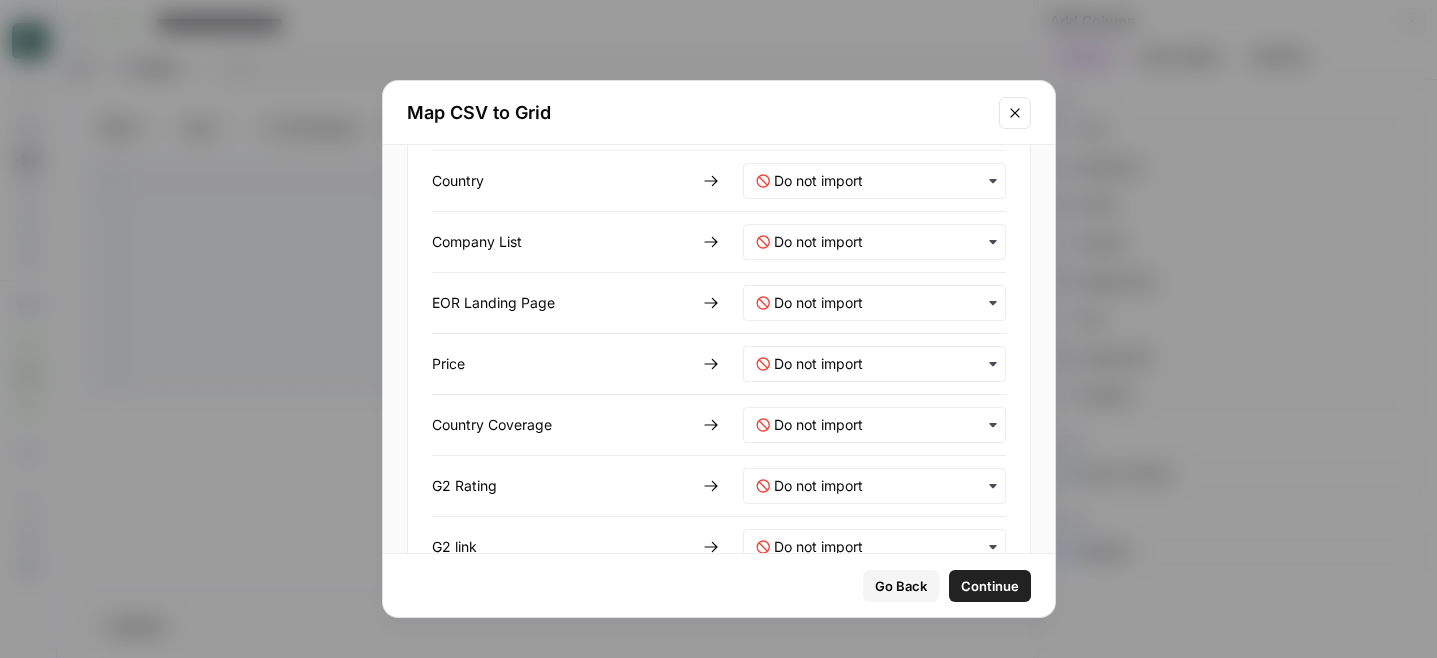 click at bounding box center [874, 181] 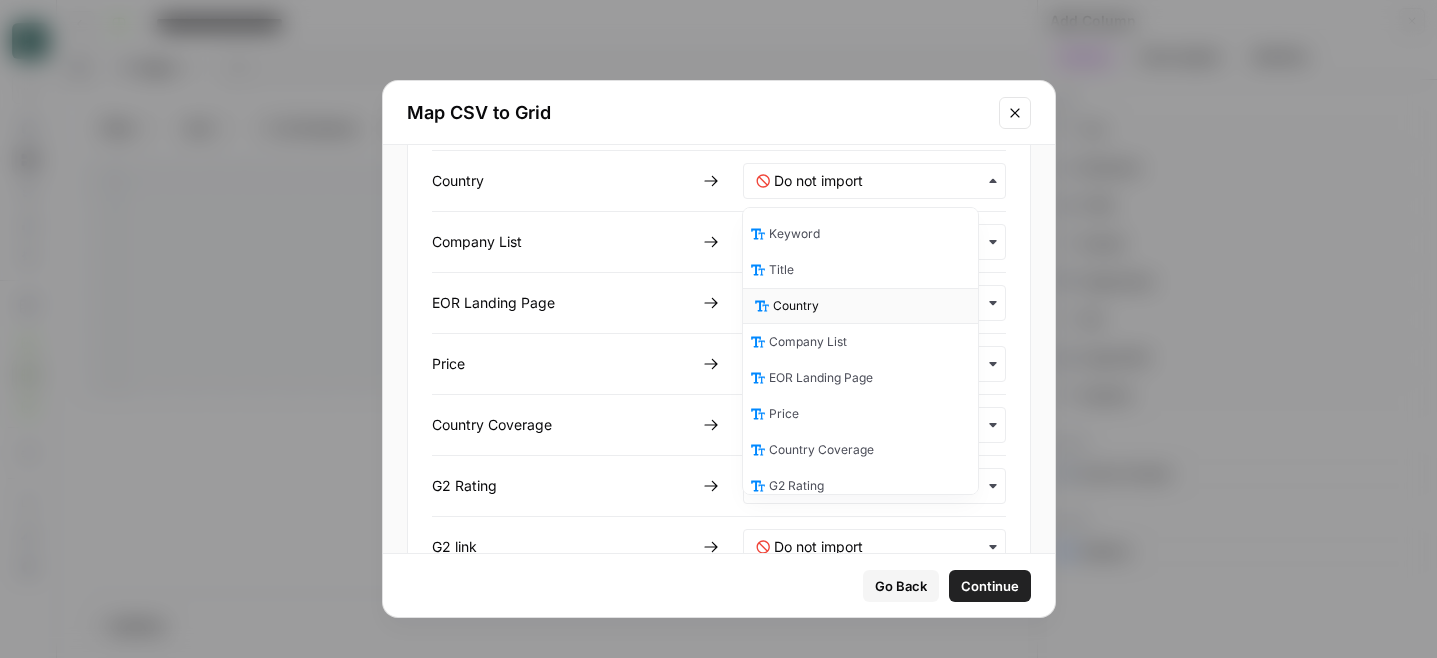 click on "Country" at bounding box center [796, 306] 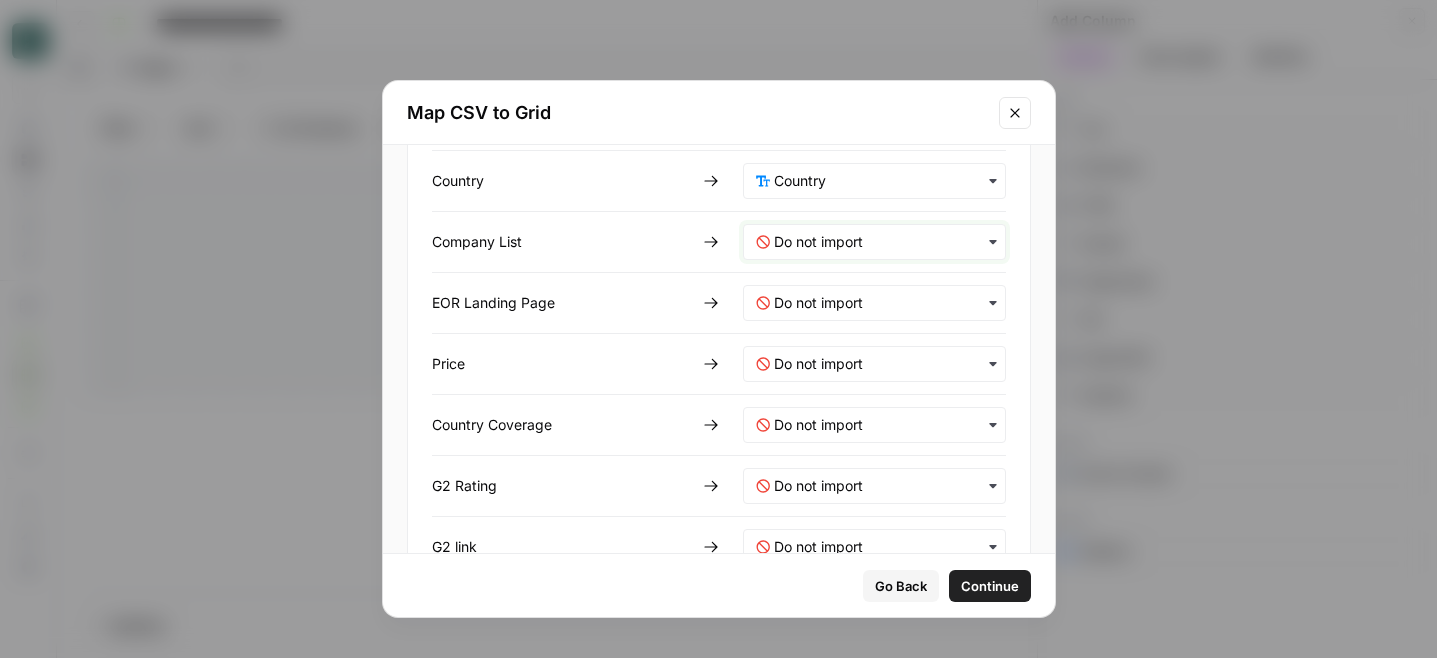 click at bounding box center (883, 242) 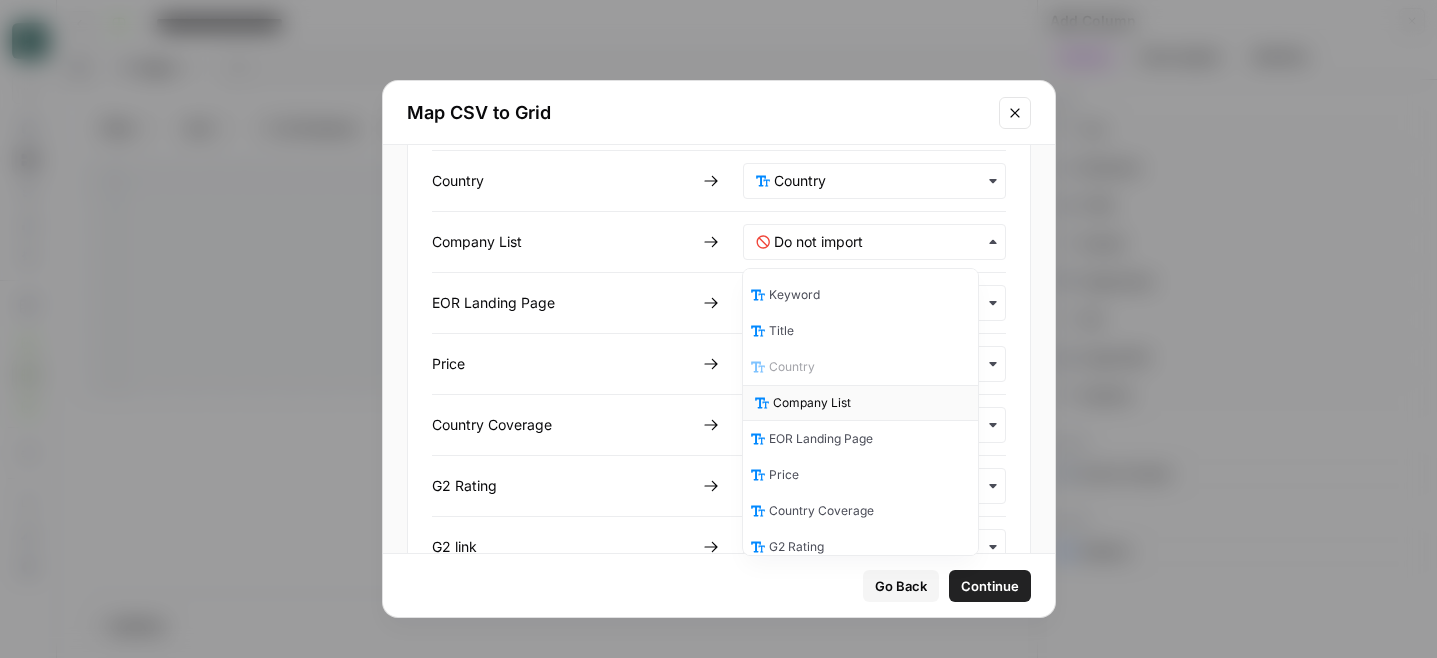click on "Company List" at bounding box center [860, 403] 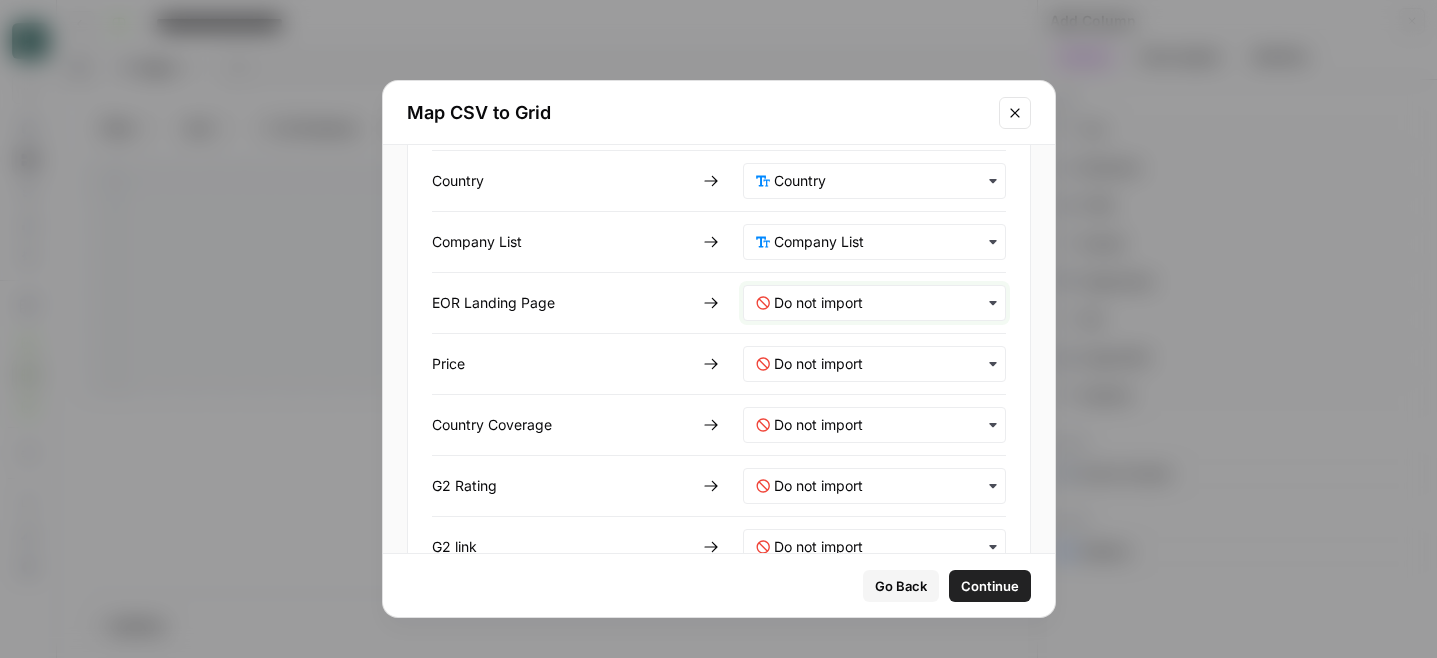 click at bounding box center (883, 303) 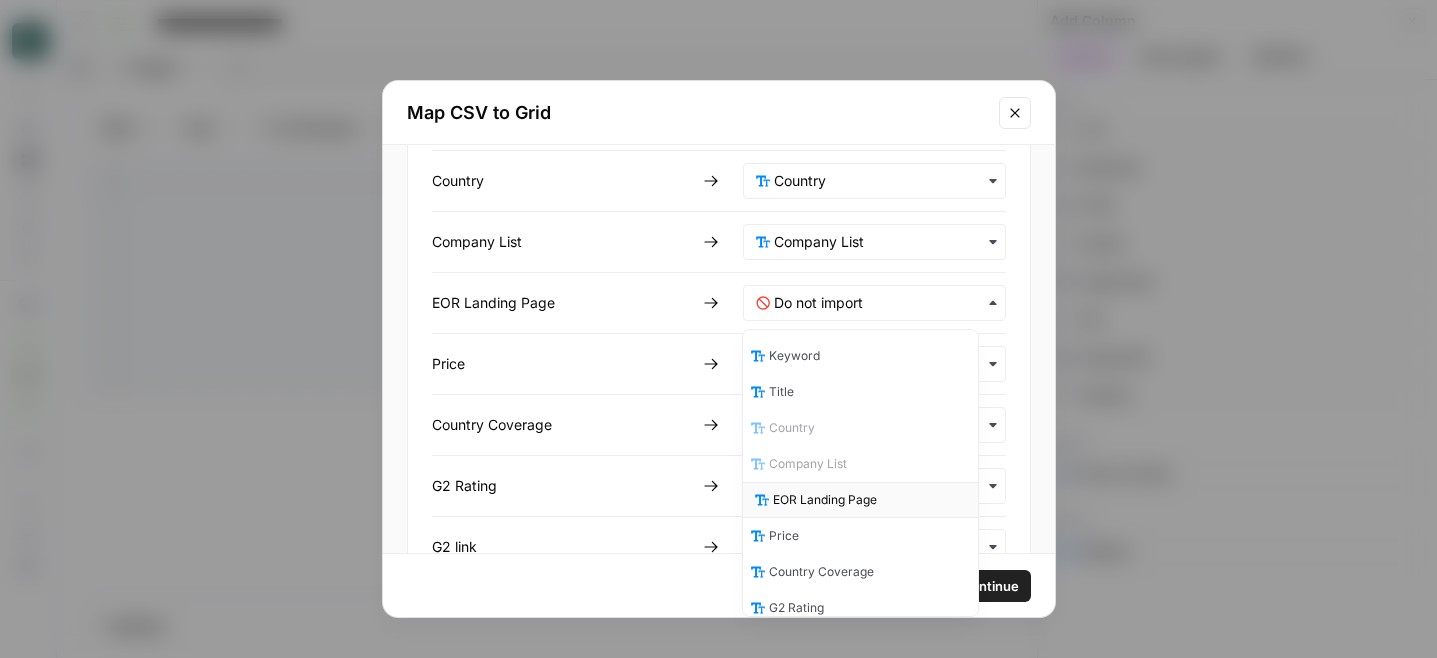 click on "EOR Landing Page" at bounding box center (825, 500) 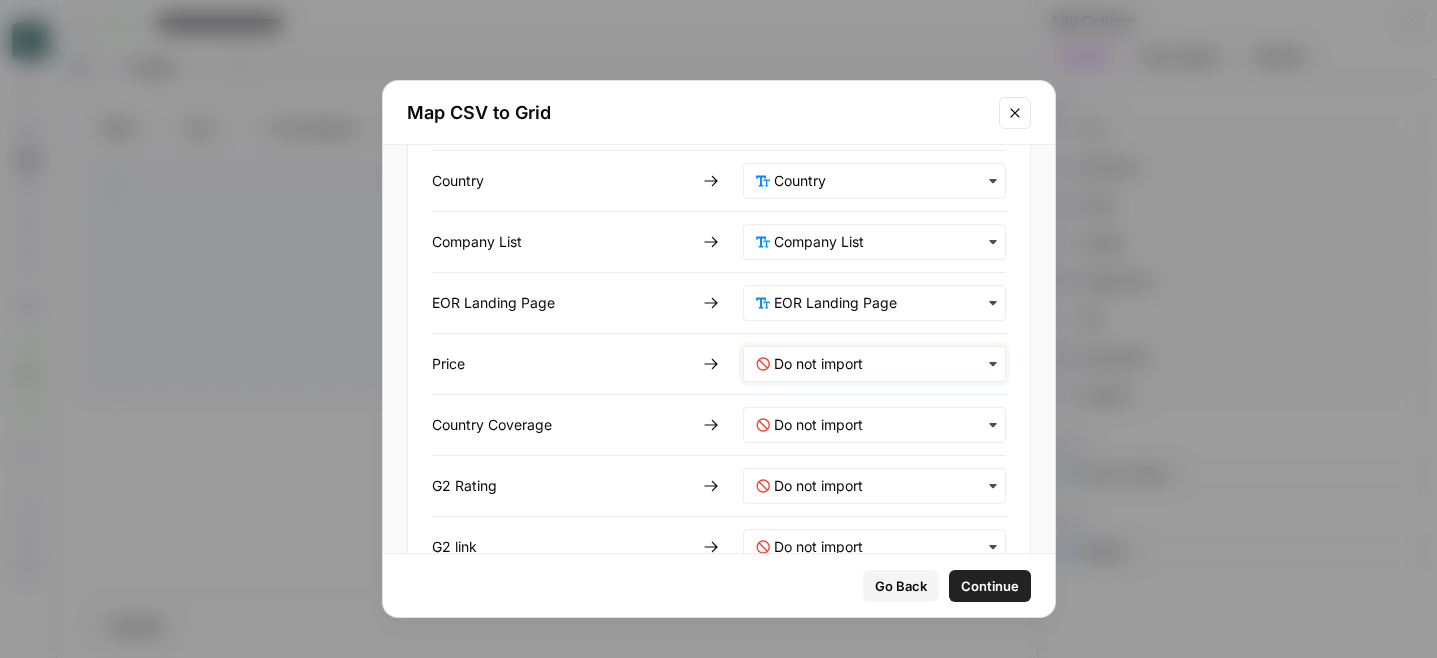 click at bounding box center (883, 364) 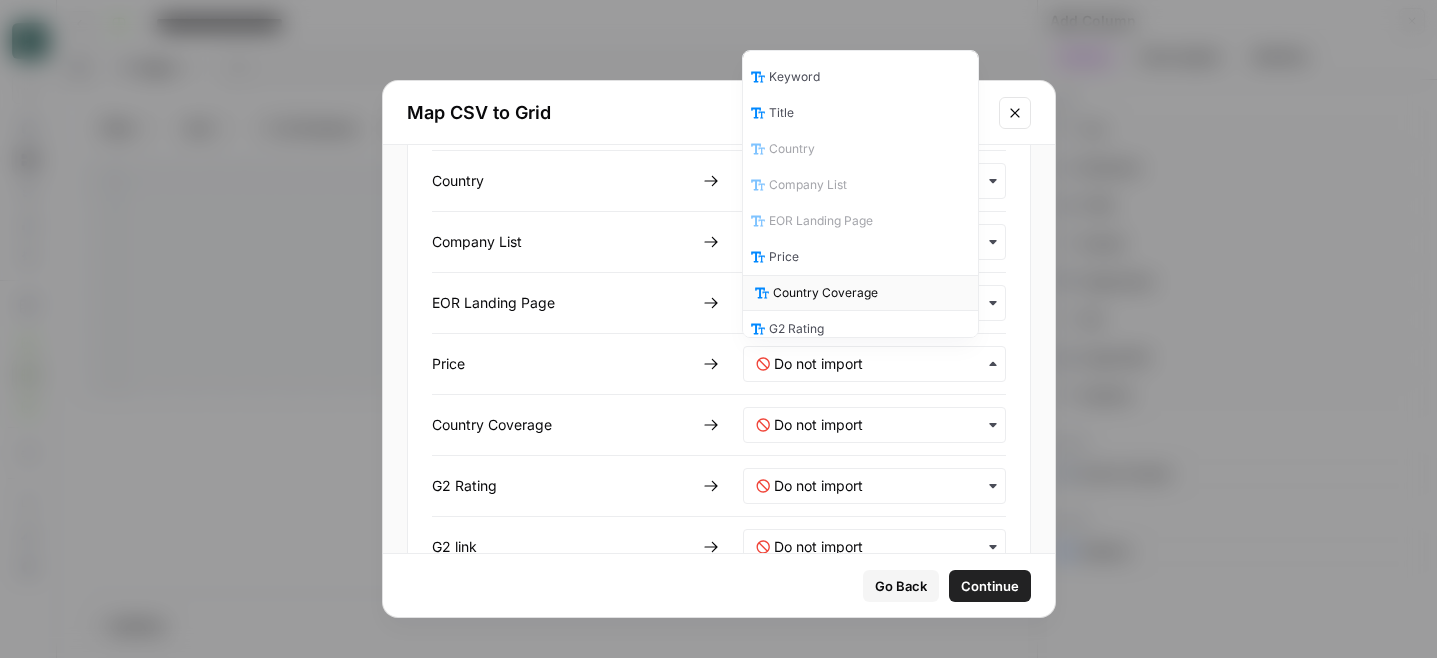 scroll, scrollTop: 10, scrollLeft: 0, axis: vertical 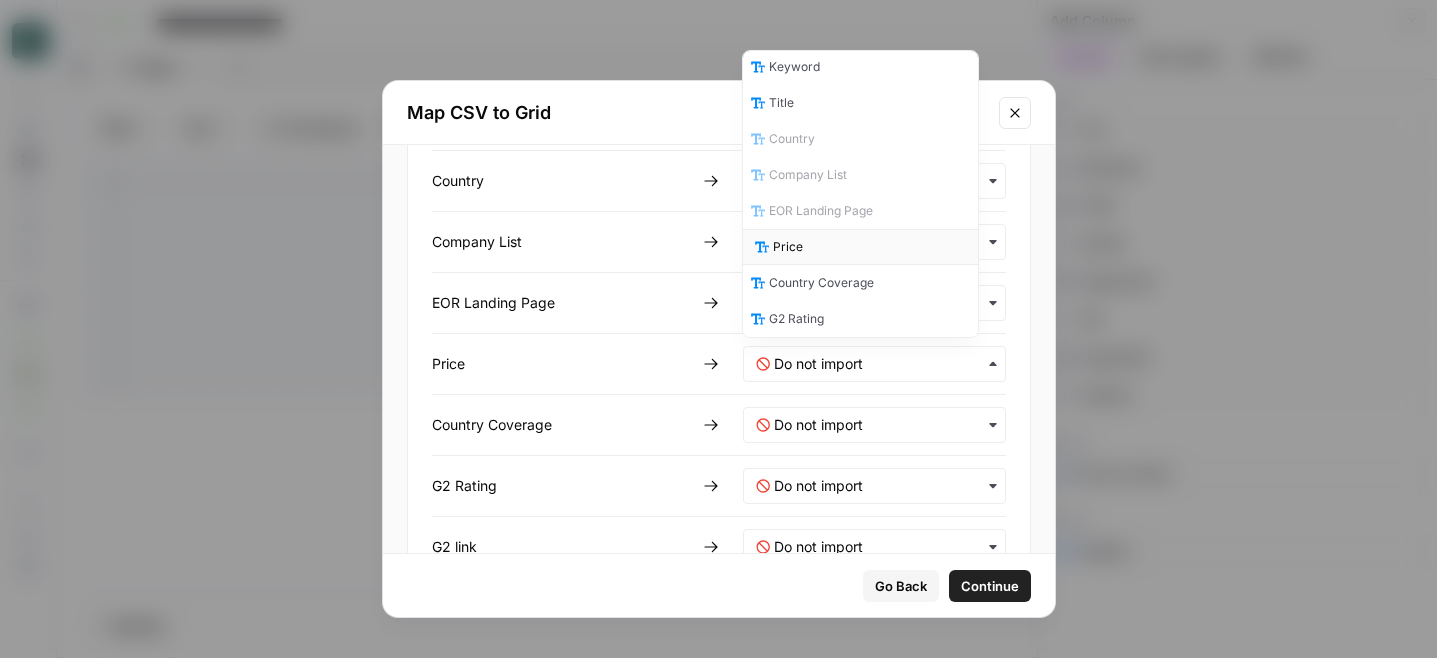 click on "Price" at bounding box center (860, 247) 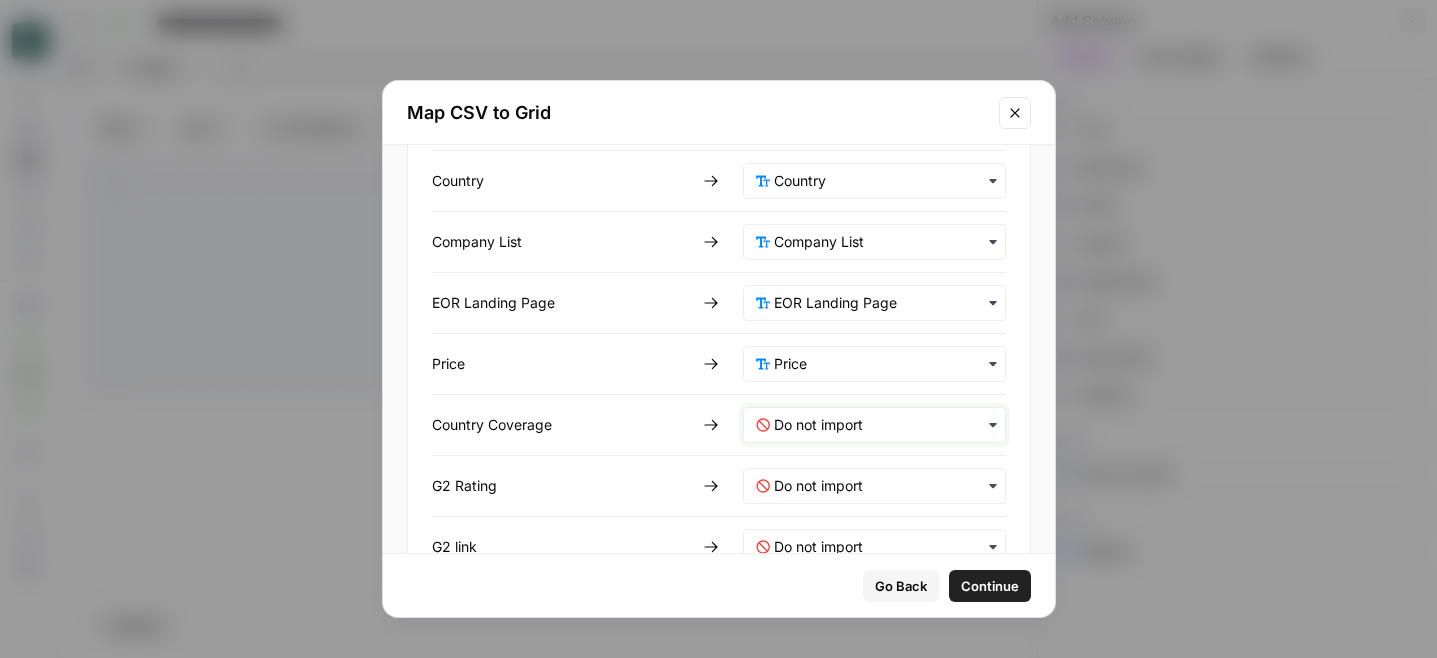 click at bounding box center (883, 425) 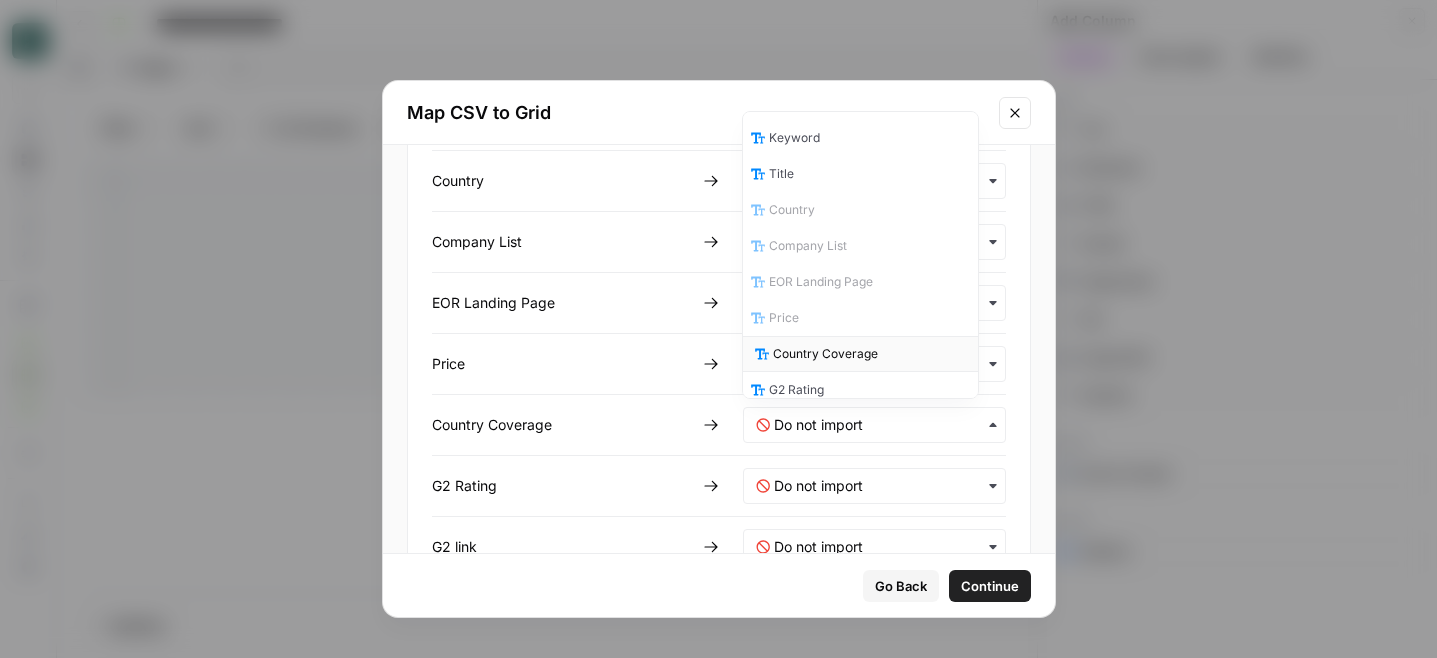 scroll, scrollTop: 10, scrollLeft: 0, axis: vertical 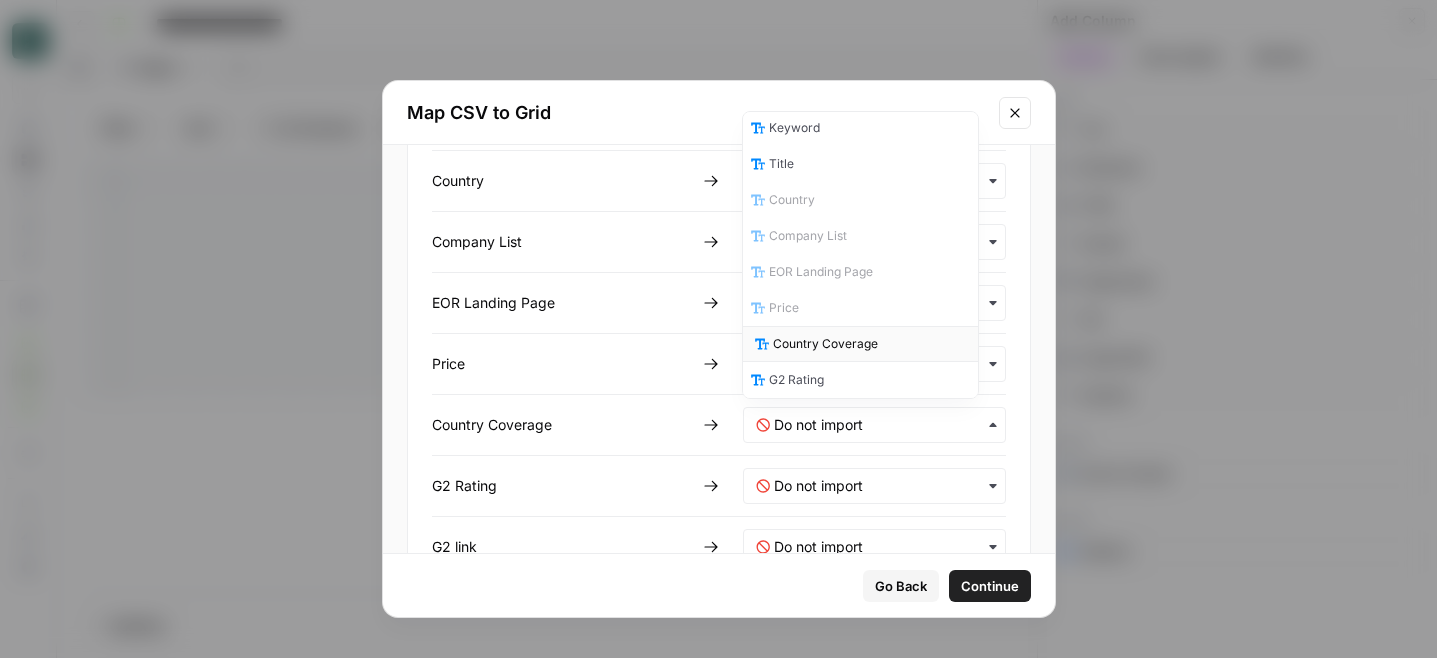 click on "Country Coverage" at bounding box center (825, 344) 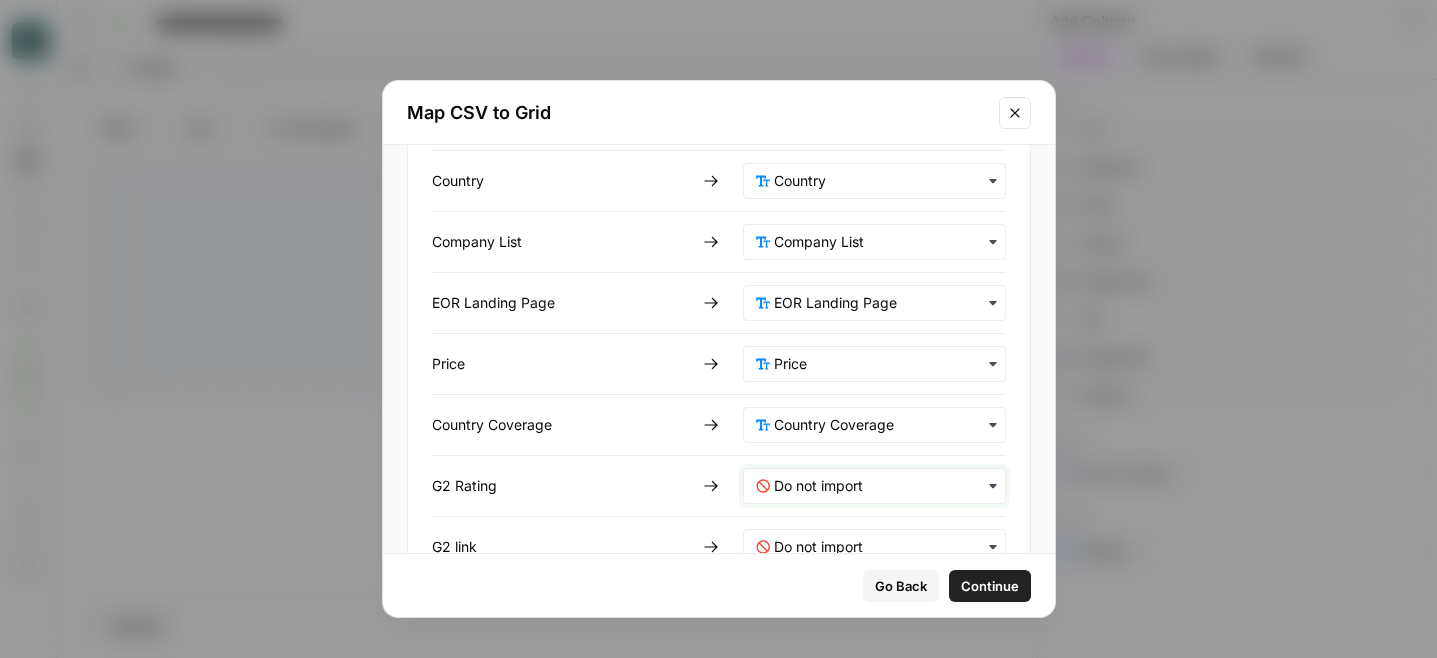click at bounding box center (883, 486) 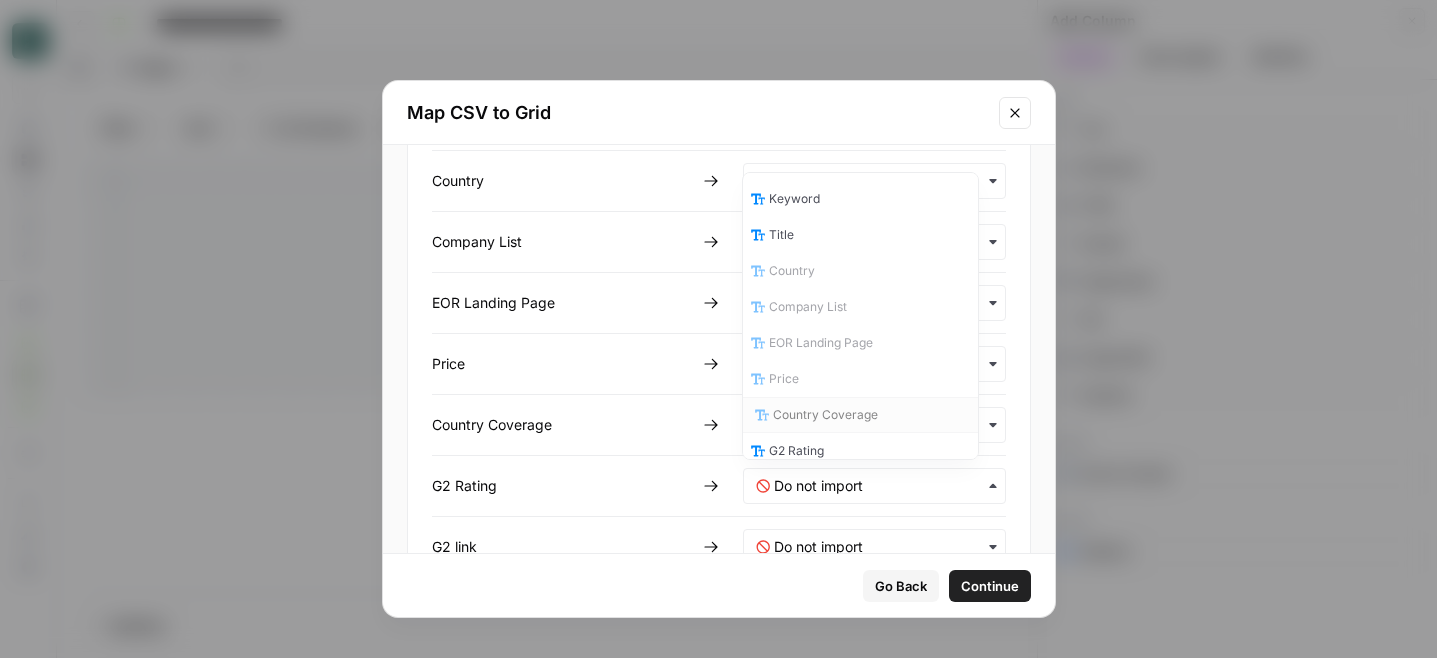 scroll, scrollTop: 10, scrollLeft: 0, axis: vertical 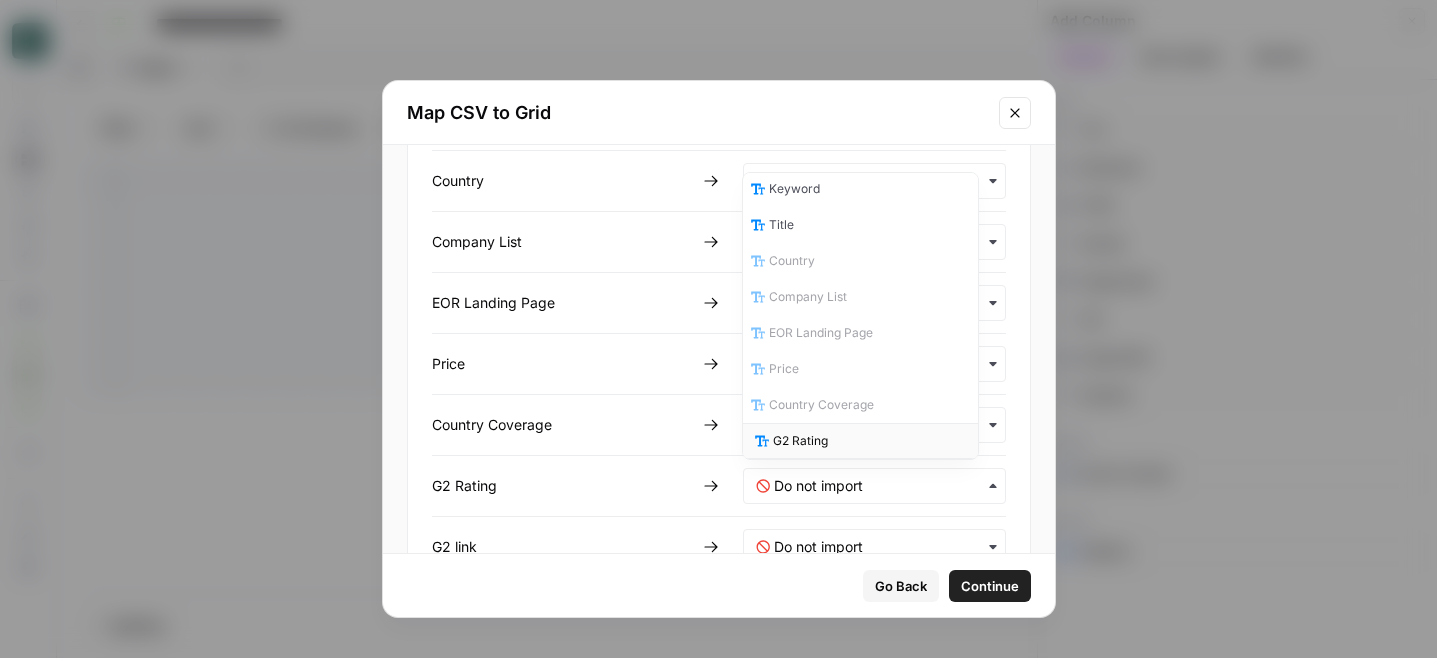 click on "G2 Rating" at bounding box center (800, 441) 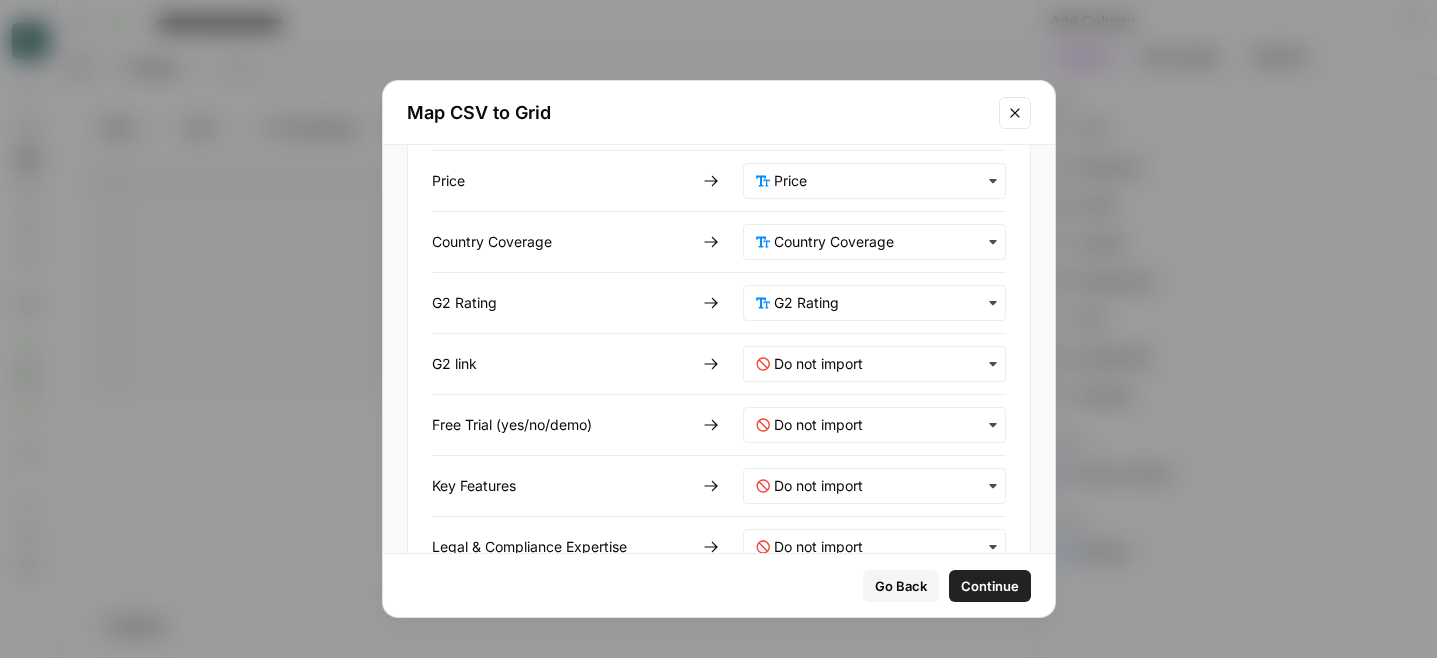 scroll, scrollTop: 456, scrollLeft: 0, axis: vertical 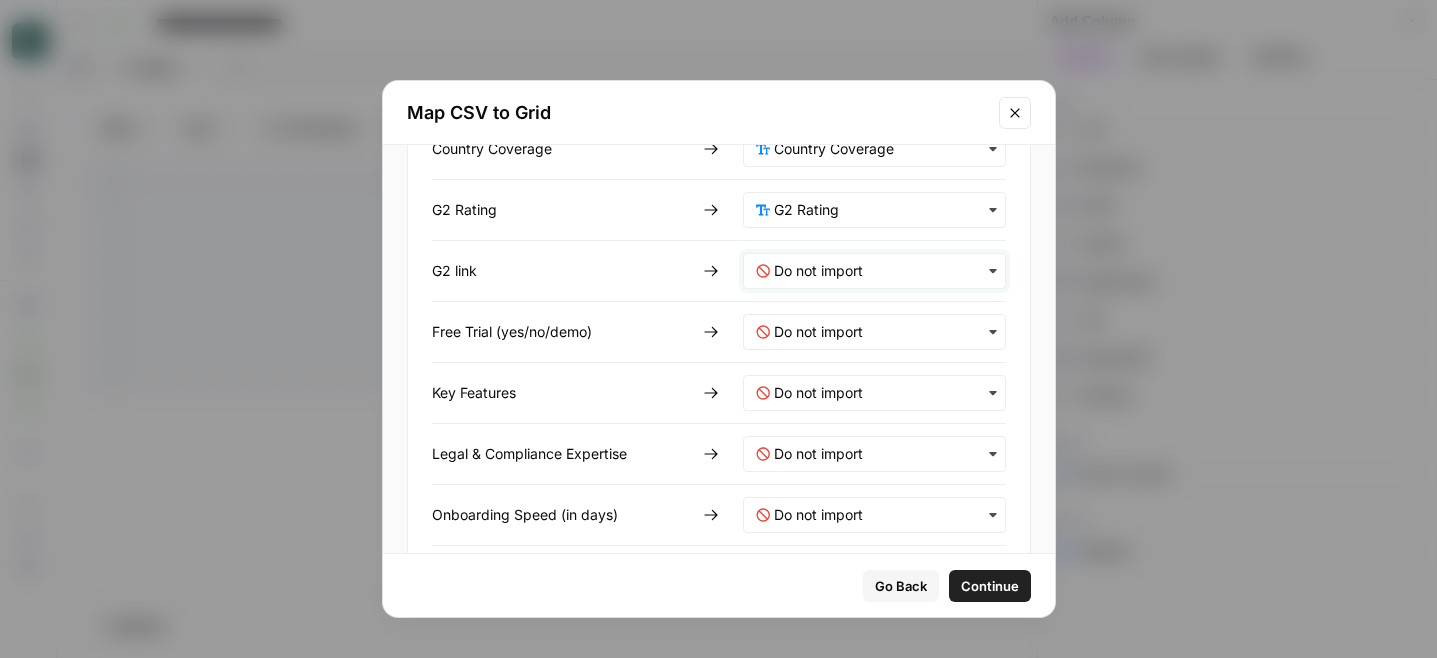click at bounding box center [883, 271] 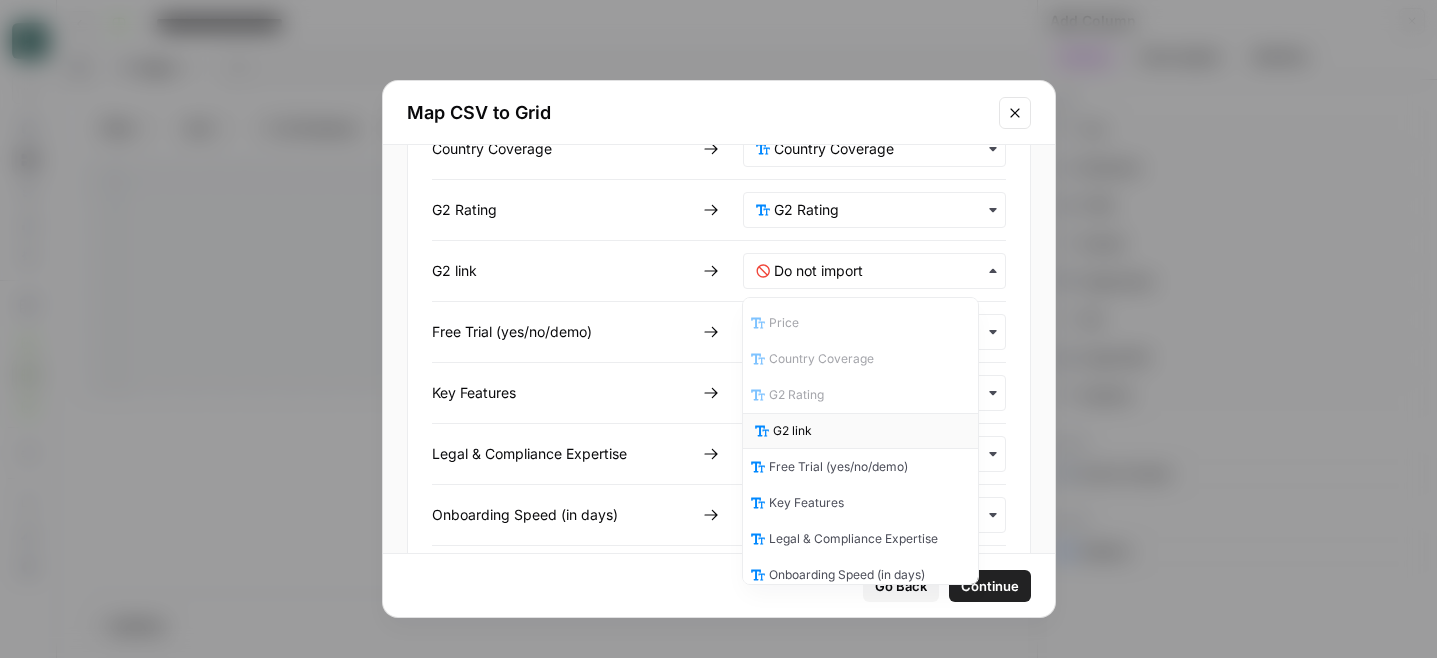 scroll, scrollTop: 227, scrollLeft: 0, axis: vertical 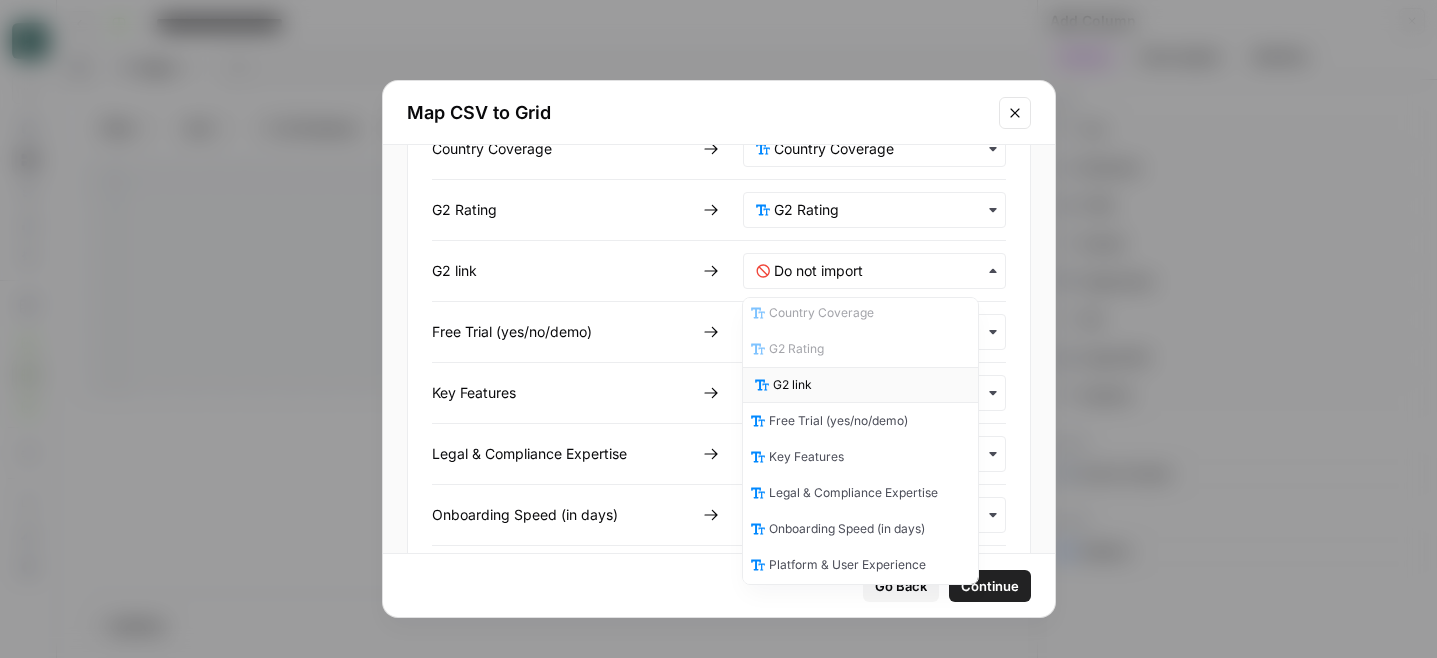 click on "G2 link" at bounding box center [792, 385] 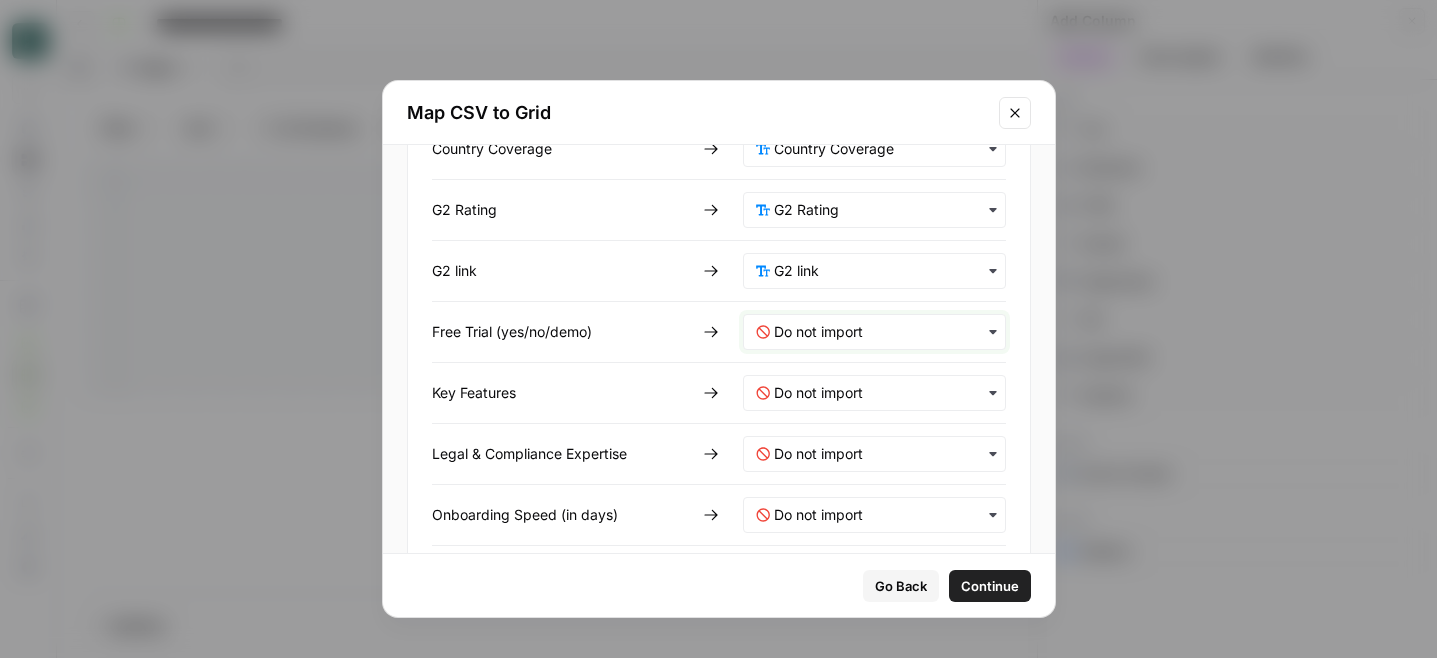 click at bounding box center [883, 332] 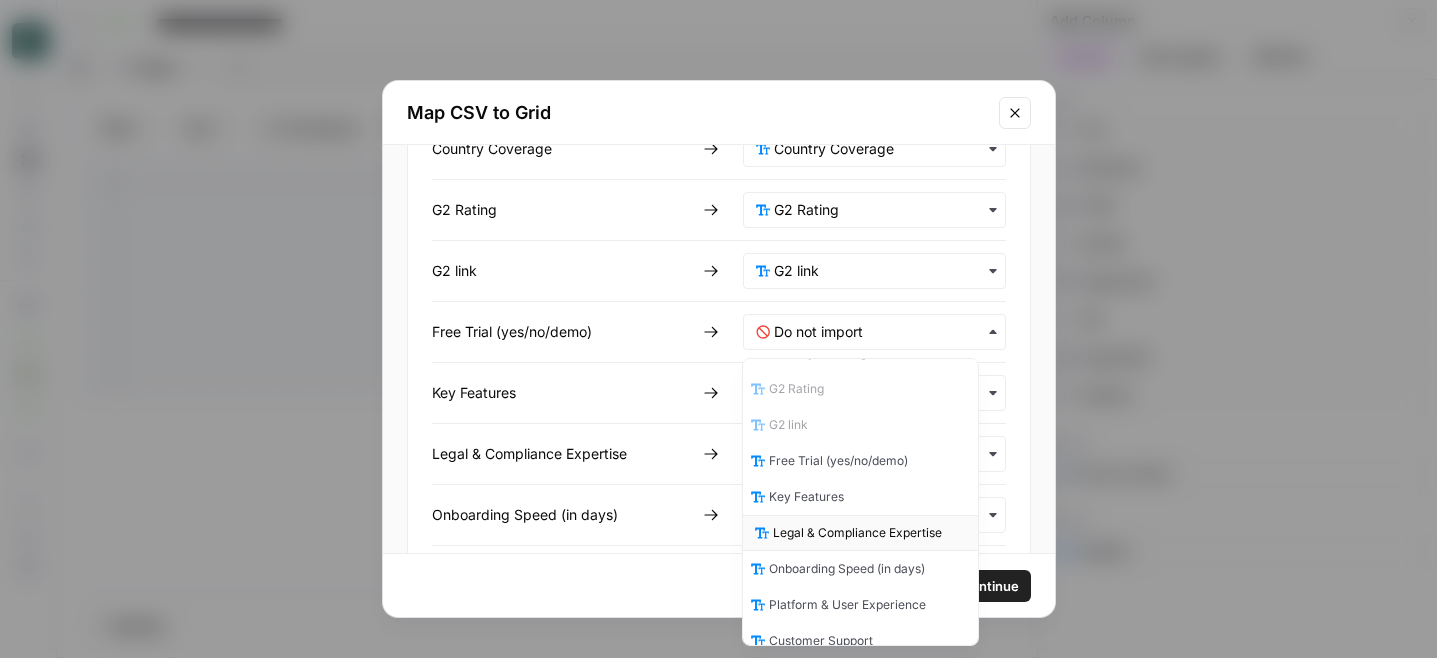 scroll, scrollTop: 305, scrollLeft: 0, axis: vertical 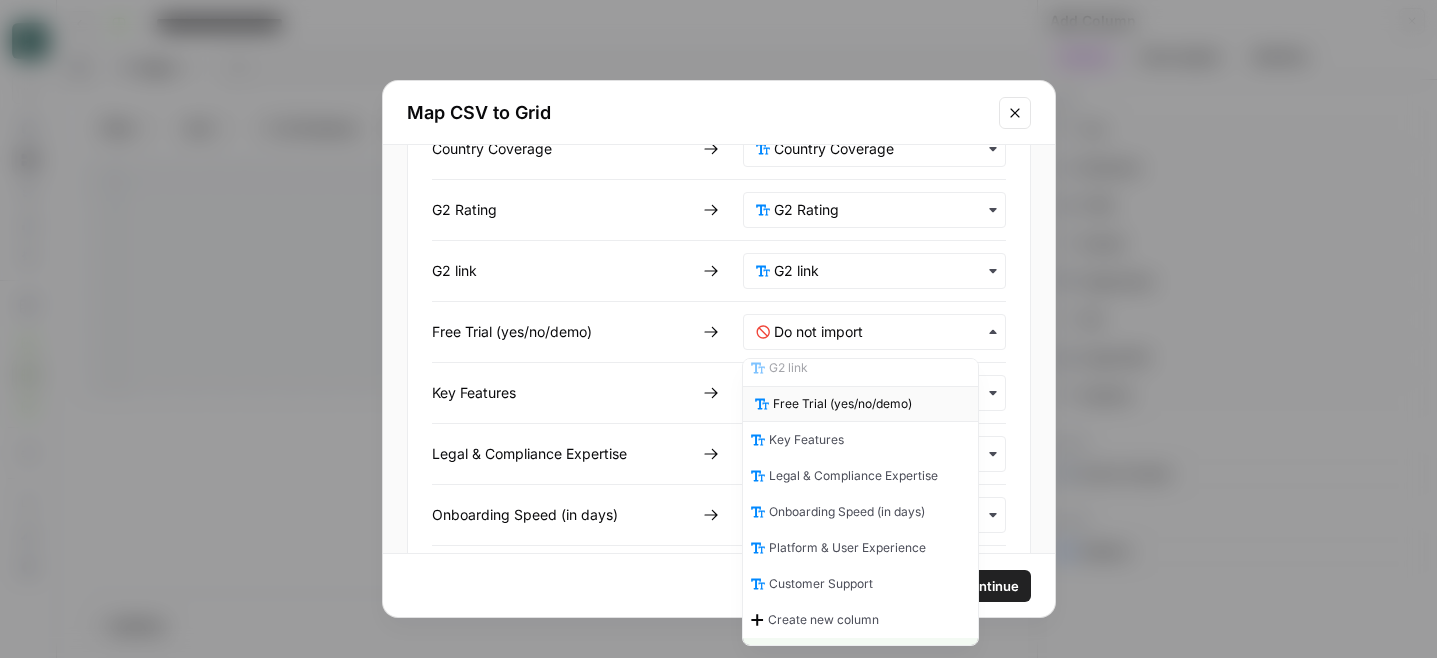 click on "Free Trial (yes/no/demo)" at bounding box center [842, 404] 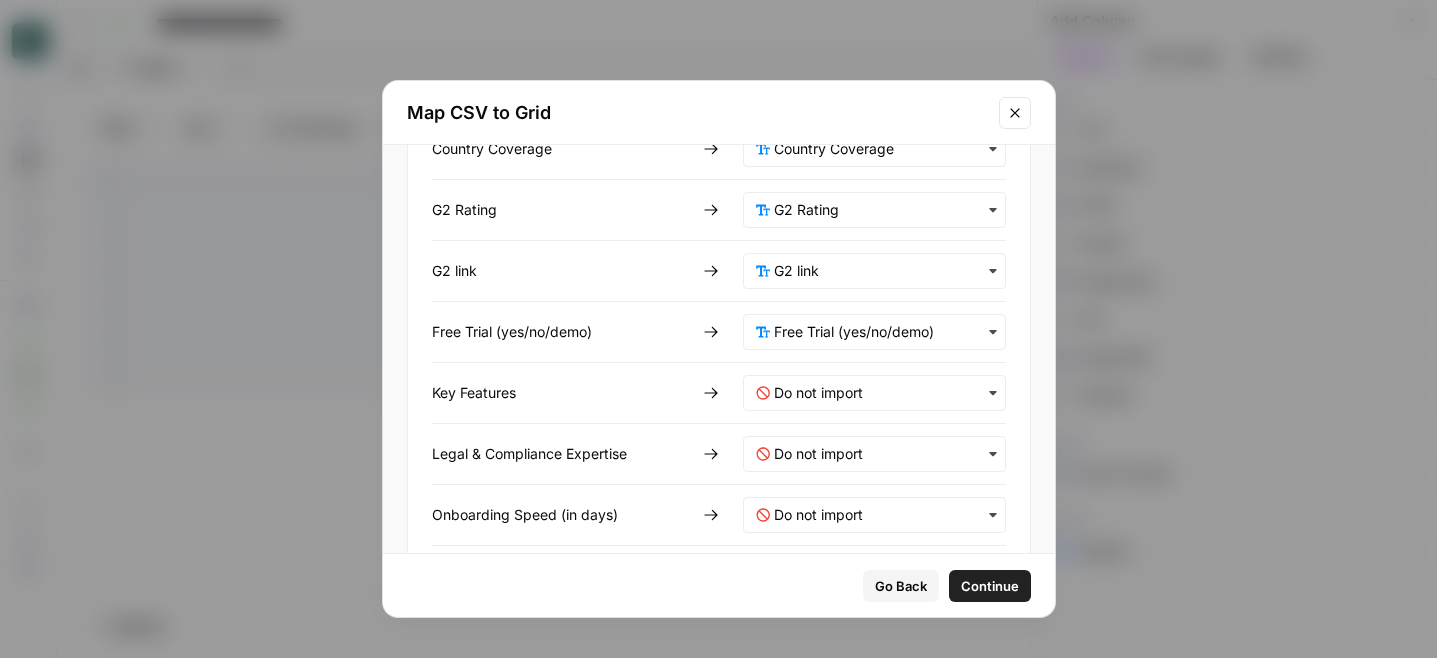 click at bounding box center [874, 393] 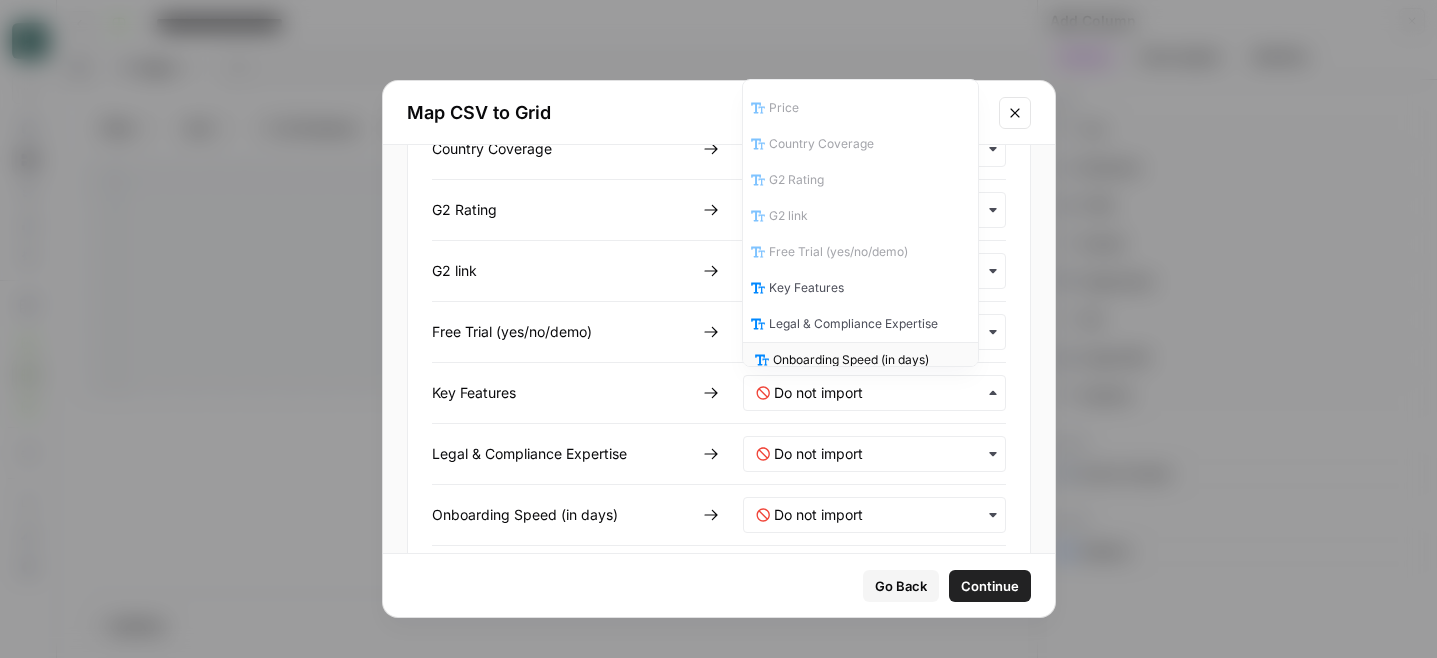 scroll, scrollTop: 254, scrollLeft: 0, axis: vertical 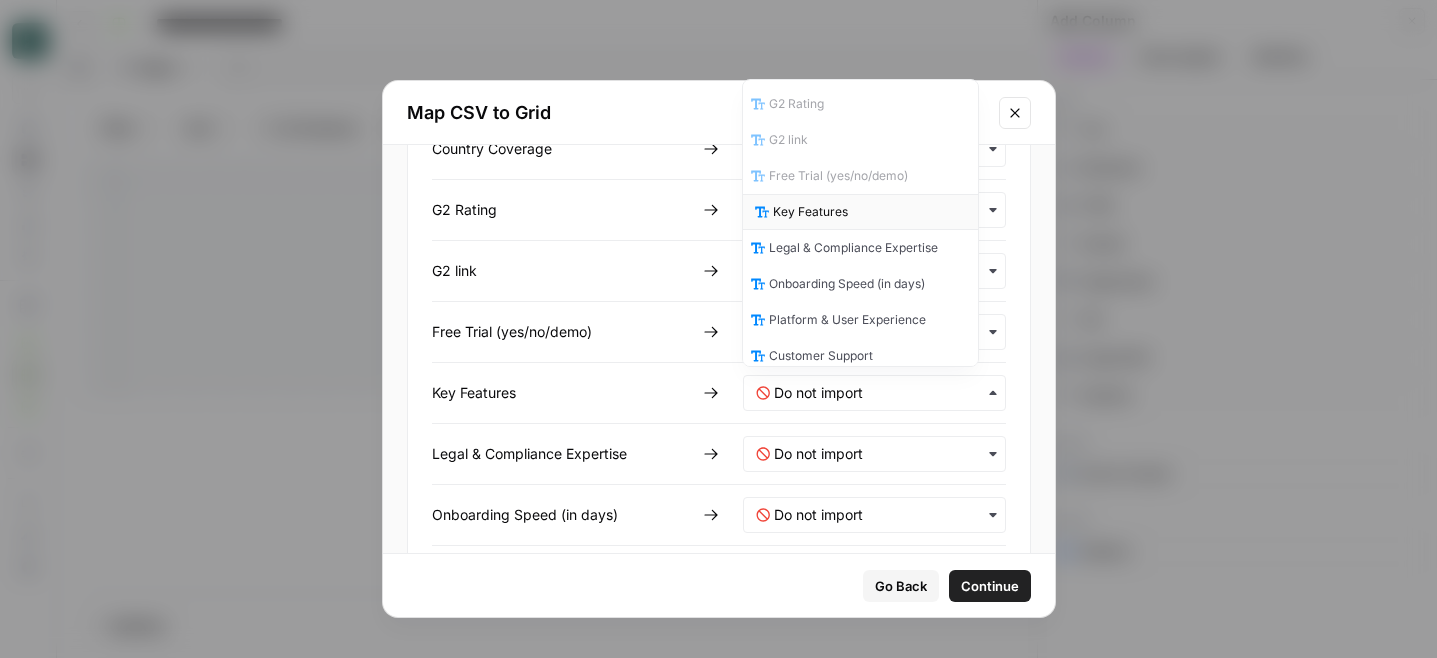 click on "Key Features" at bounding box center (810, 212) 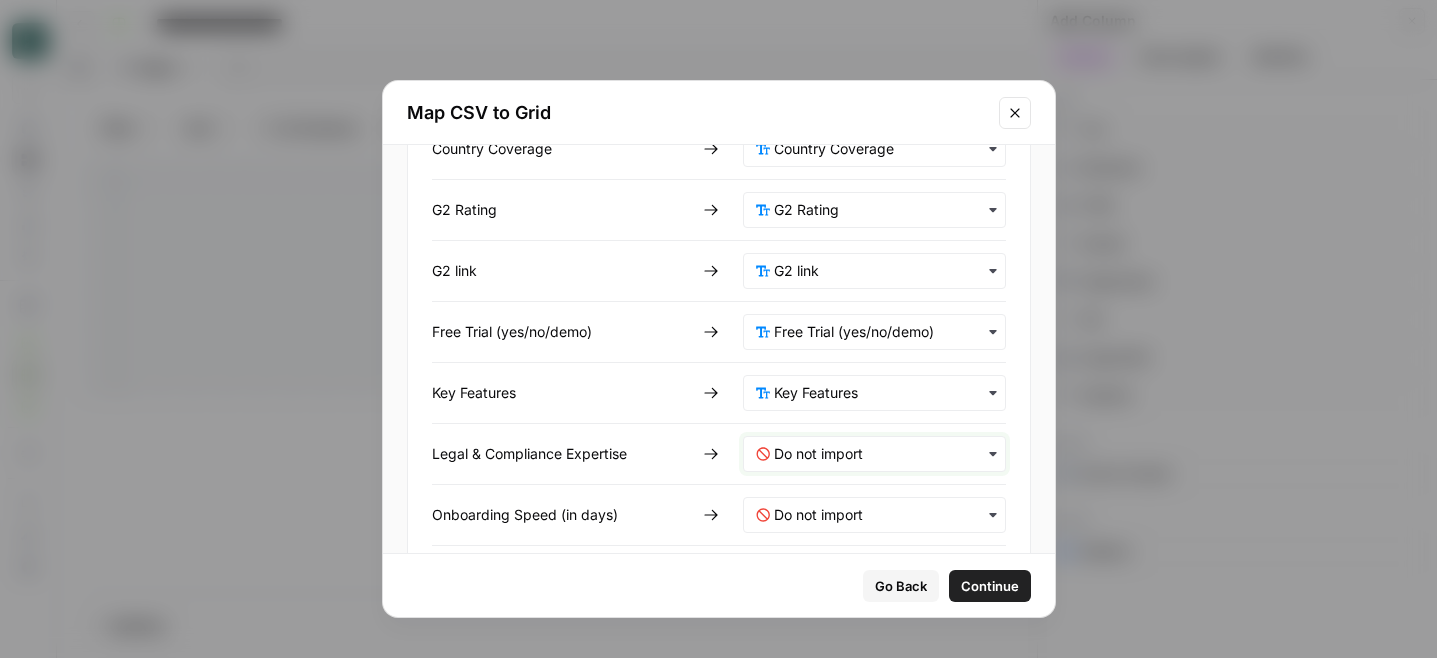 click at bounding box center (883, 454) 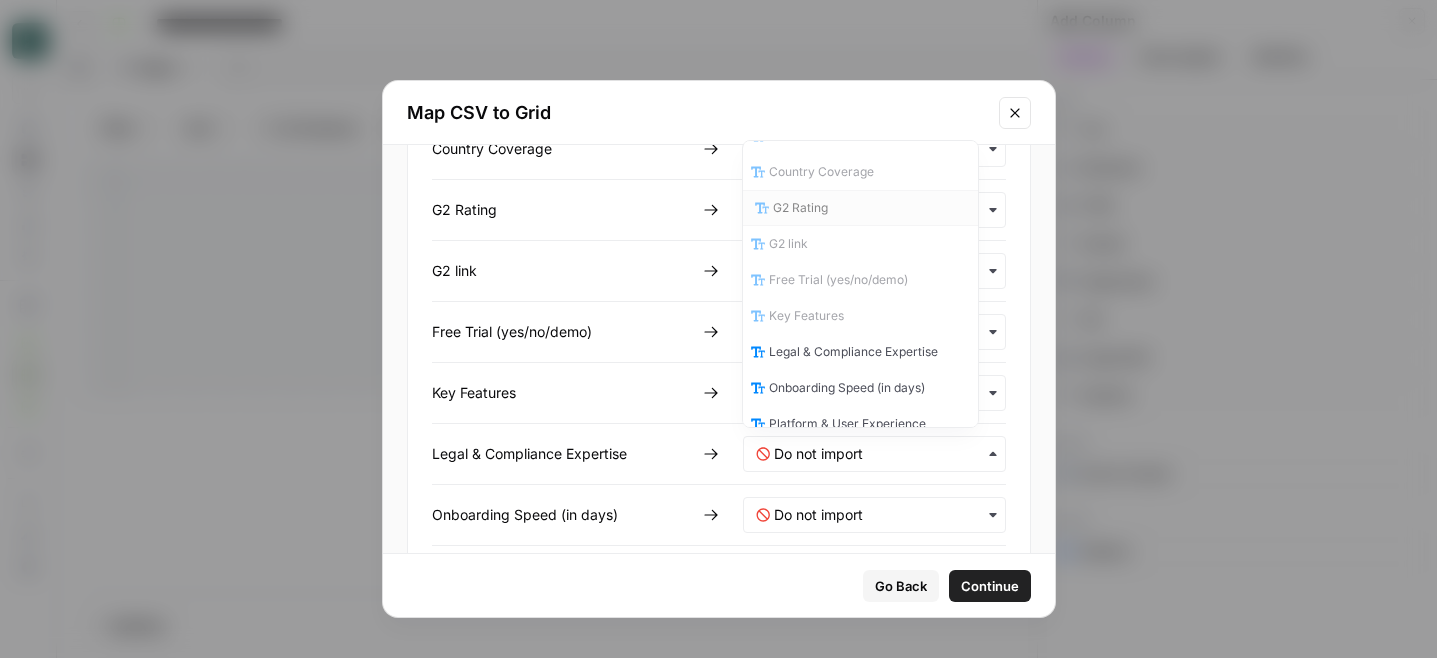 scroll, scrollTop: 342, scrollLeft: 0, axis: vertical 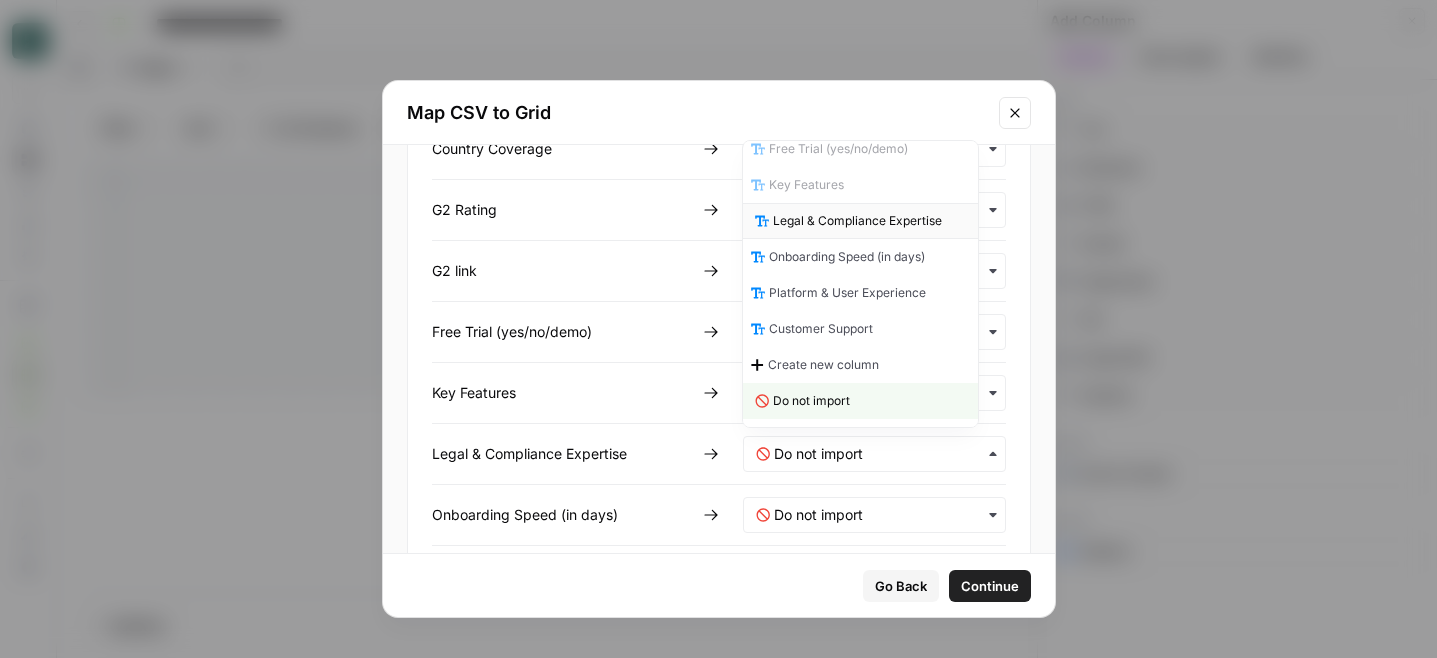 click on "Legal & Compliance Expertise" at bounding box center (857, 221) 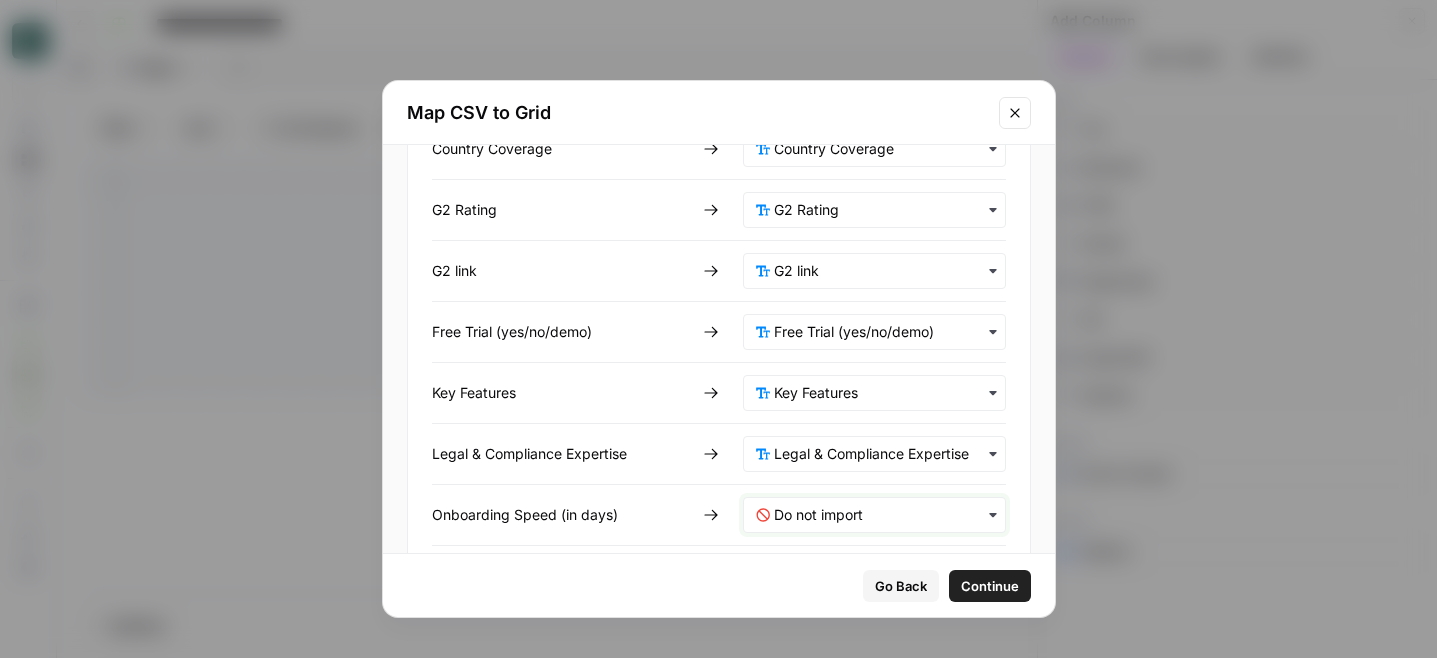 click at bounding box center (883, 515) 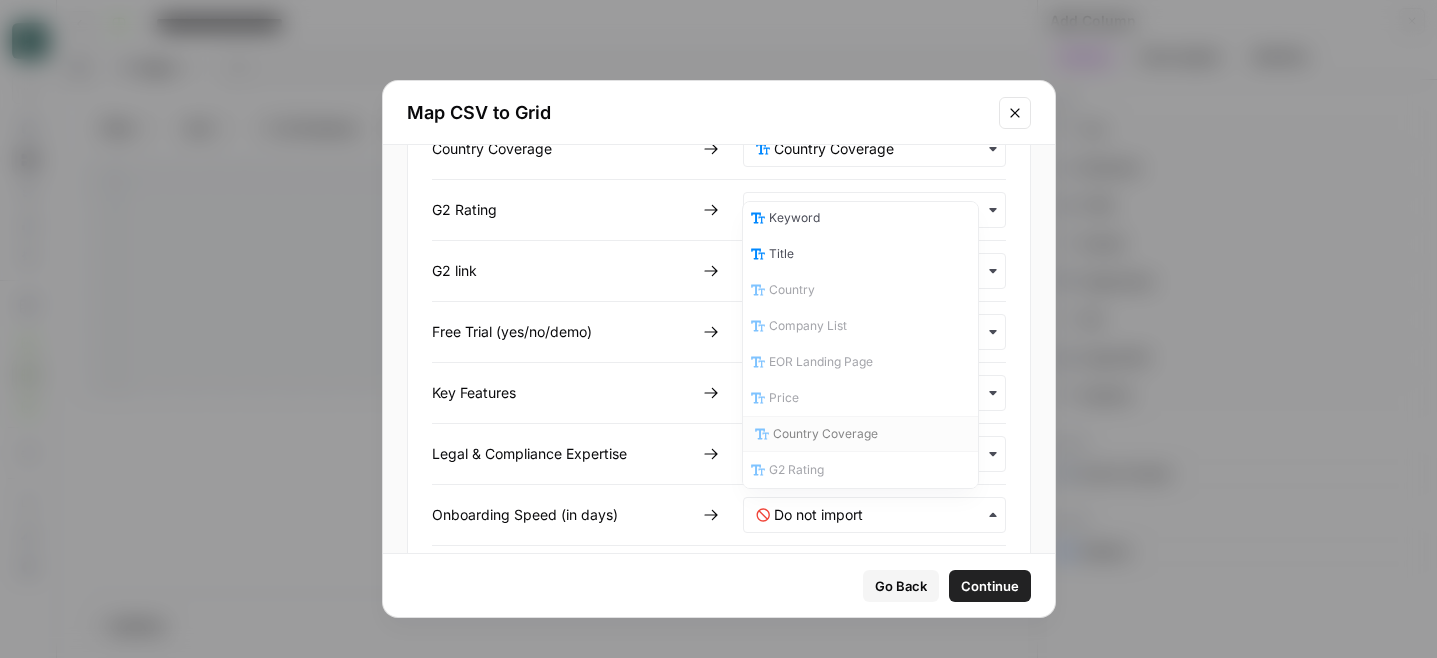 scroll, scrollTop: 342, scrollLeft: 0, axis: vertical 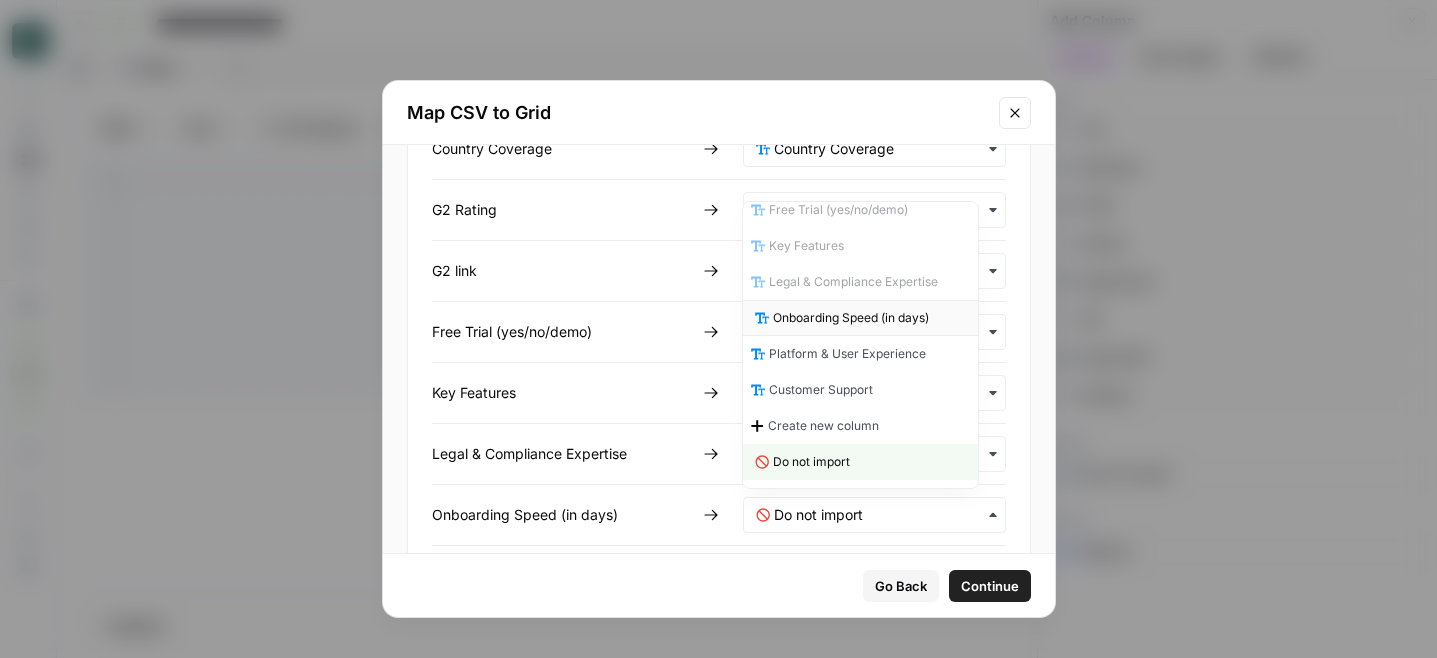 click on "Onboarding Speed (in days)" at bounding box center (860, 318) 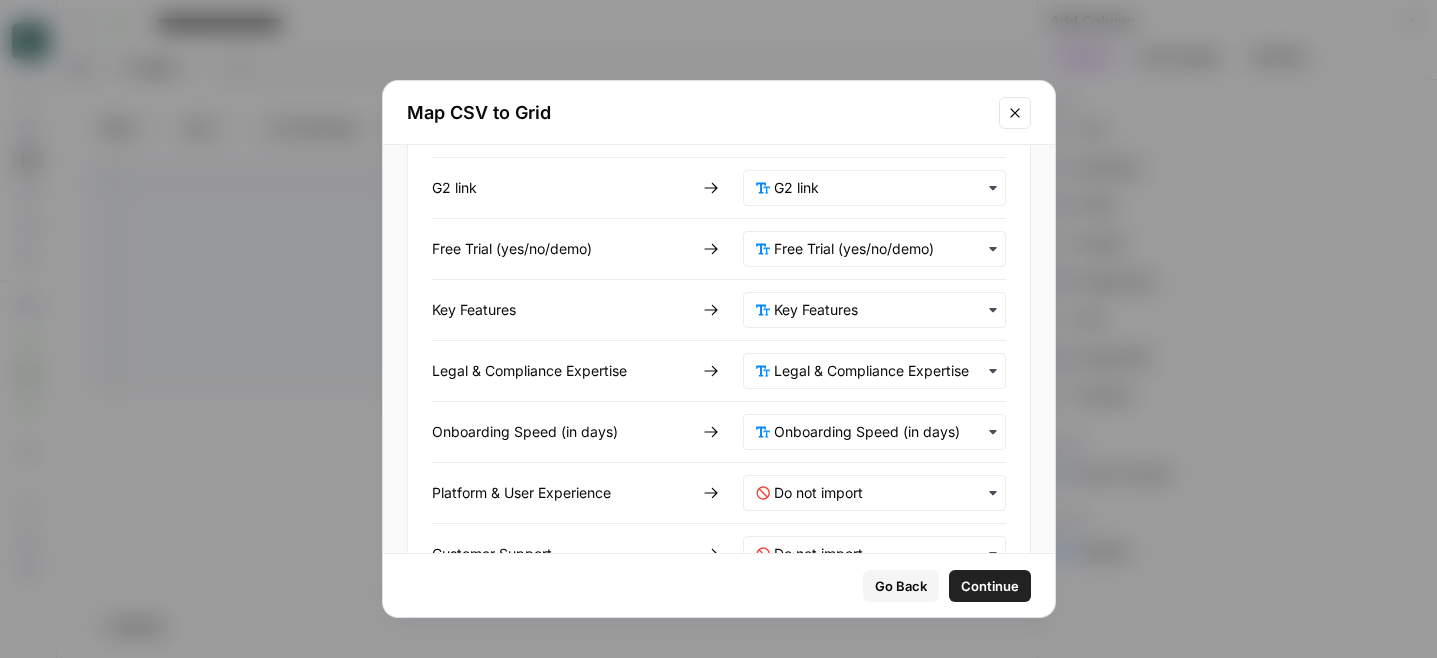 scroll, scrollTop: 603, scrollLeft: 0, axis: vertical 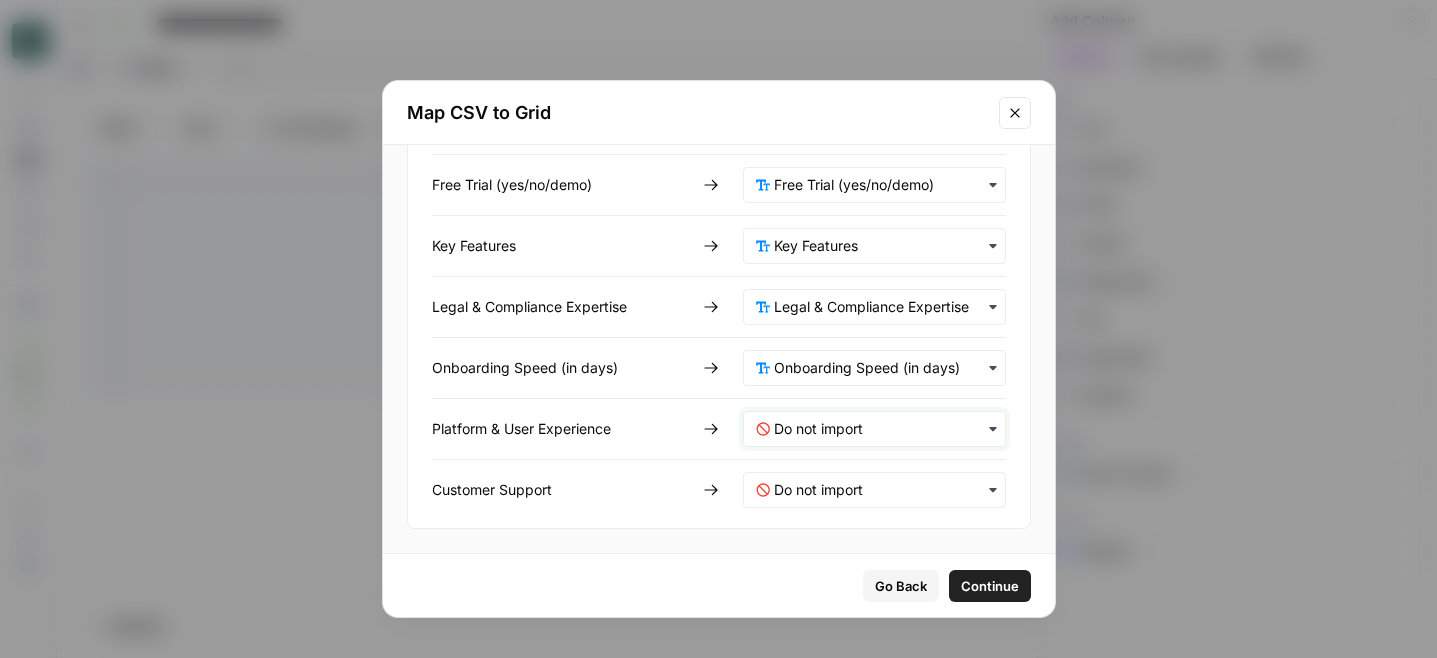 click at bounding box center [883, 429] 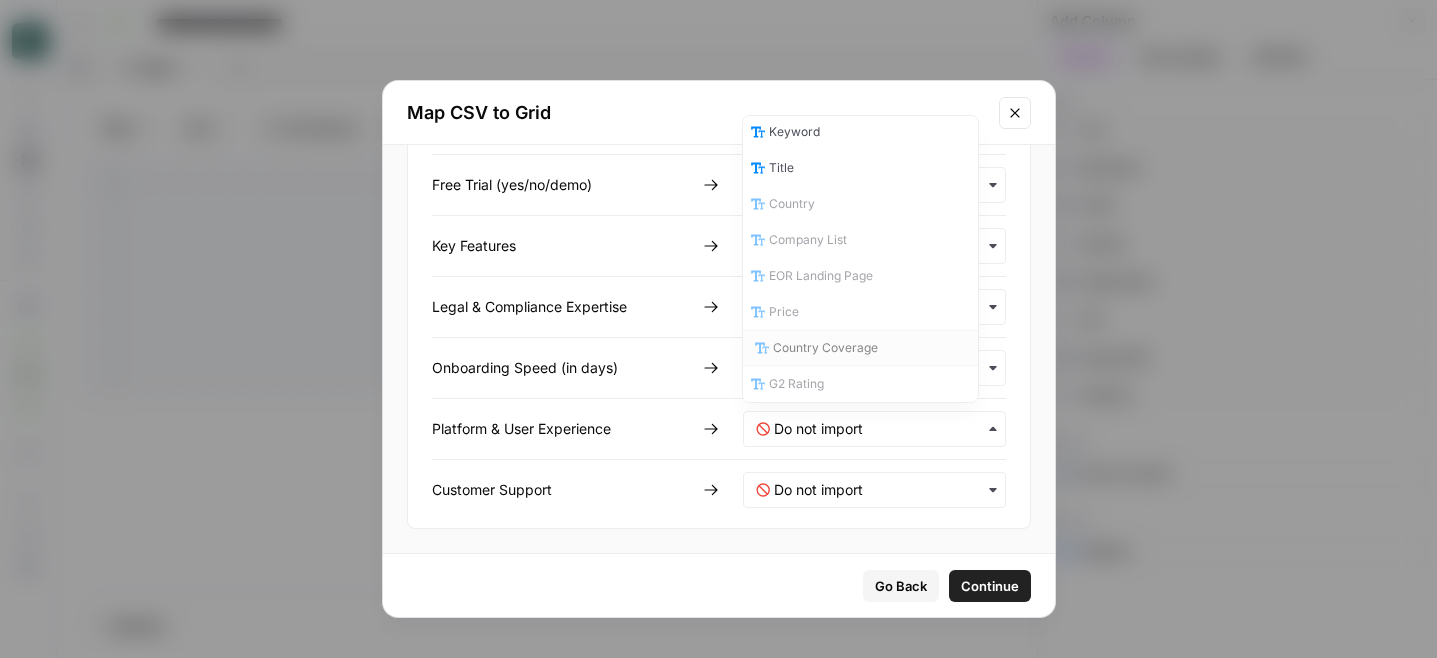 scroll, scrollTop: 342, scrollLeft: 0, axis: vertical 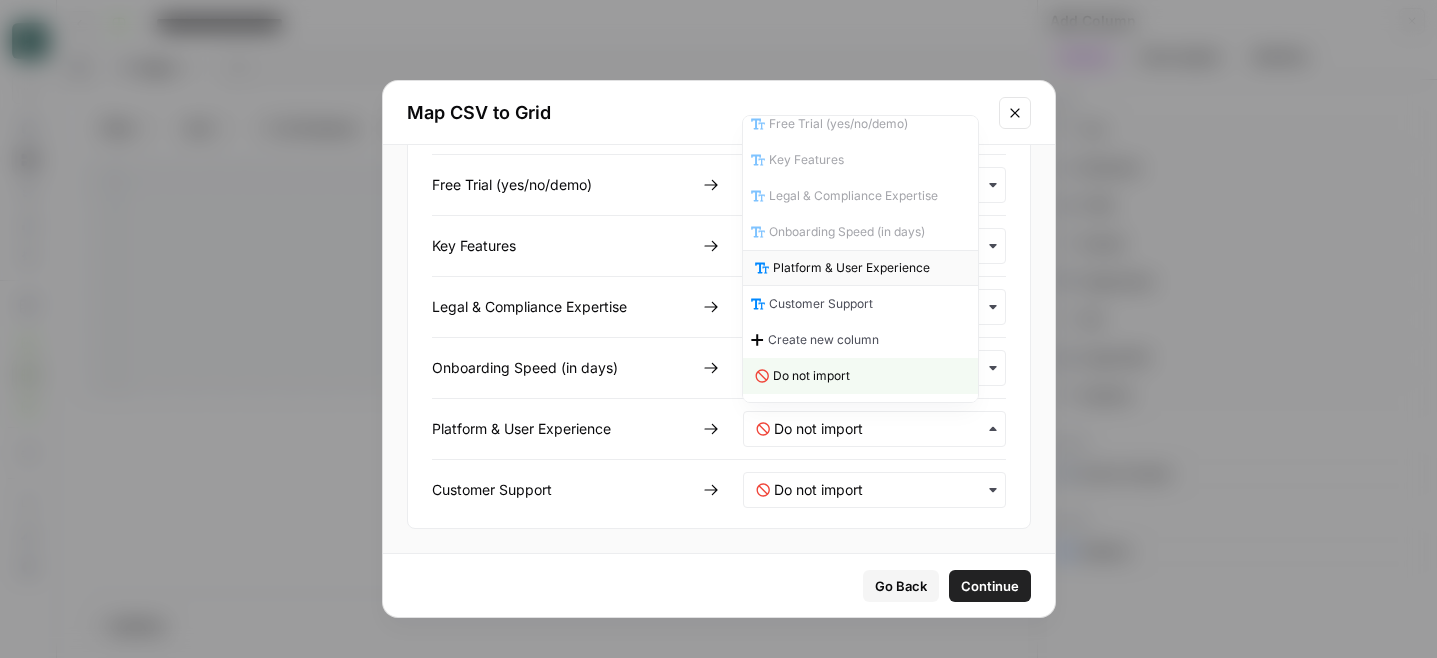 click on "Platform & User Experience" at bounding box center (851, 268) 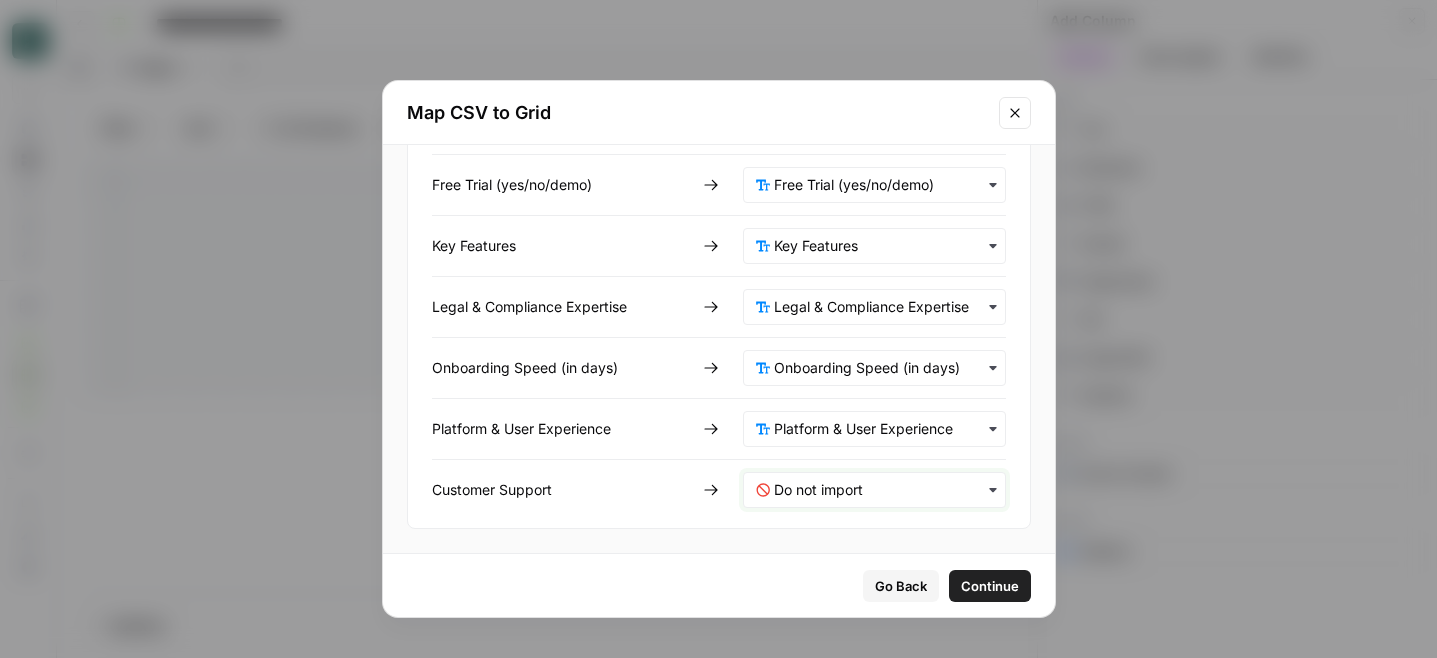 click at bounding box center (883, 490) 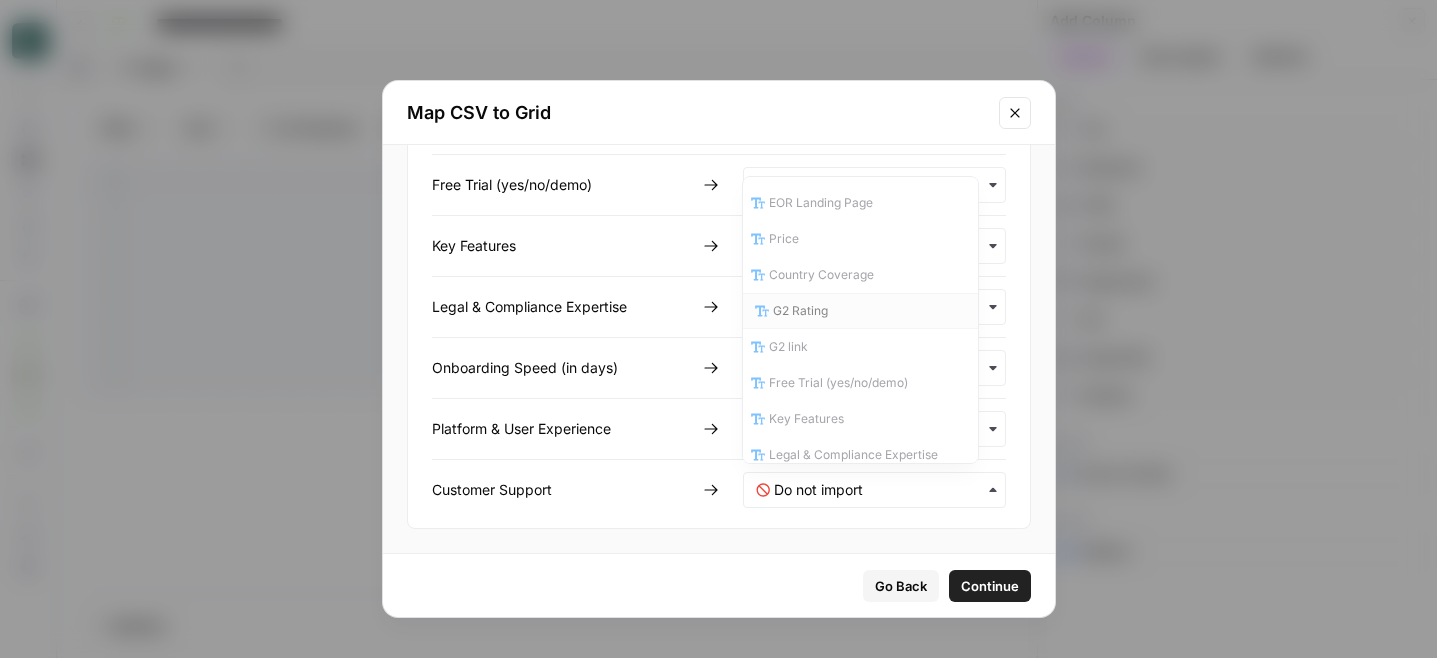 scroll, scrollTop: 342, scrollLeft: 0, axis: vertical 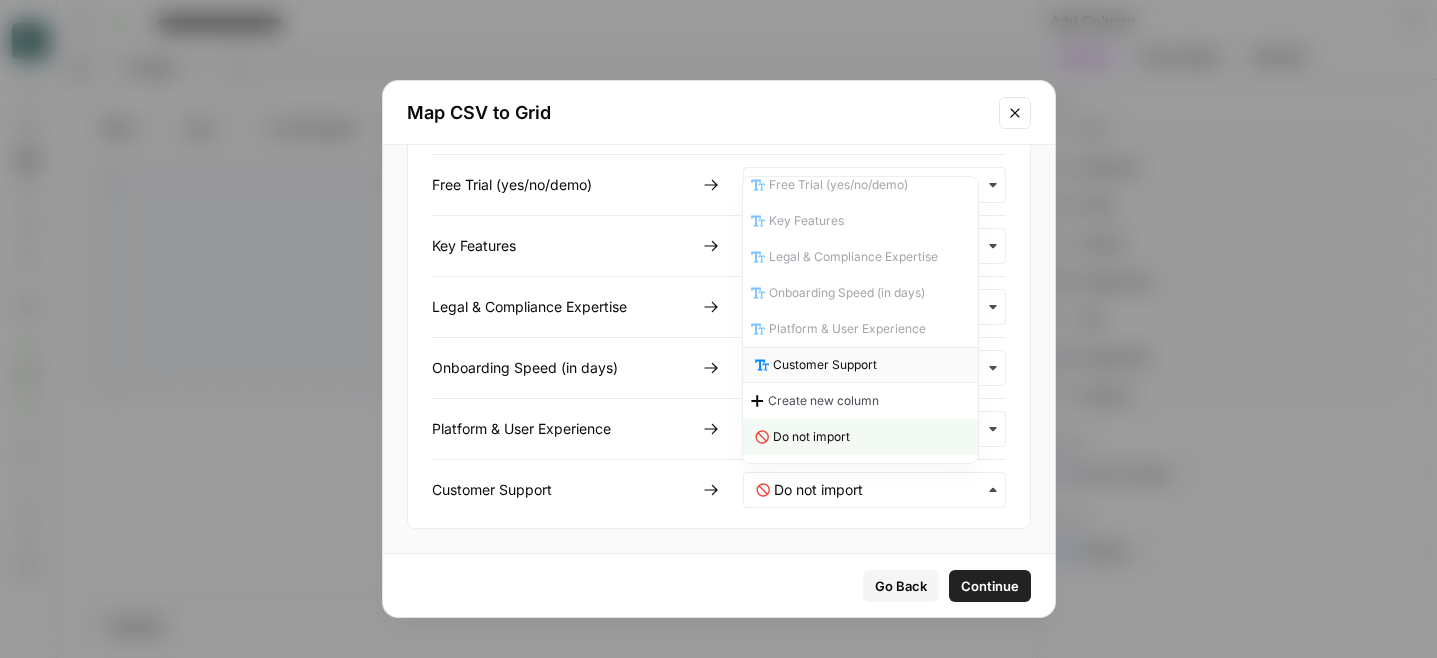 click on "Customer Support" at bounding box center [825, 365] 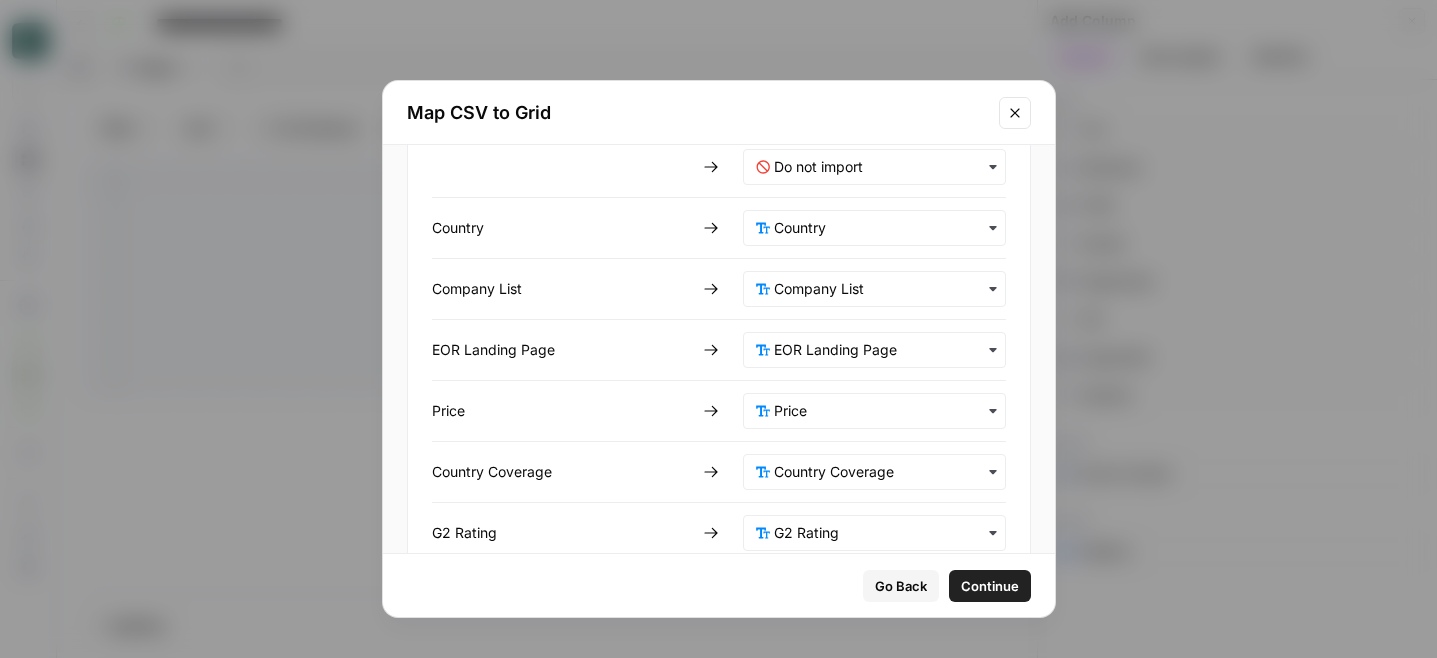 scroll, scrollTop: 0, scrollLeft: 0, axis: both 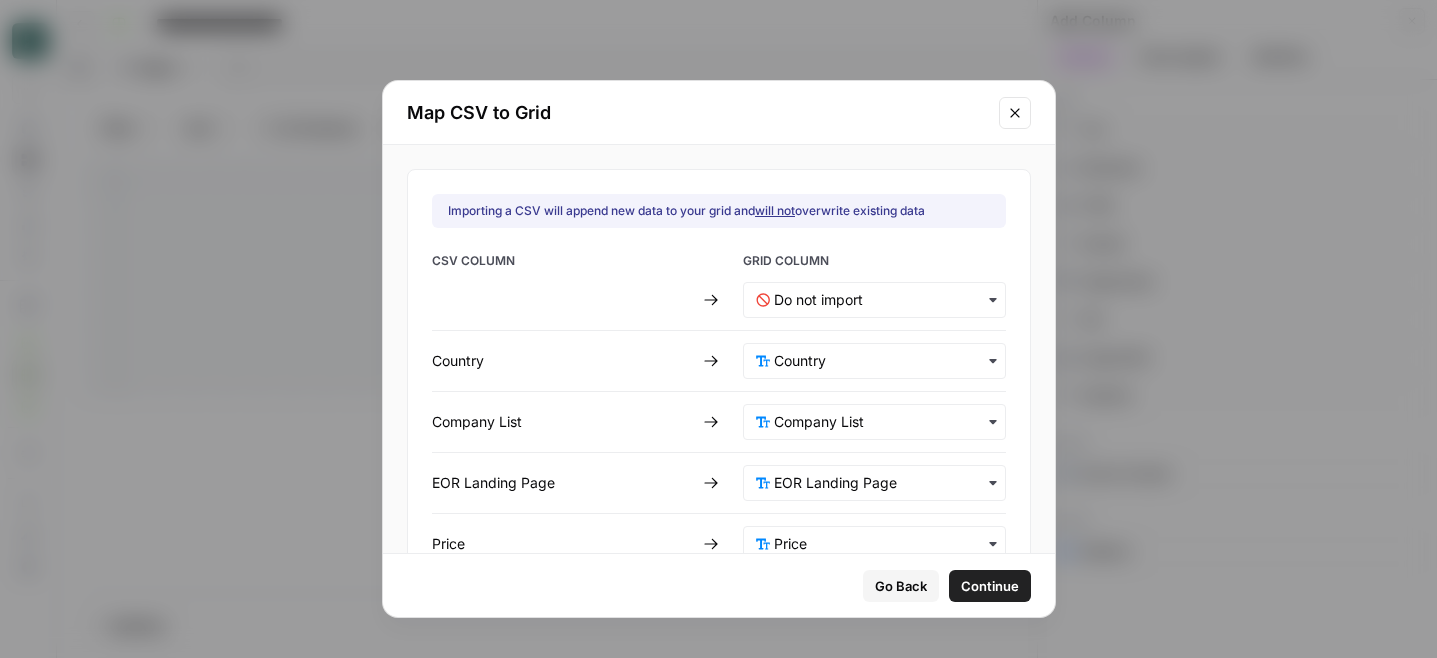 click on "Continue" at bounding box center (990, 586) 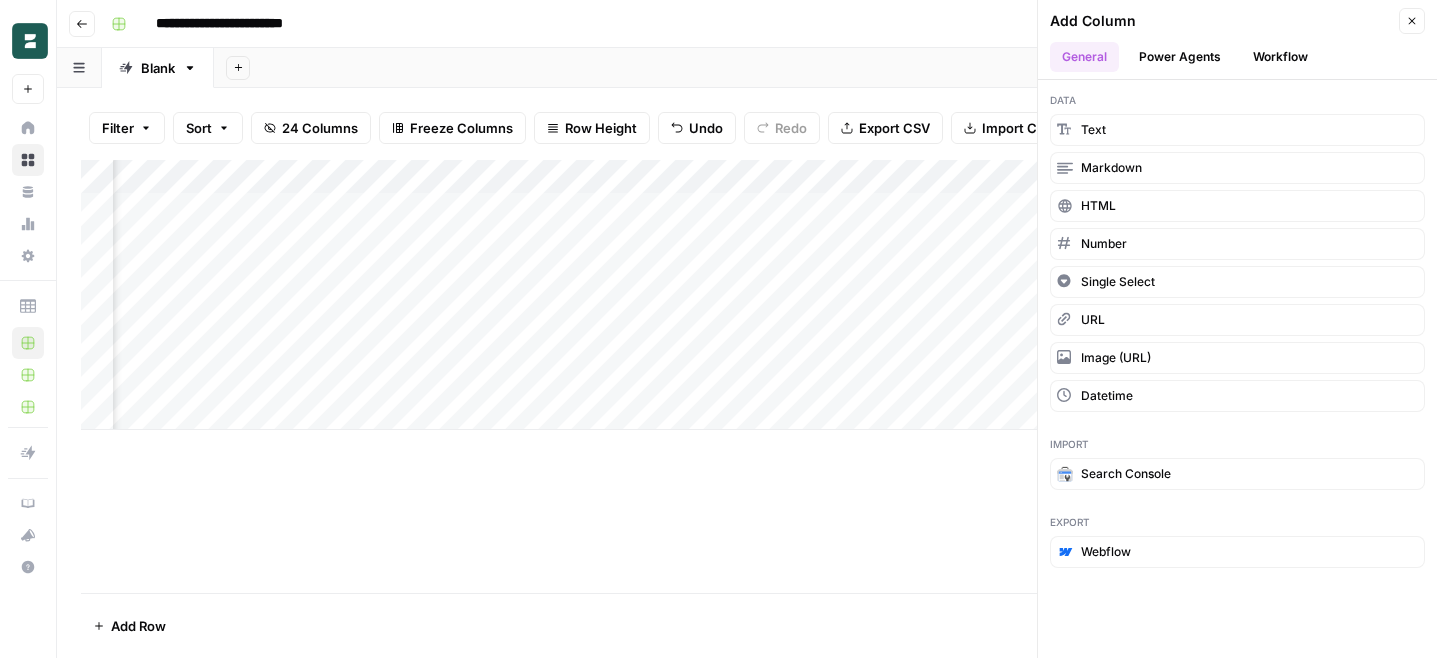 click on "Close" at bounding box center (1412, 21) 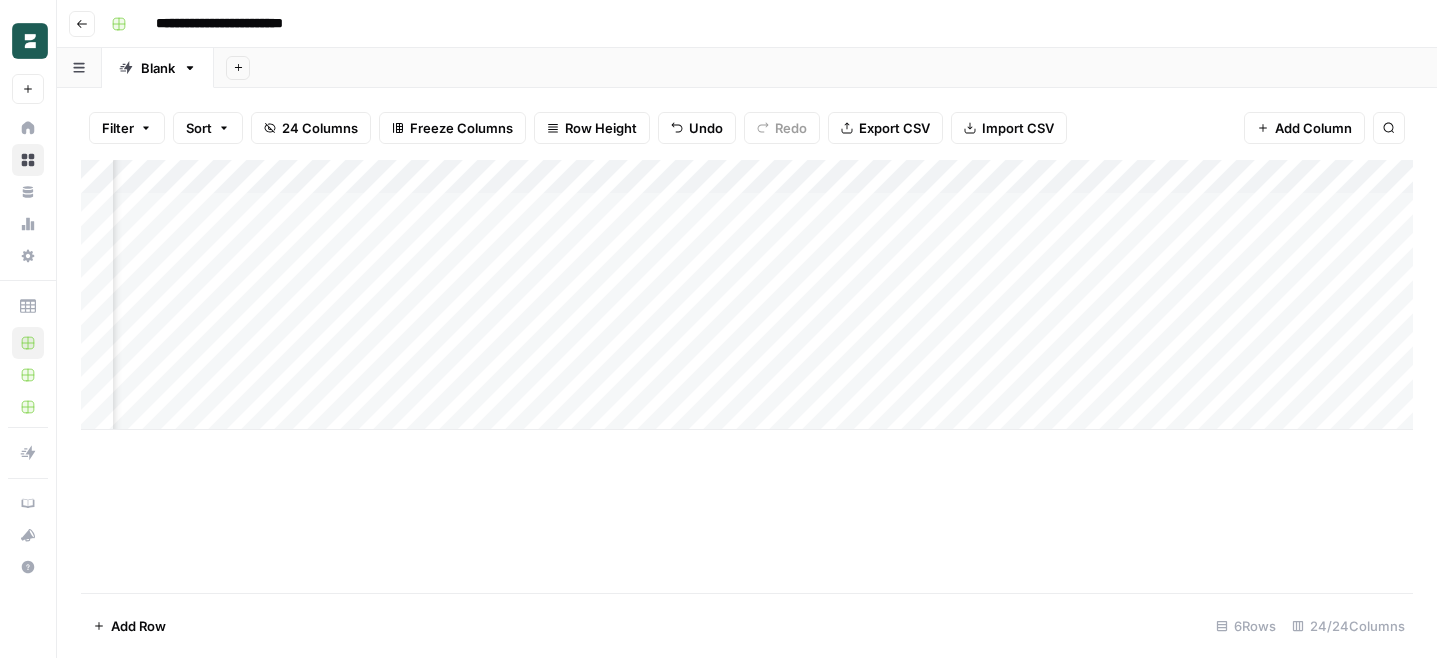 scroll, scrollTop: 0, scrollLeft: 346, axis: horizontal 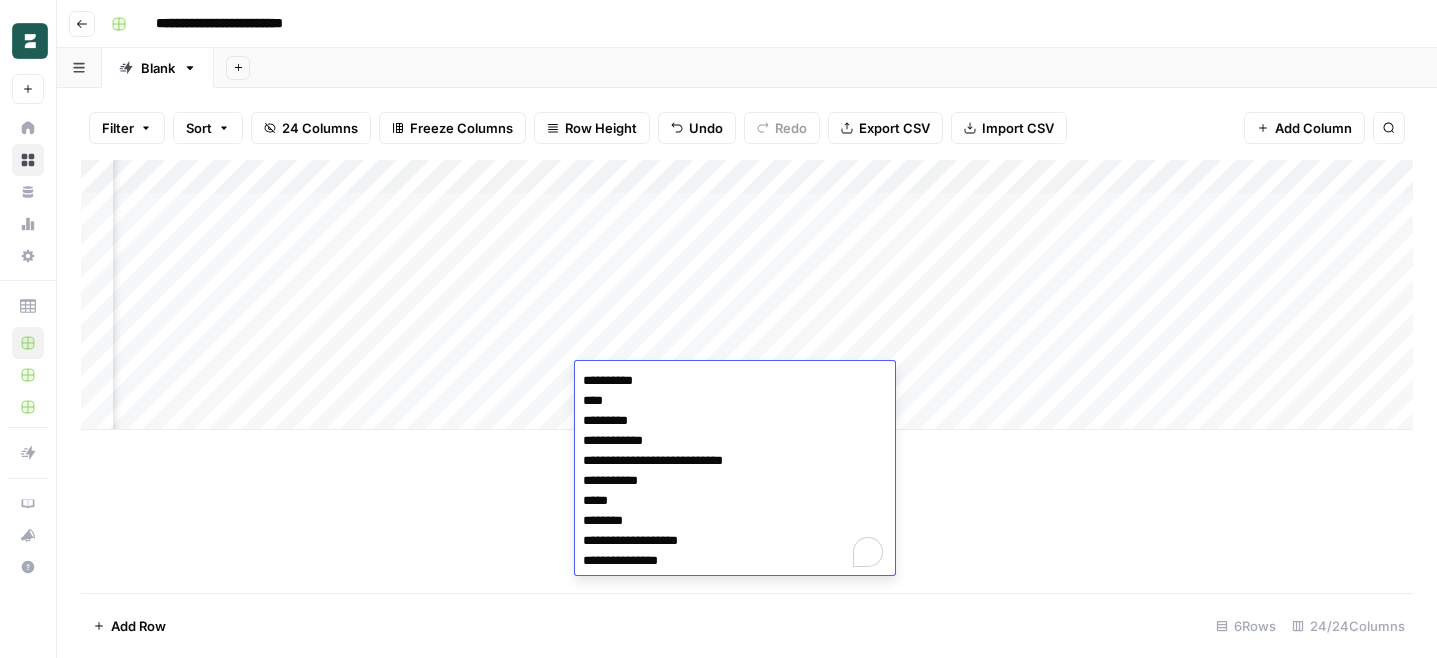 click on "Add Column" at bounding box center (747, 295) 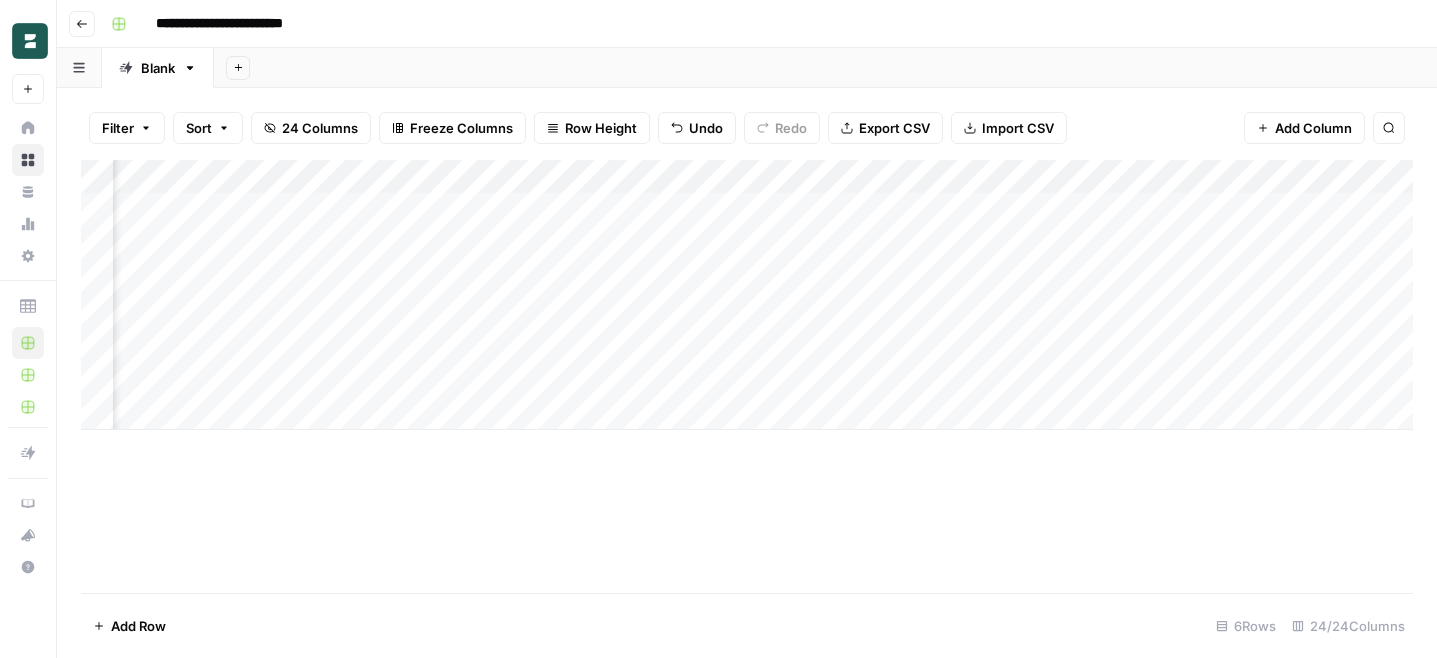click on "Add Column" at bounding box center (747, 295) 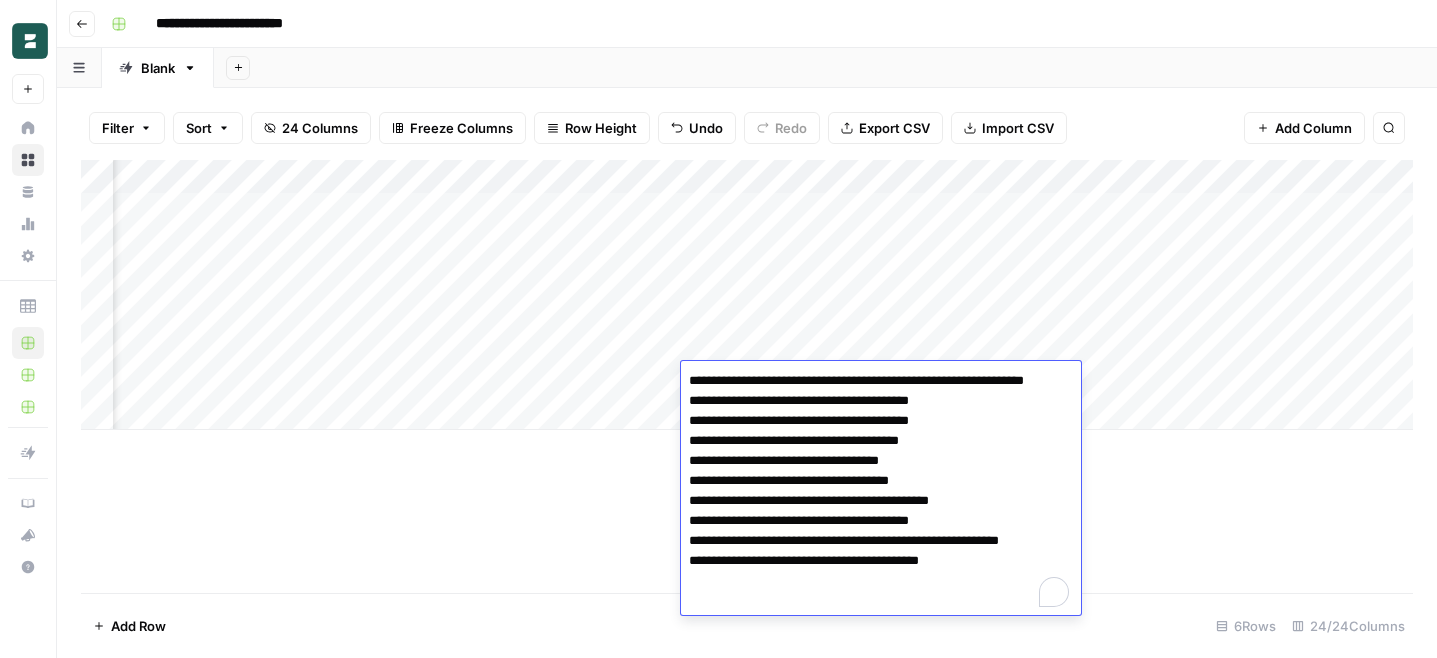 click on "Add Column" at bounding box center [747, 295] 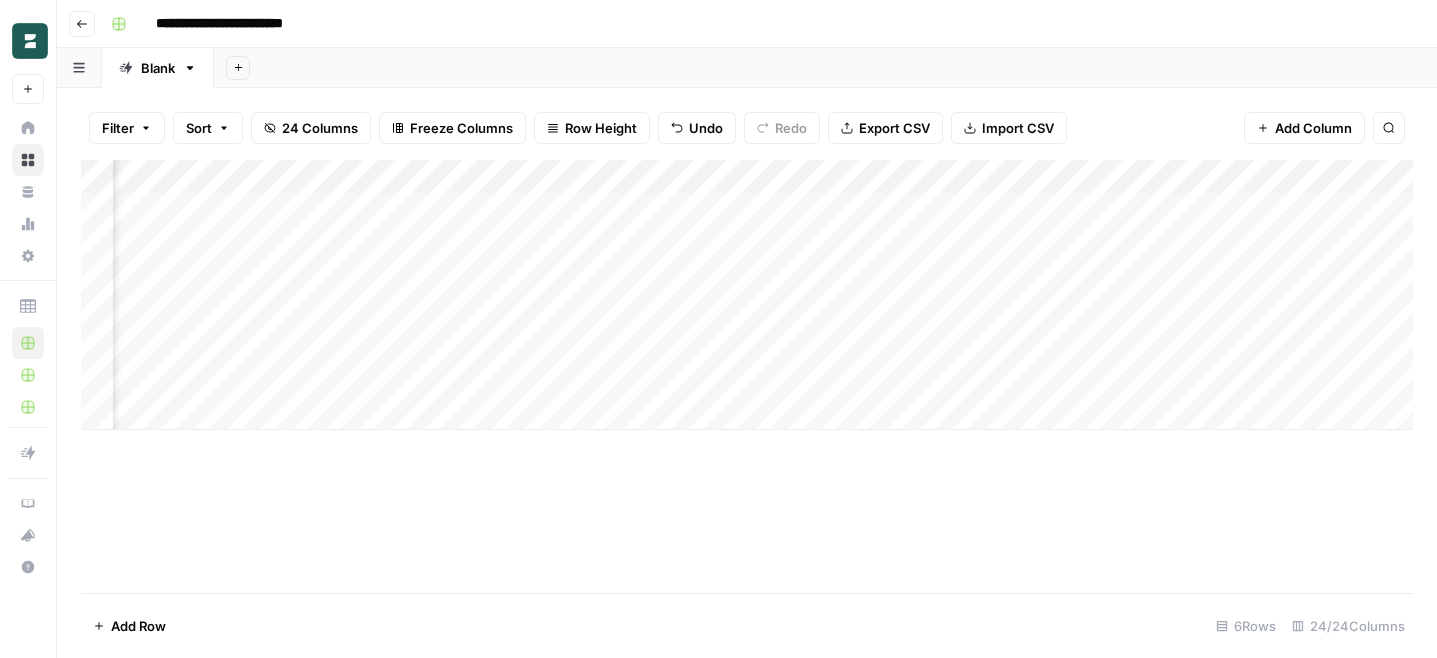click on "Add Column" at bounding box center (747, 295) 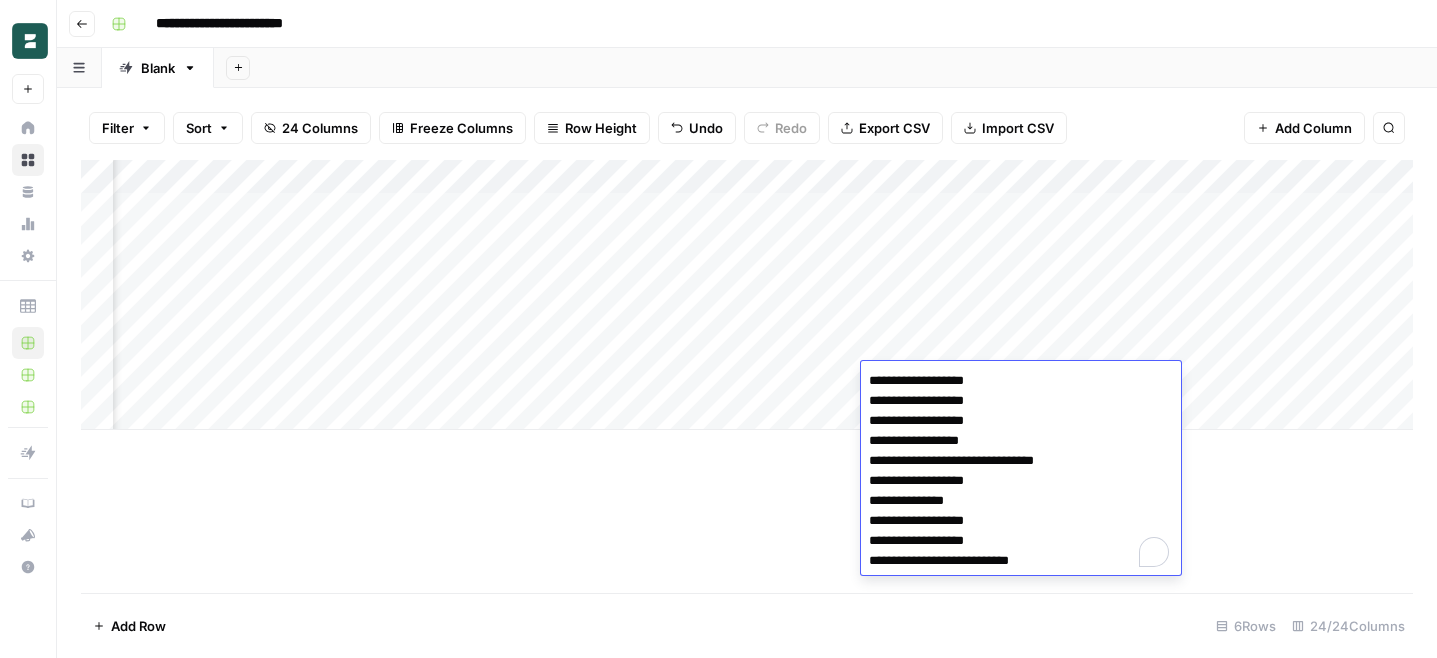 click on "Add Column" at bounding box center [747, 295] 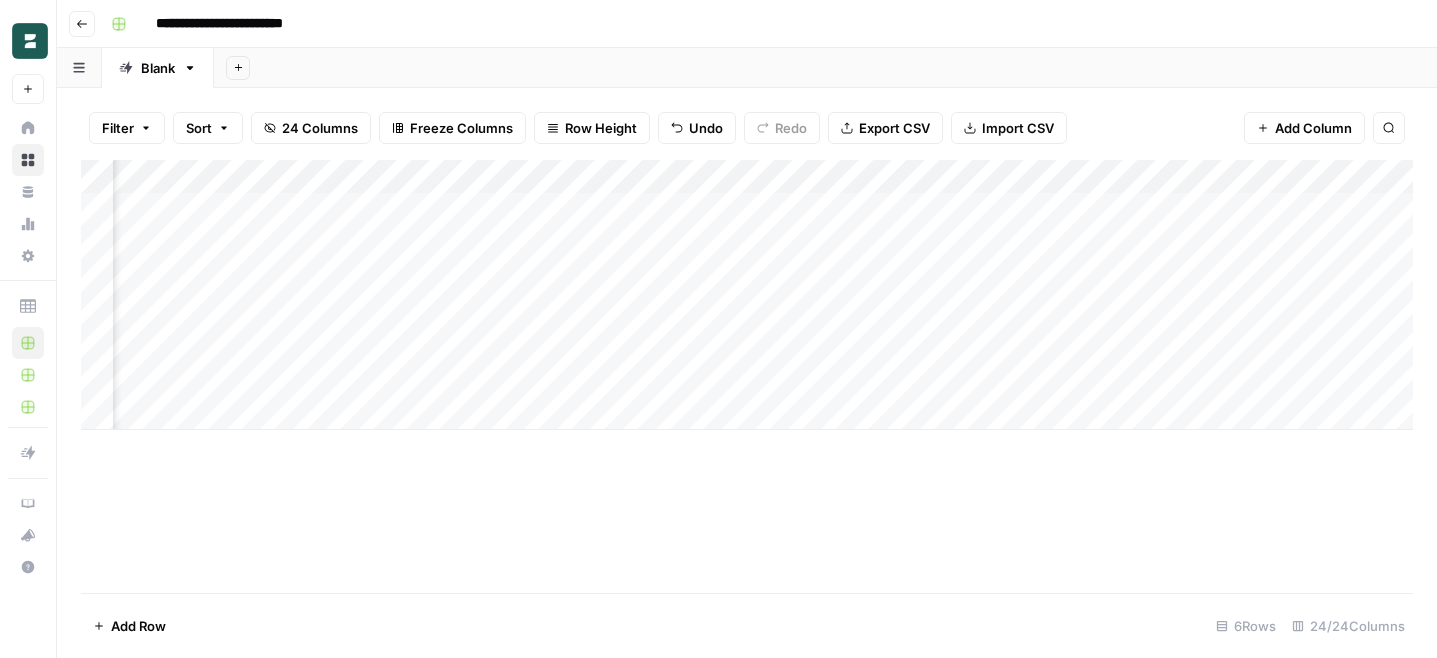 click on "Add Column" at bounding box center (747, 295) 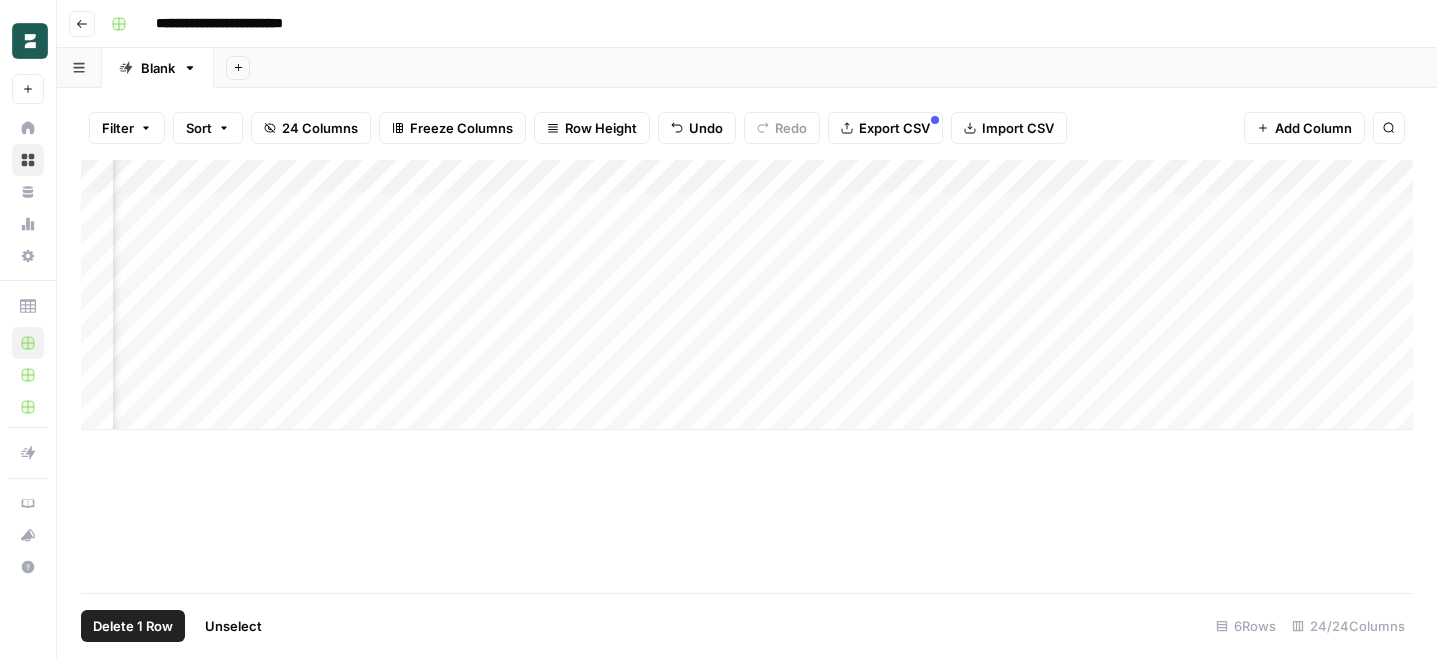 click on "Delete 1 Row" at bounding box center (133, 626) 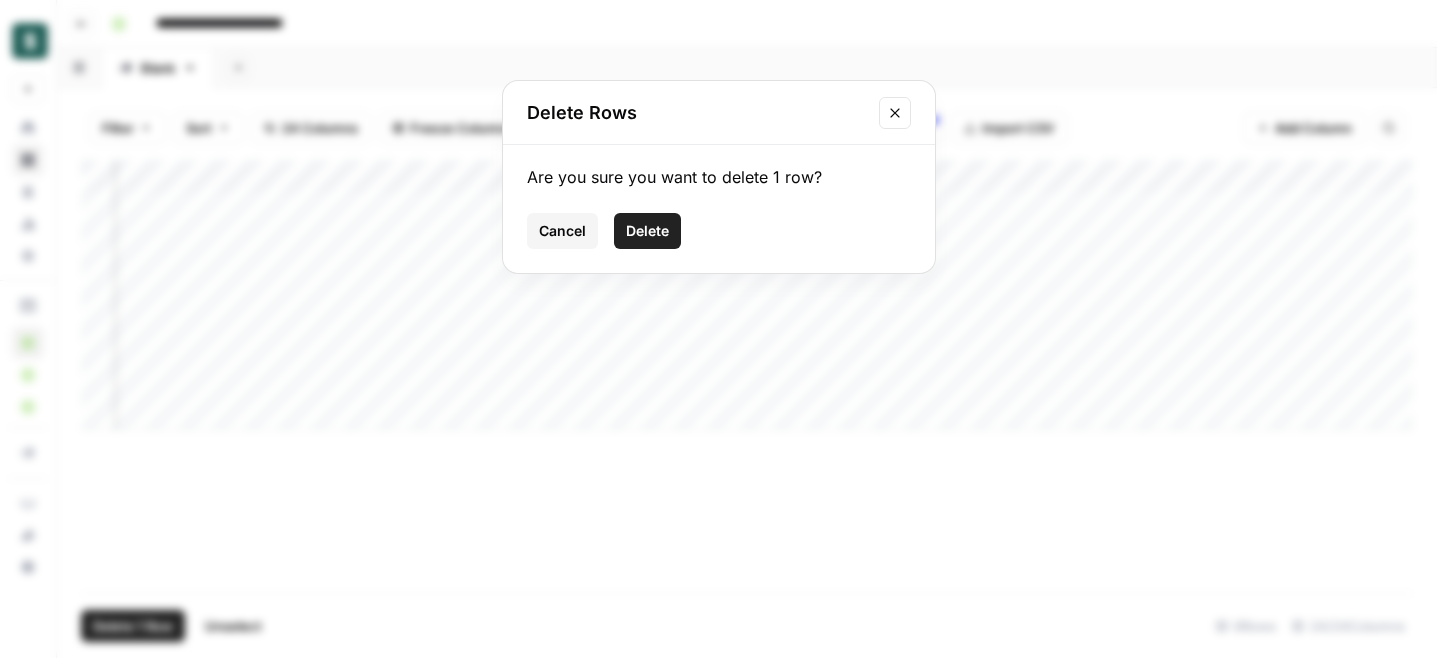 click on "Delete" at bounding box center (647, 231) 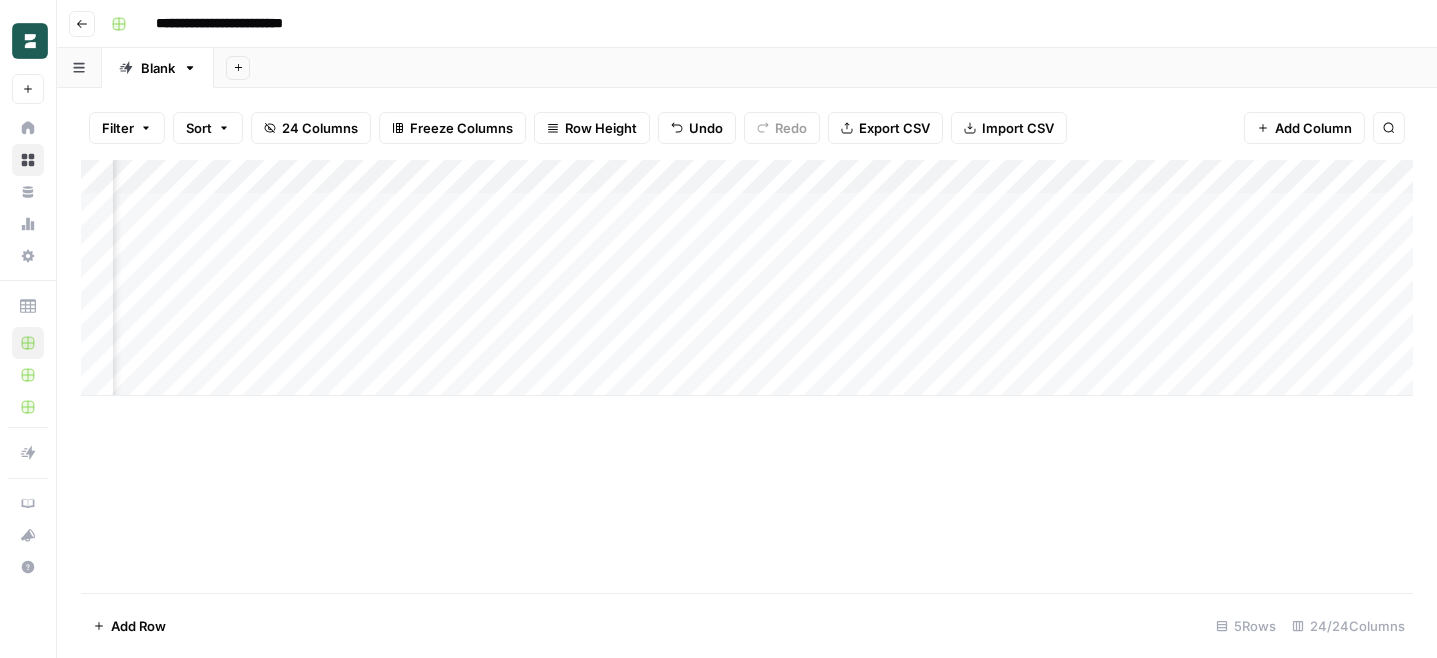 click on "Import CSV" at bounding box center [1018, 128] 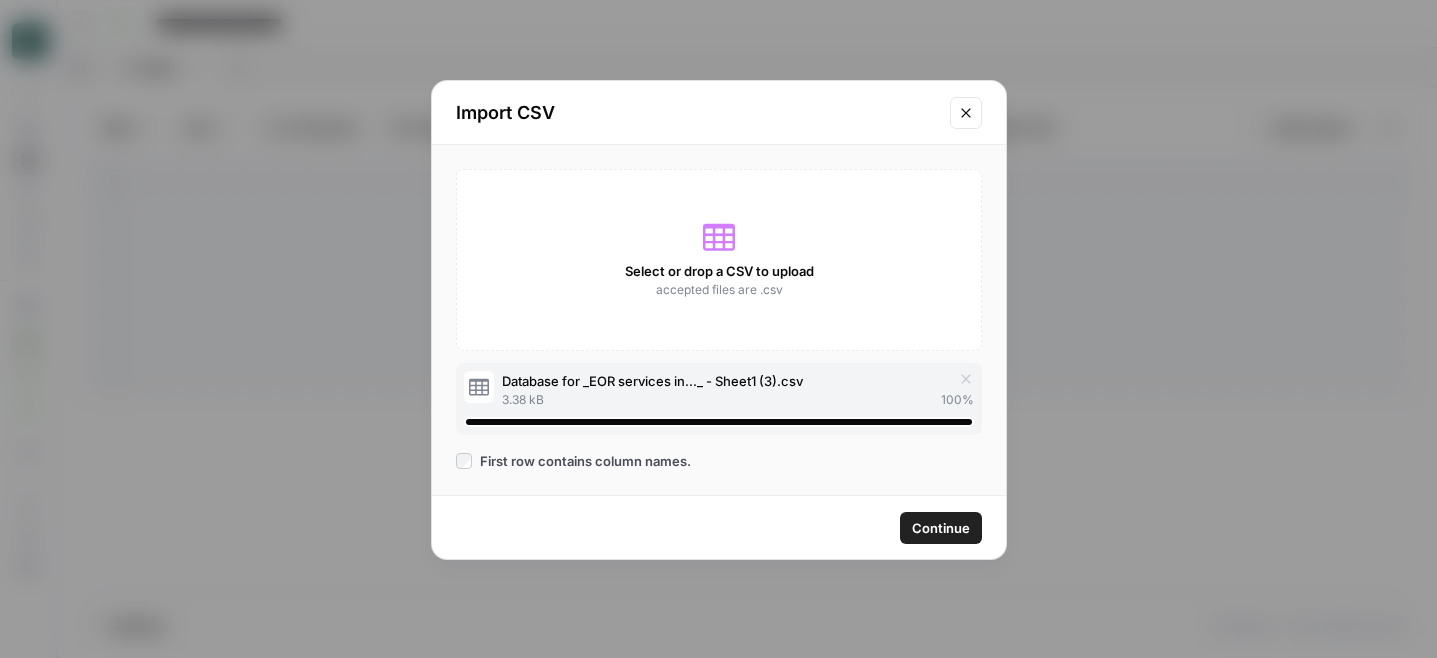 click on "Continue" at bounding box center (941, 528) 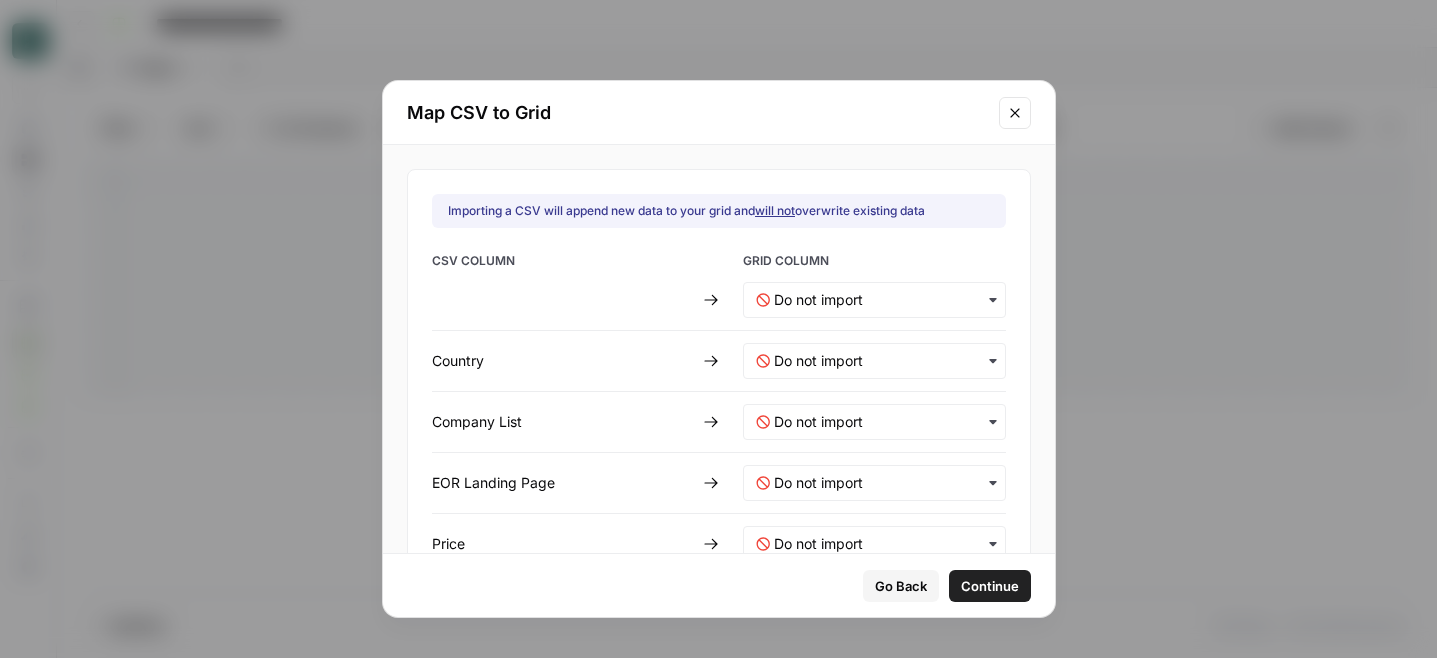 click on "CSV COLUMN GRID COLUMN
Country
Company List
EOR Landing Page
Price
Country Coverage
G2 Rating
G2 link
Free Trial (yes/no/demo)
Key Features
Legal & Compliance Expertise
Onboarding Speed (in days)
Platform & User Experience
Customer Support" at bounding box center [719, 681] 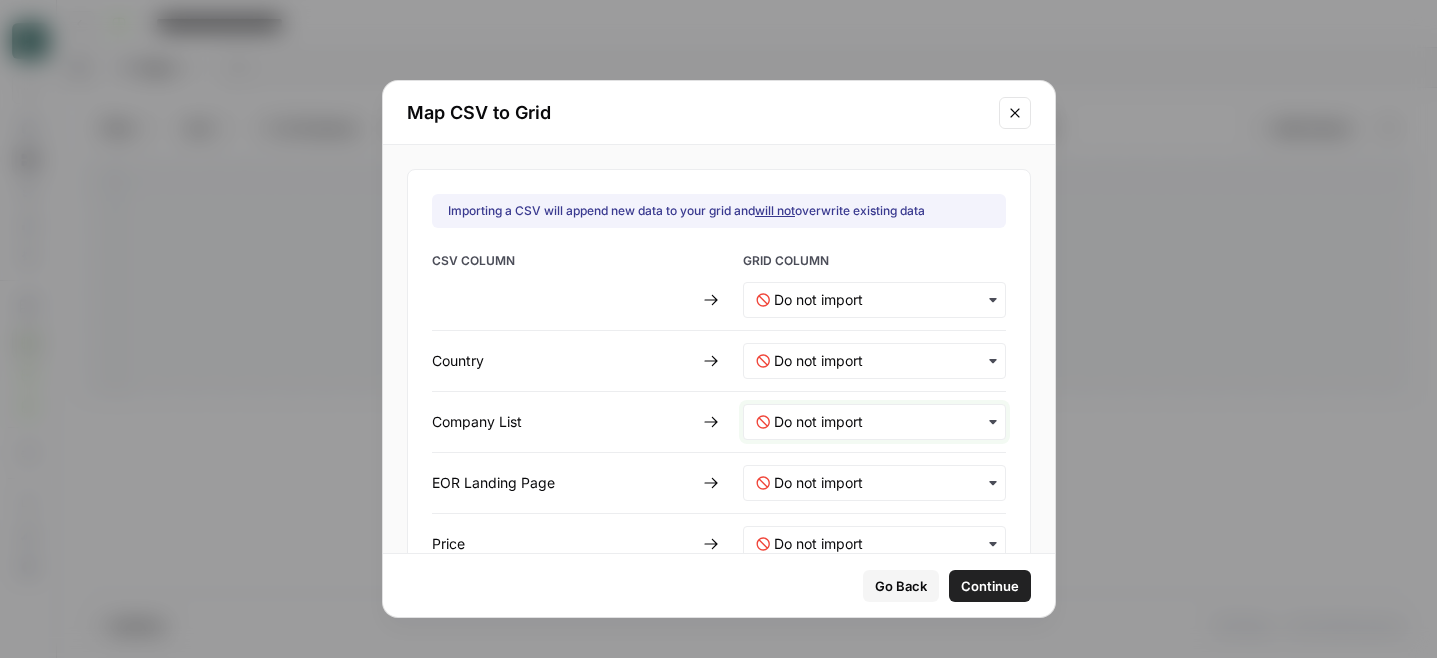 click at bounding box center (883, 422) 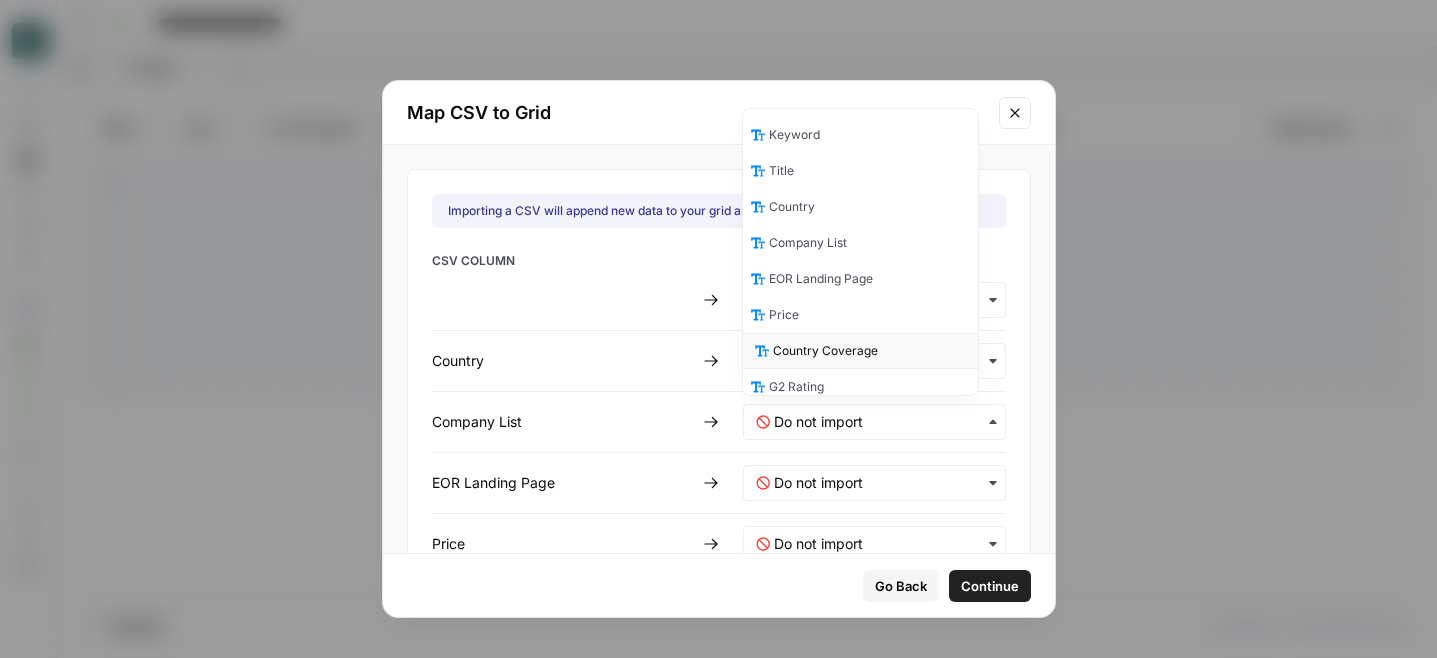scroll, scrollTop: 10, scrollLeft: 0, axis: vertical 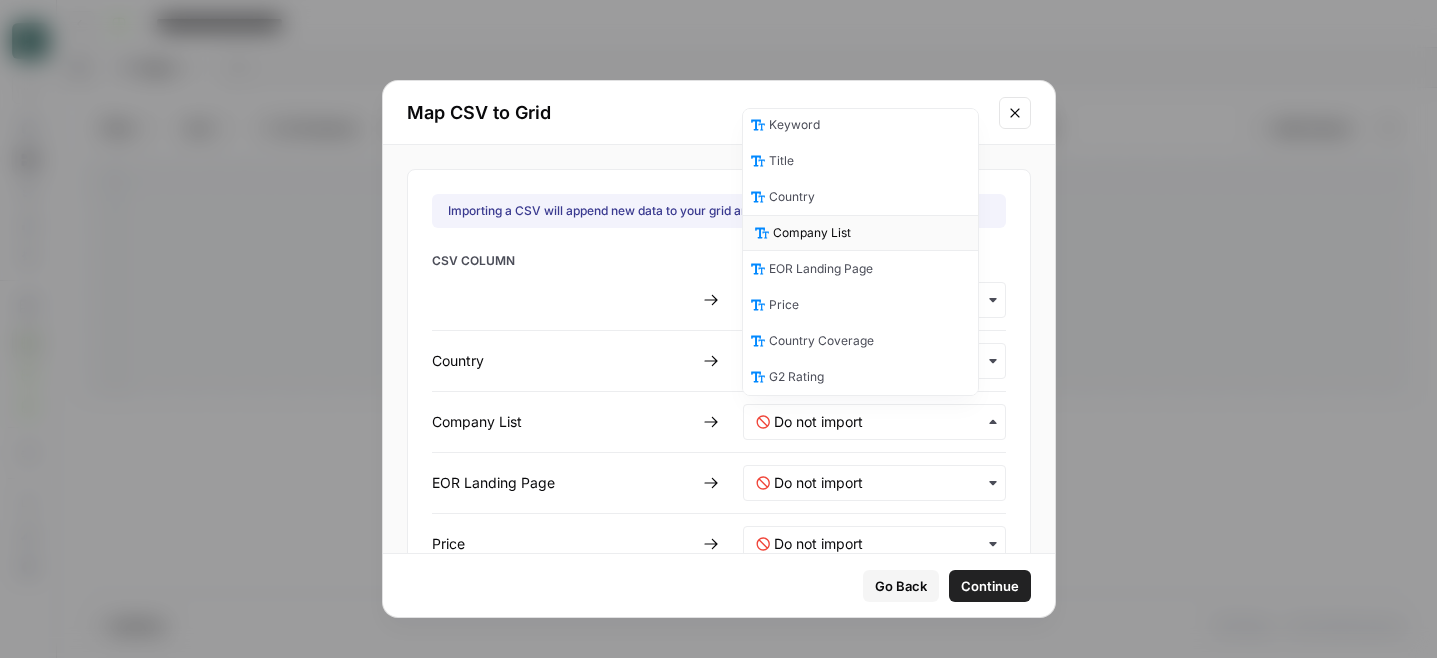click on "Company List" at bounding box center [812, 233] 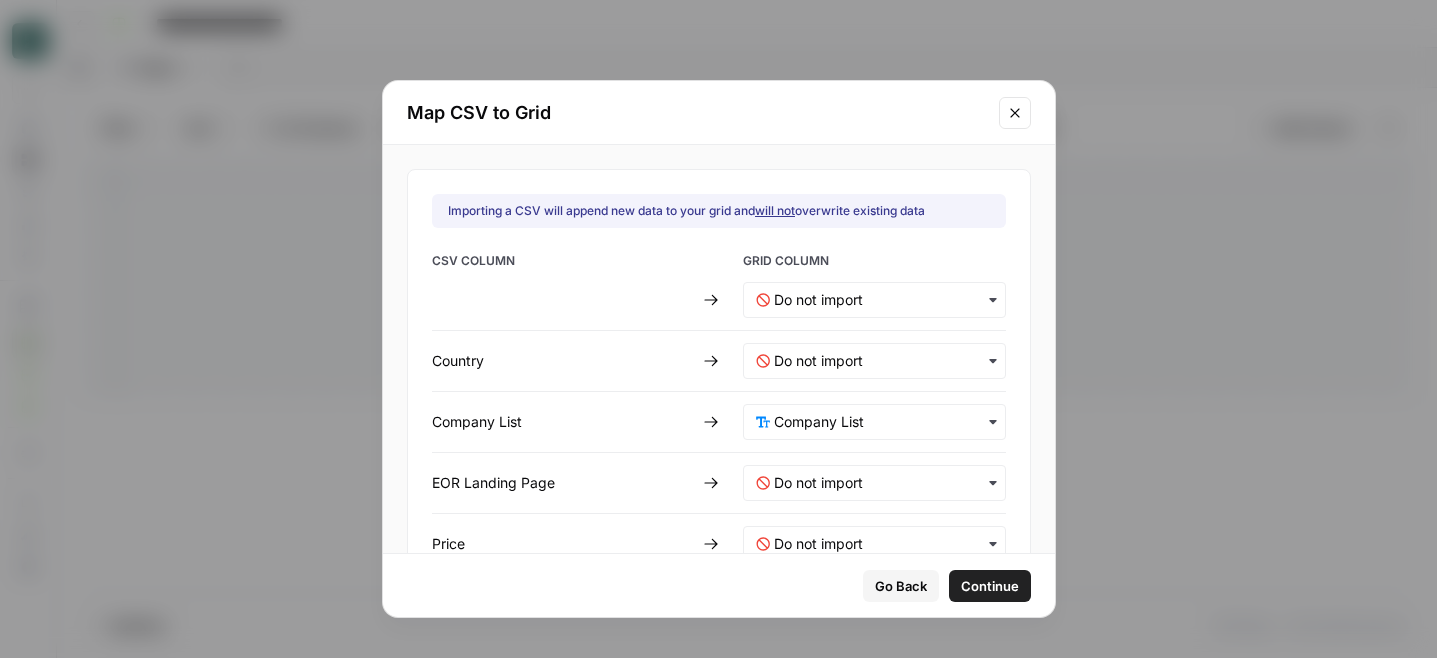 click 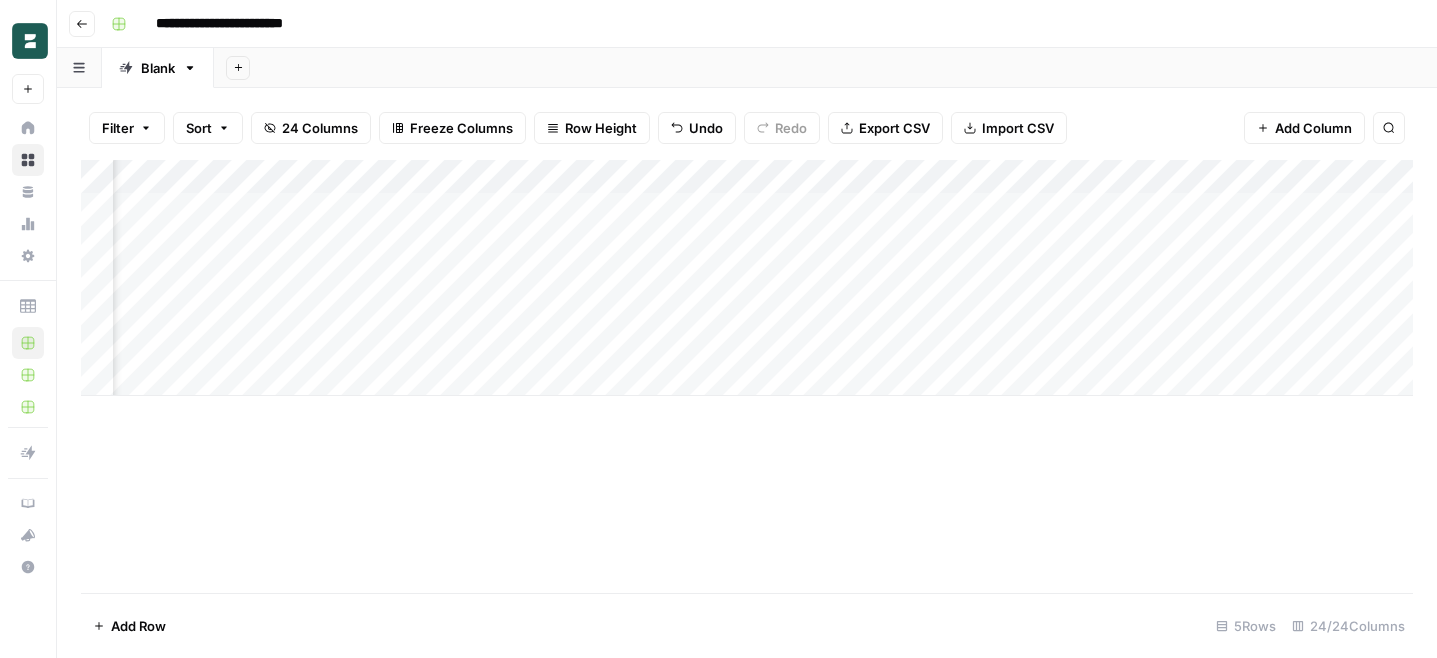 click on "Import CSV" at bounding box center [1018, 128] 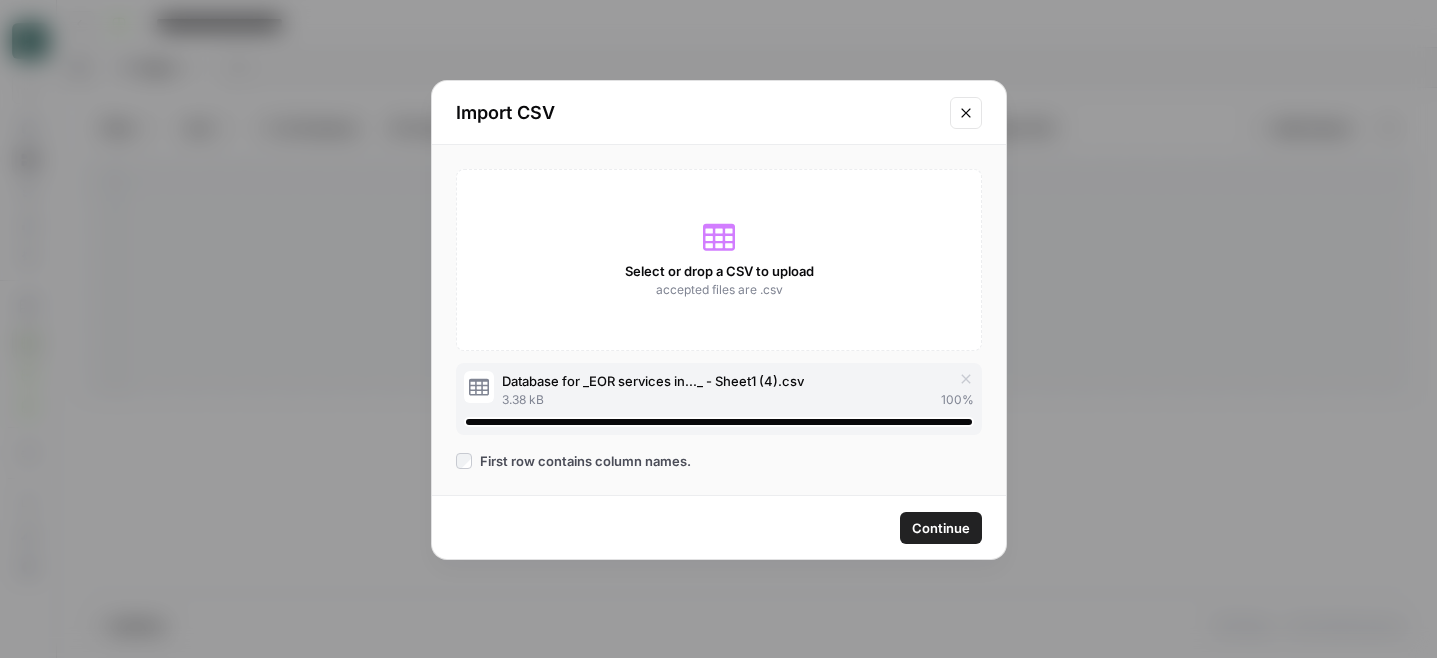 click on "Continue" at bounding box center [941, 528] 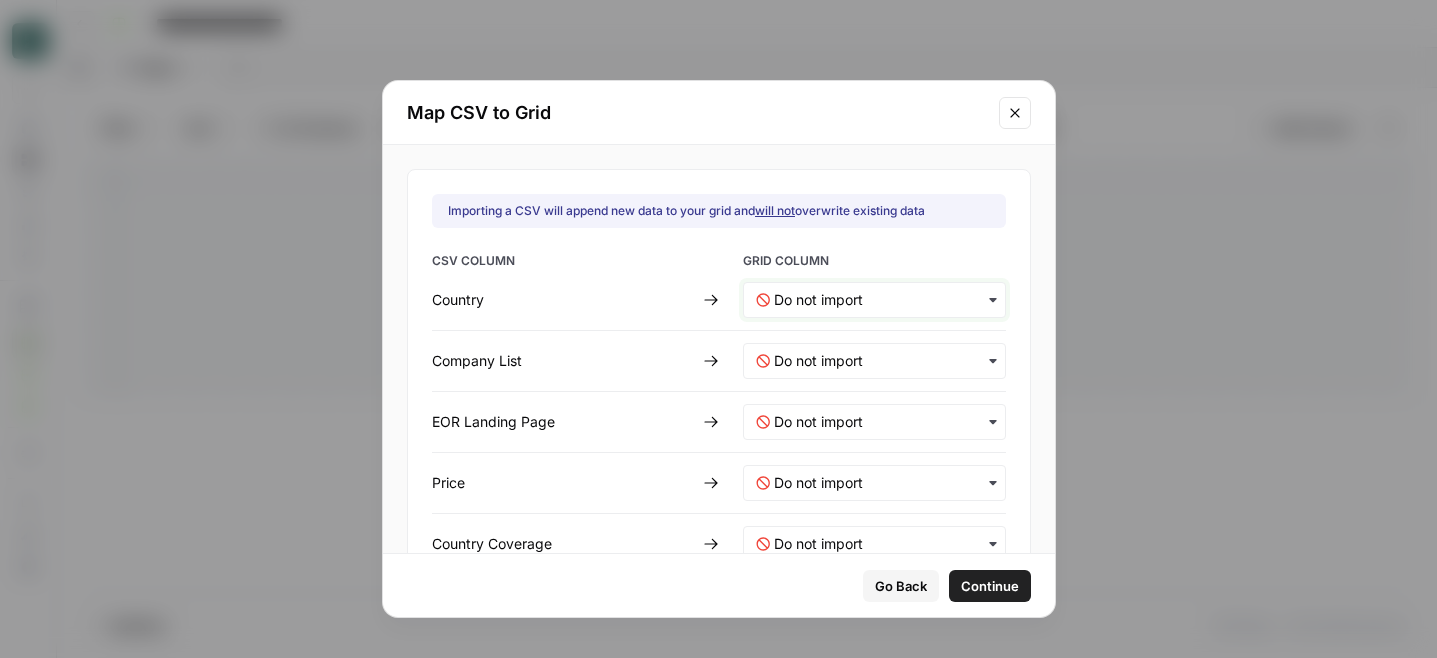 click at bounding box center [883, 300] 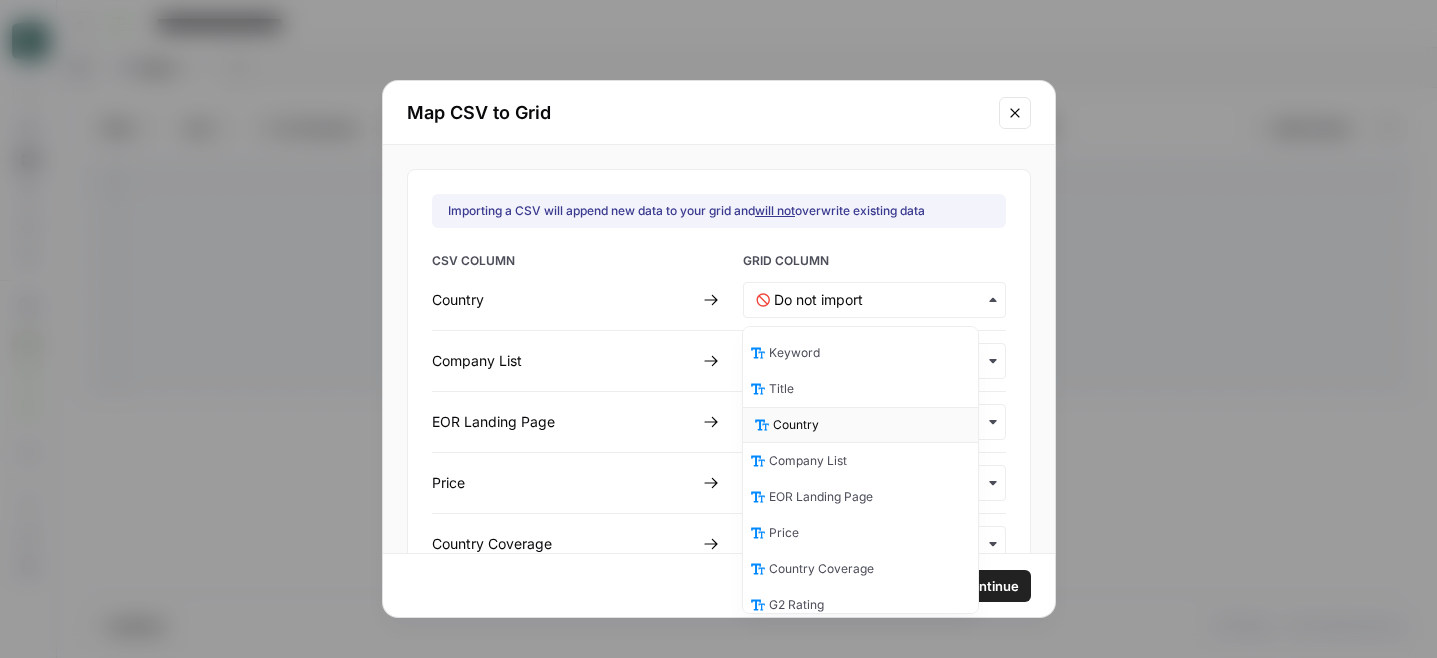 click on "Country" at bounding box center [860, 425] 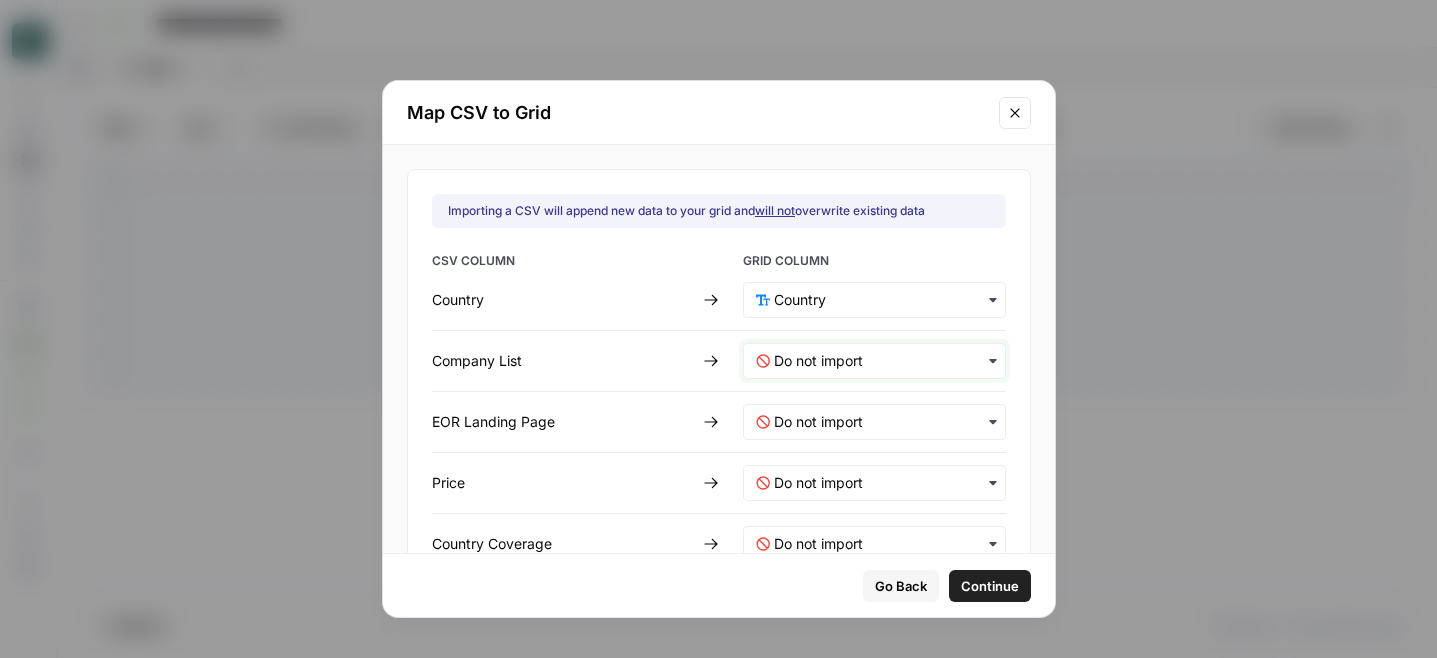 click at bounding box center (883, 361) 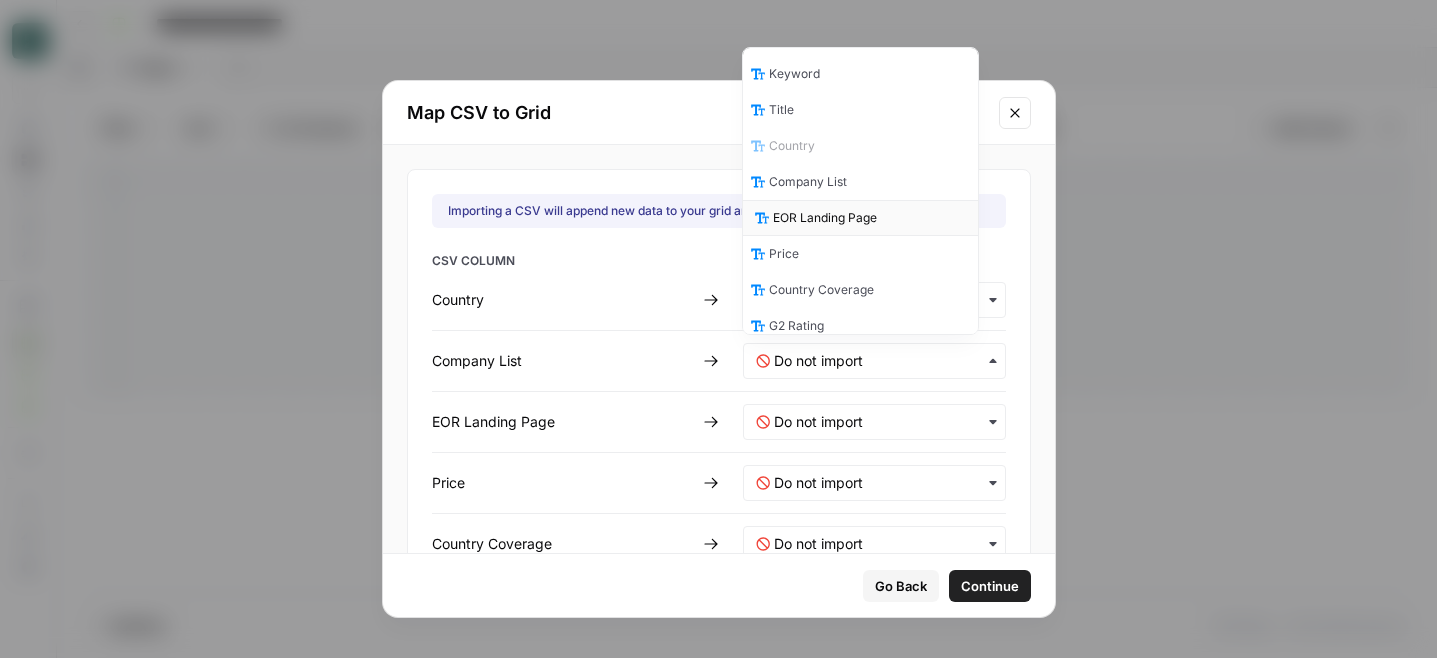 scroll, scrollTop: 10, scrollLeft: 0, axis: vertical 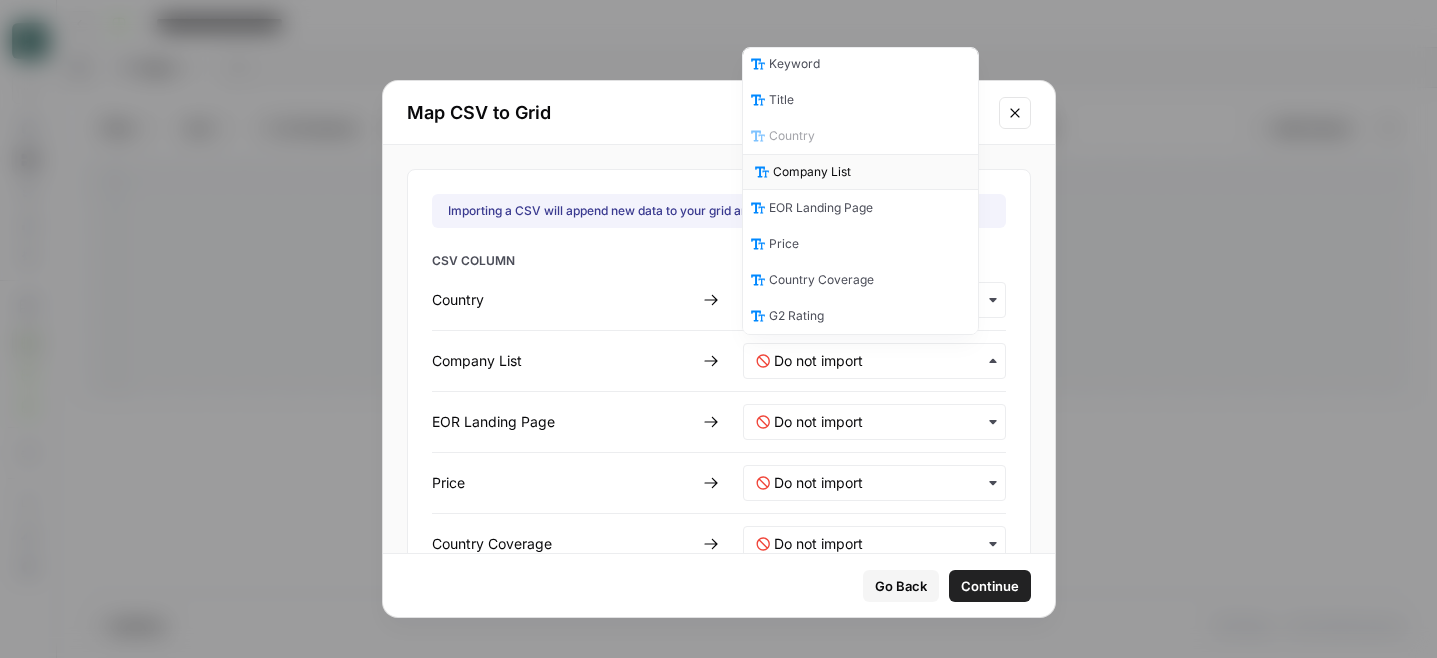click on "Company List" at bounding box center (812, 172) 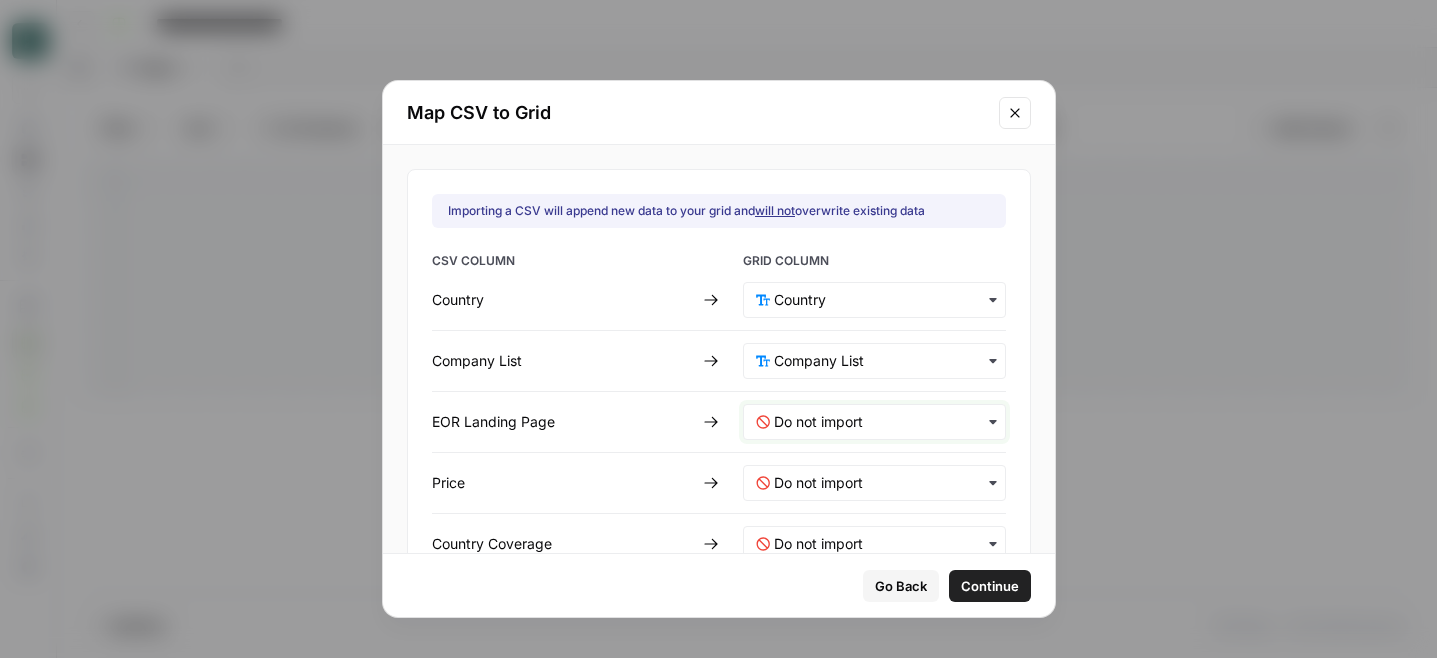 click at bounding box center [883, 422] 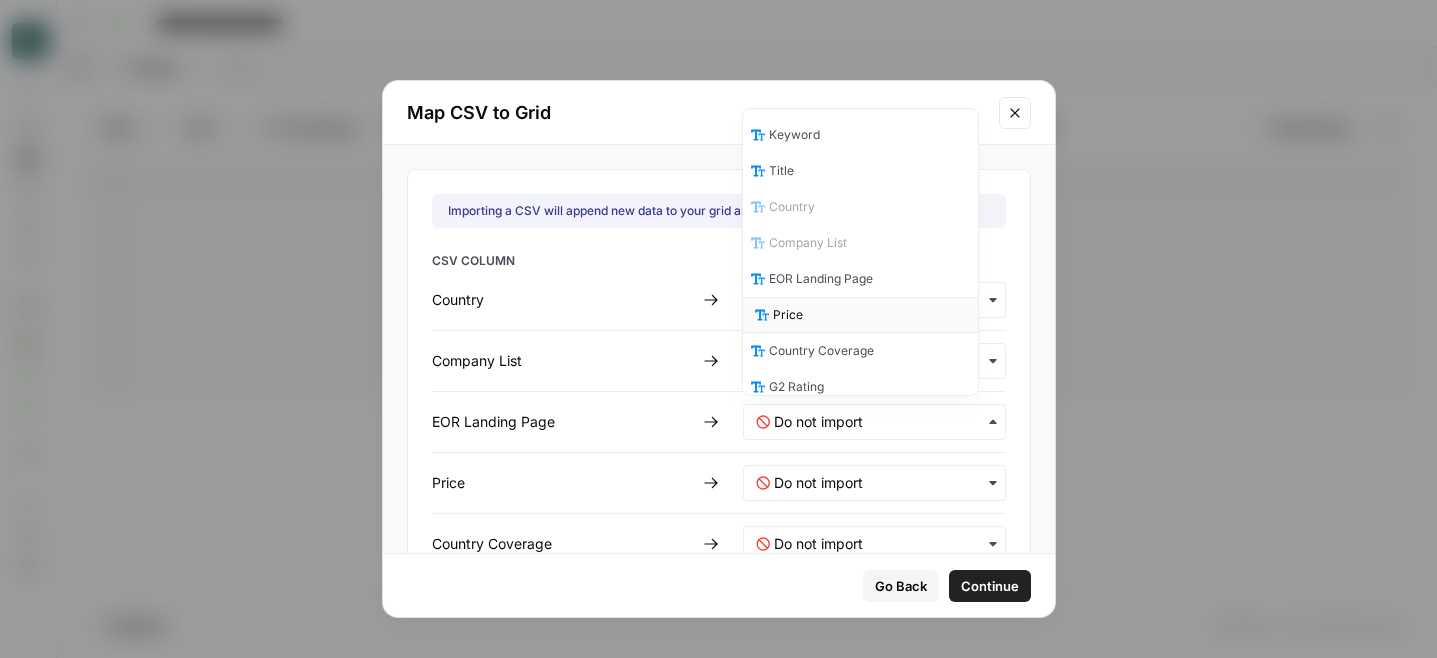 scroll, scrollTop: 10, scrollLeft: 0, axis: vertical 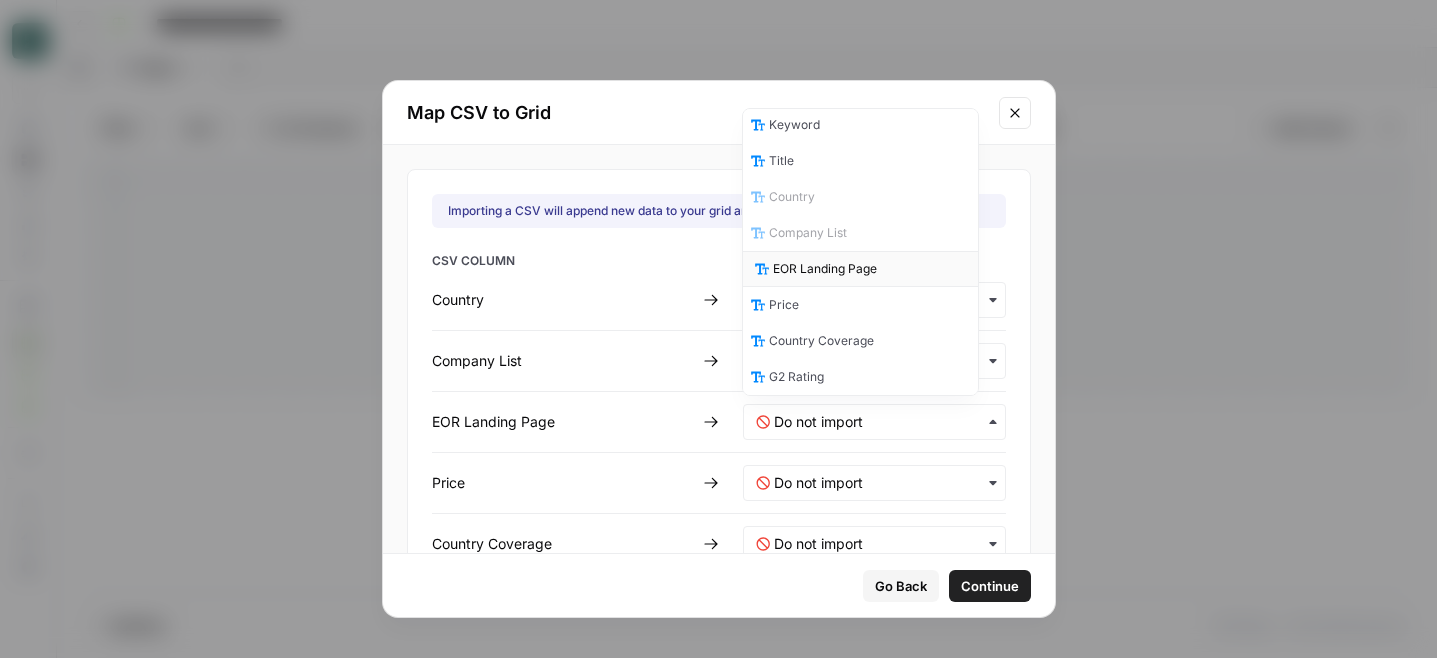 click on "EOR Landing Page" at bounding box center [825, 269] 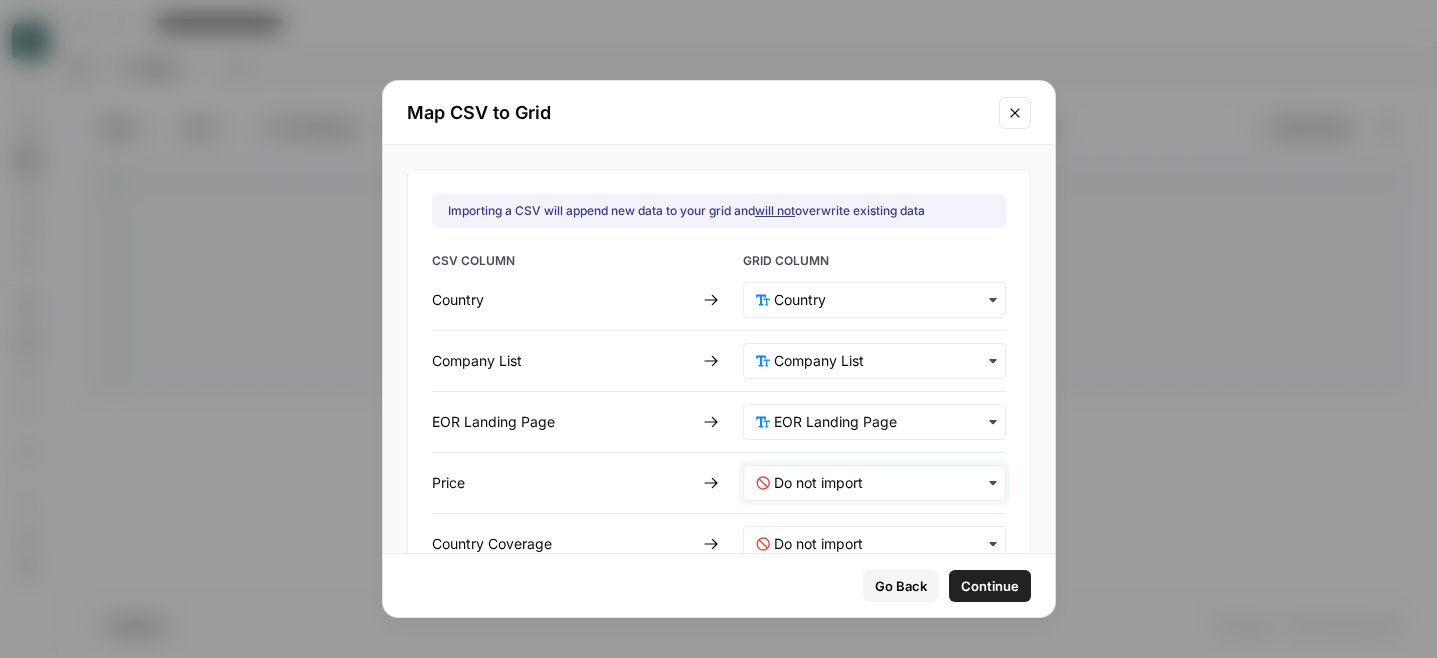 click at bounding box center [883, 483] 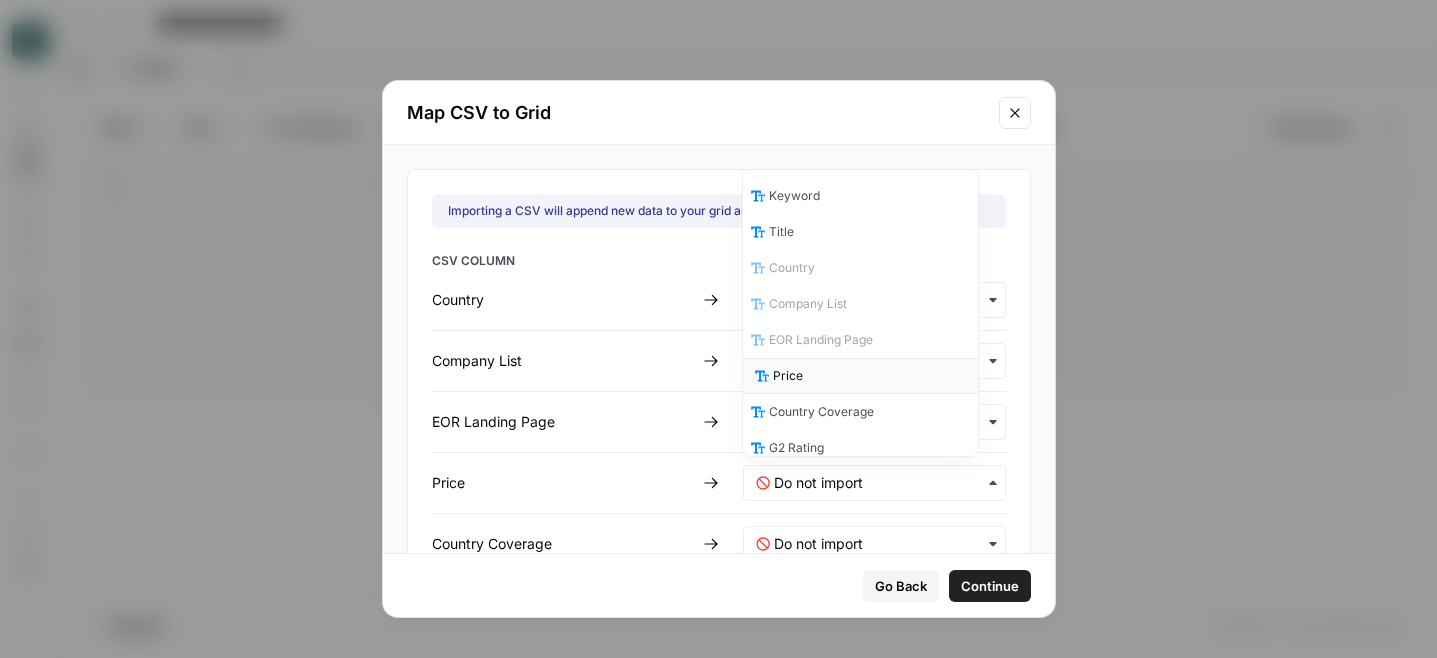 scroll, scrollTop: 10, scrollLeft: 0, axis: vertical 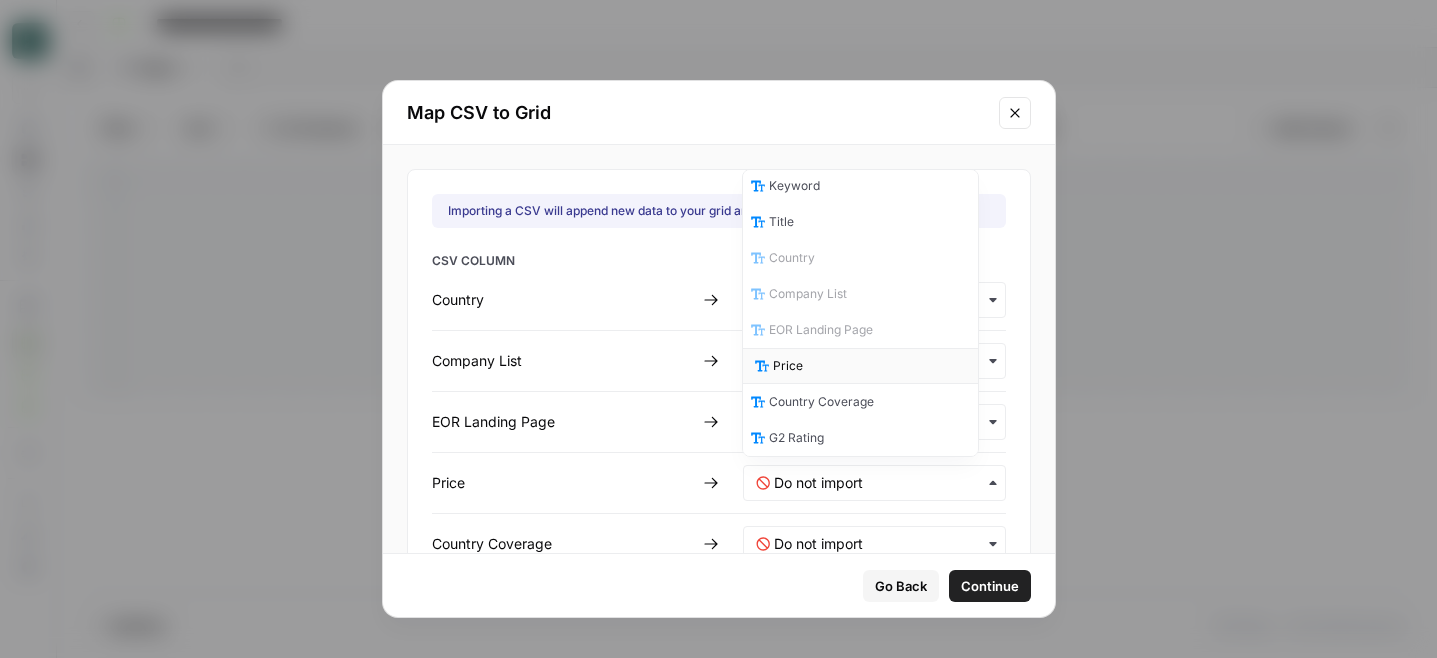 click on "Price" at bounding box center [788, 366] 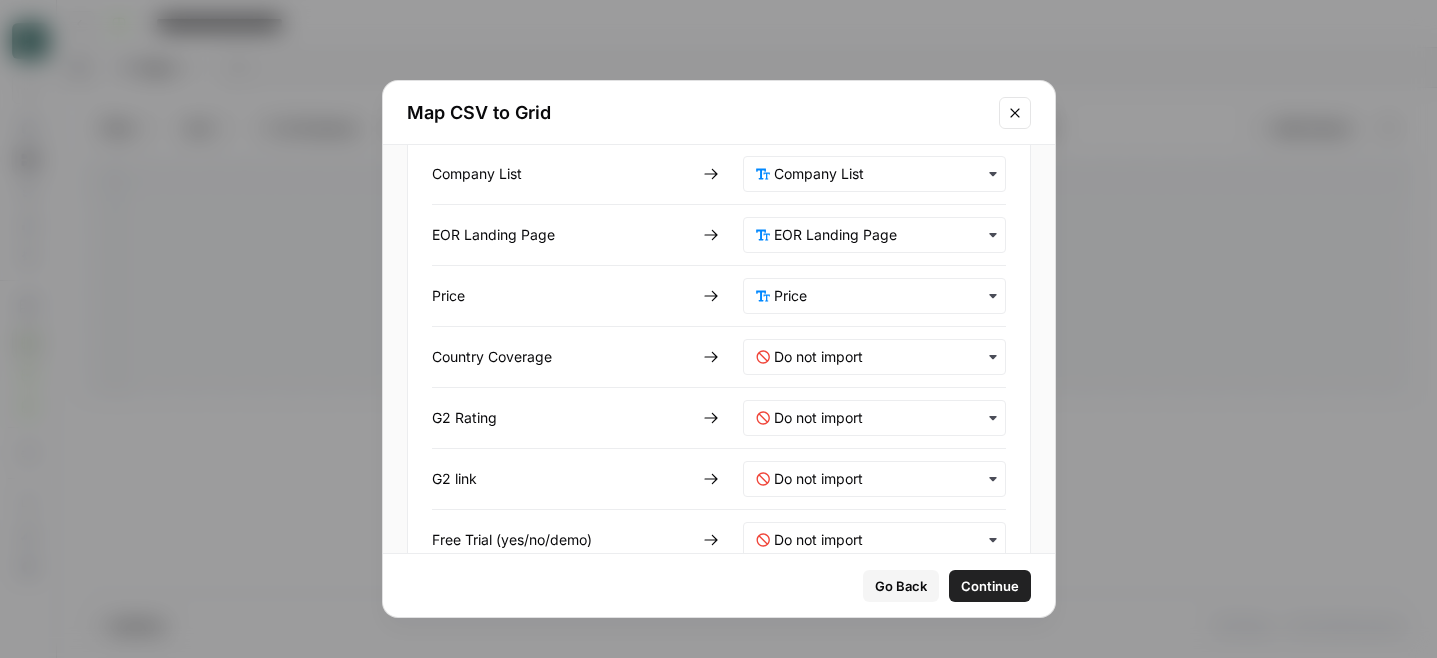 scroll, scrollTop: 279, scrollLeft: 0, axis: vertical 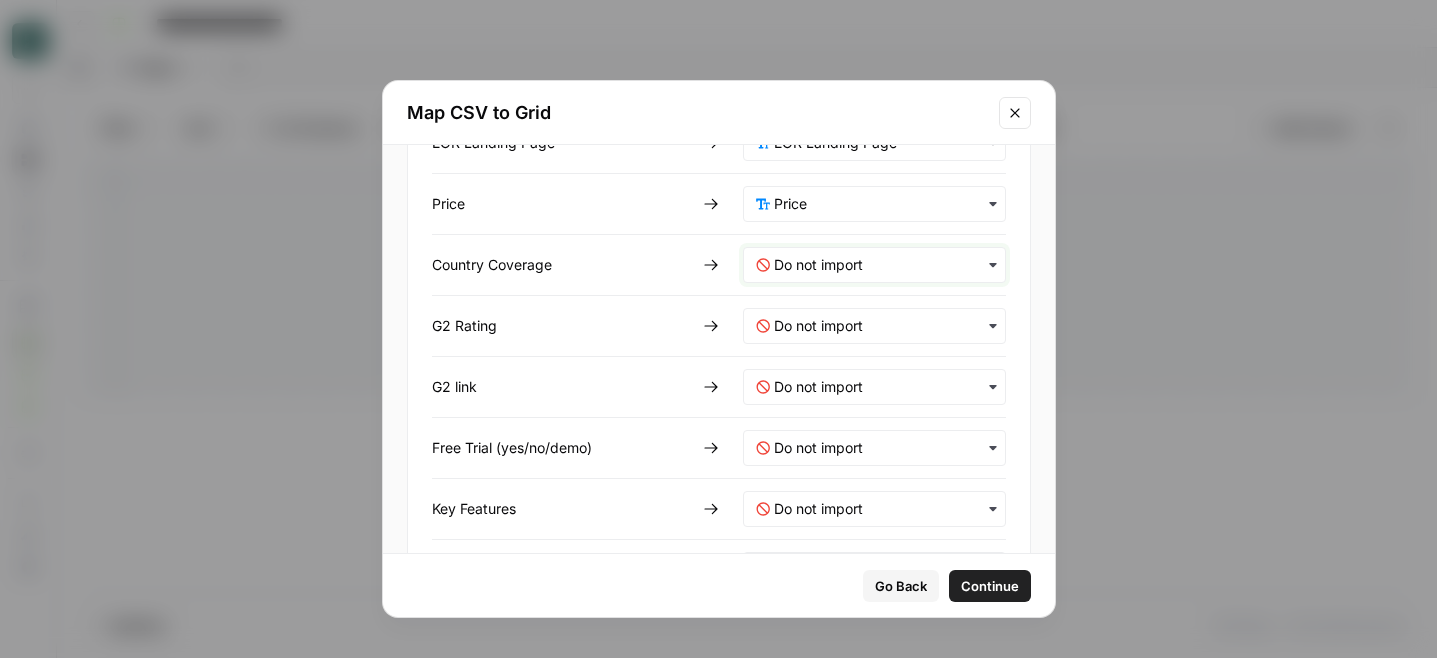click at bounding box center [883, 265] 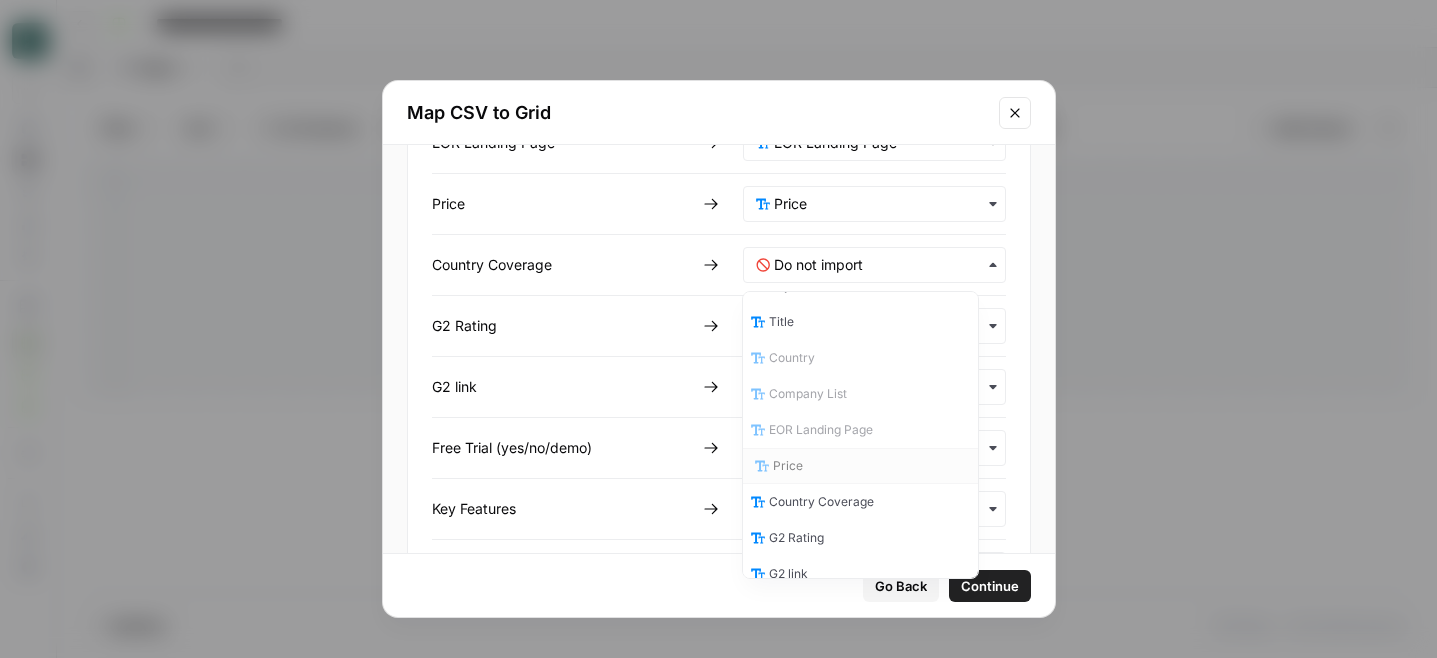 scroll, scrollTop: 56, scrollLeft: 0, axis: vertical 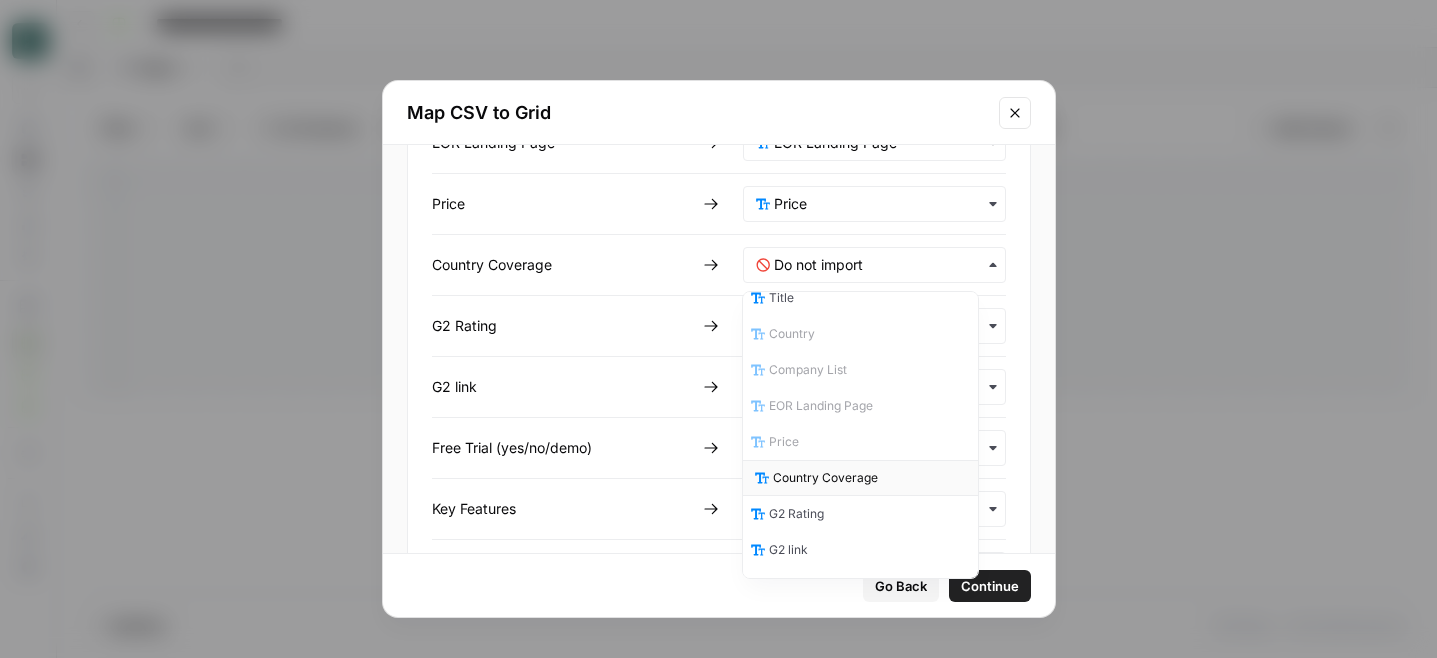 click on "Country Coverage" at bounding box center (825, 478) 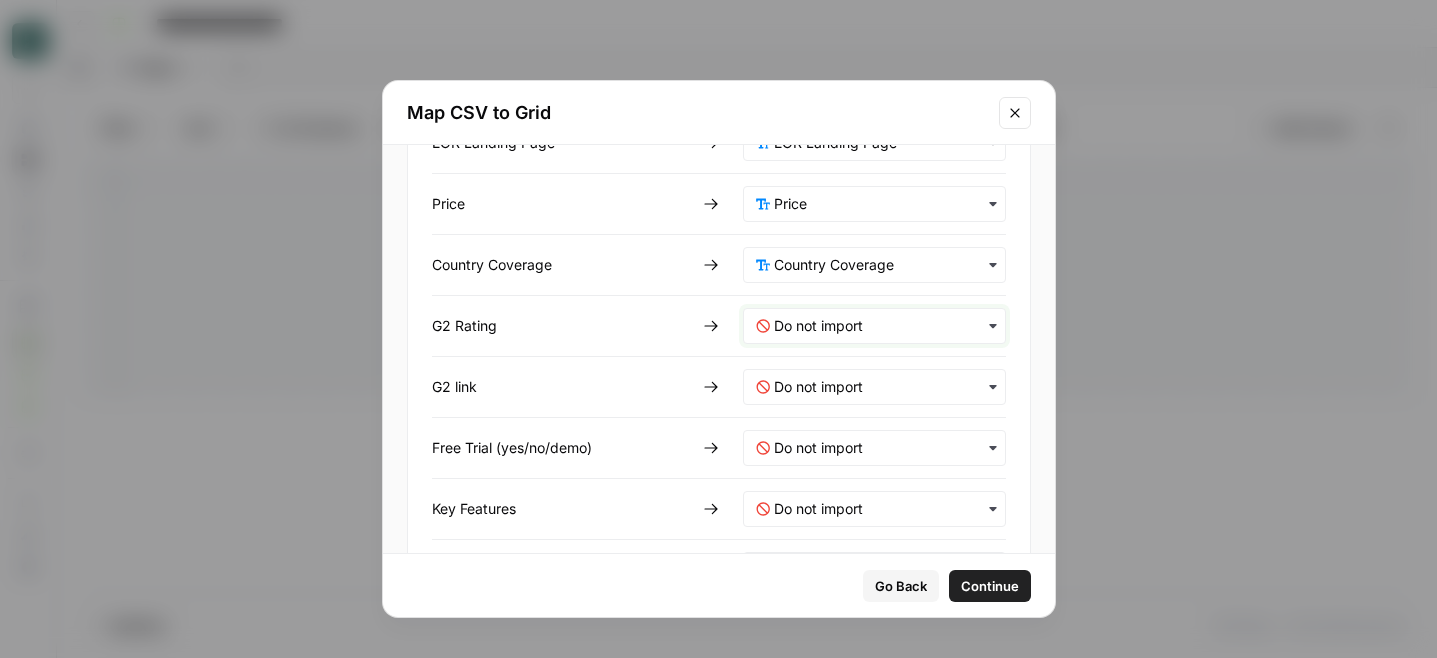 click at bounding box center [883, 326] 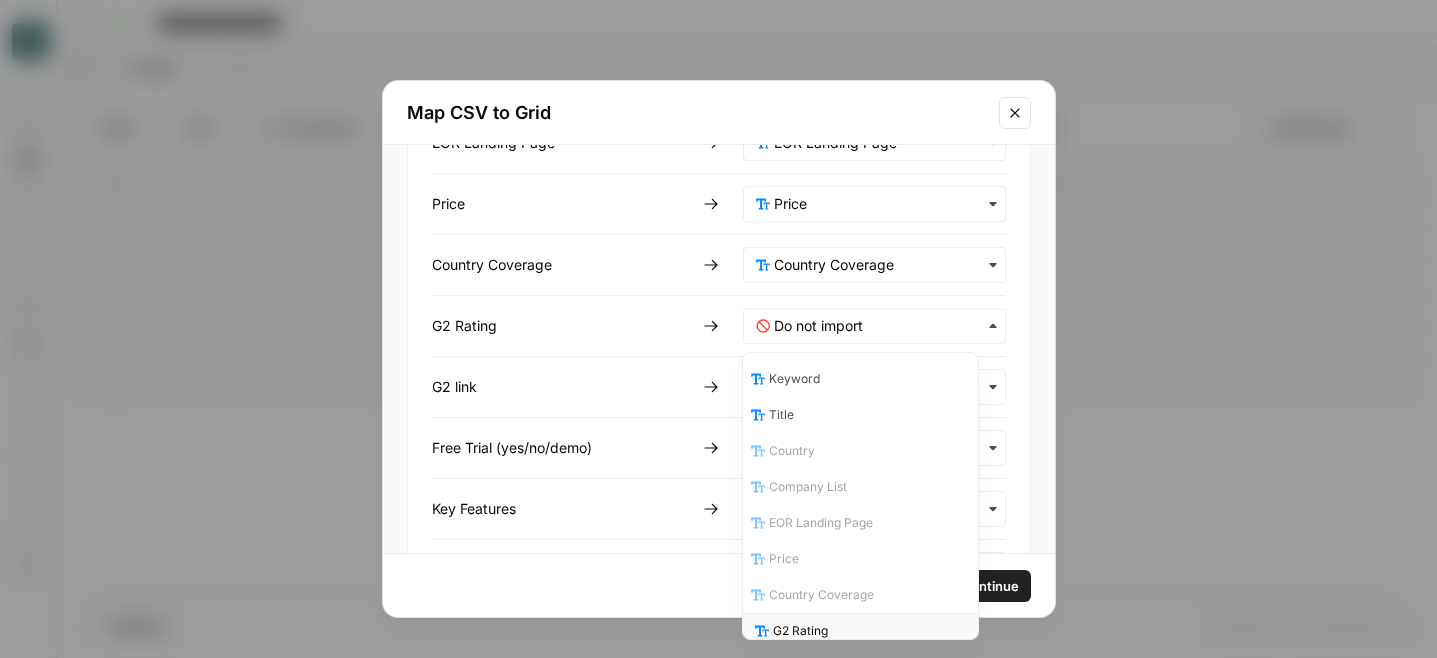 scroll, scrollTop: 10, scrollLeft: 0, axis: vertical 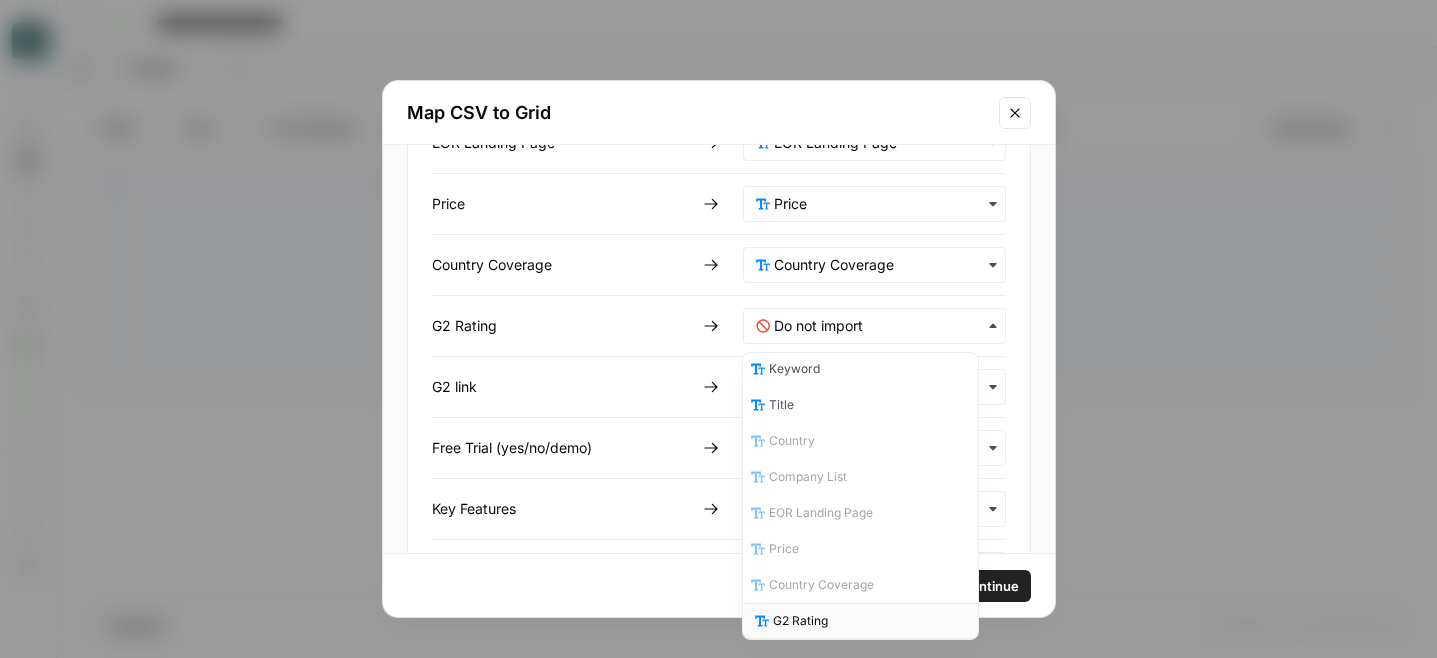 click on "G2 Rating" at bounding box center (800, 621) 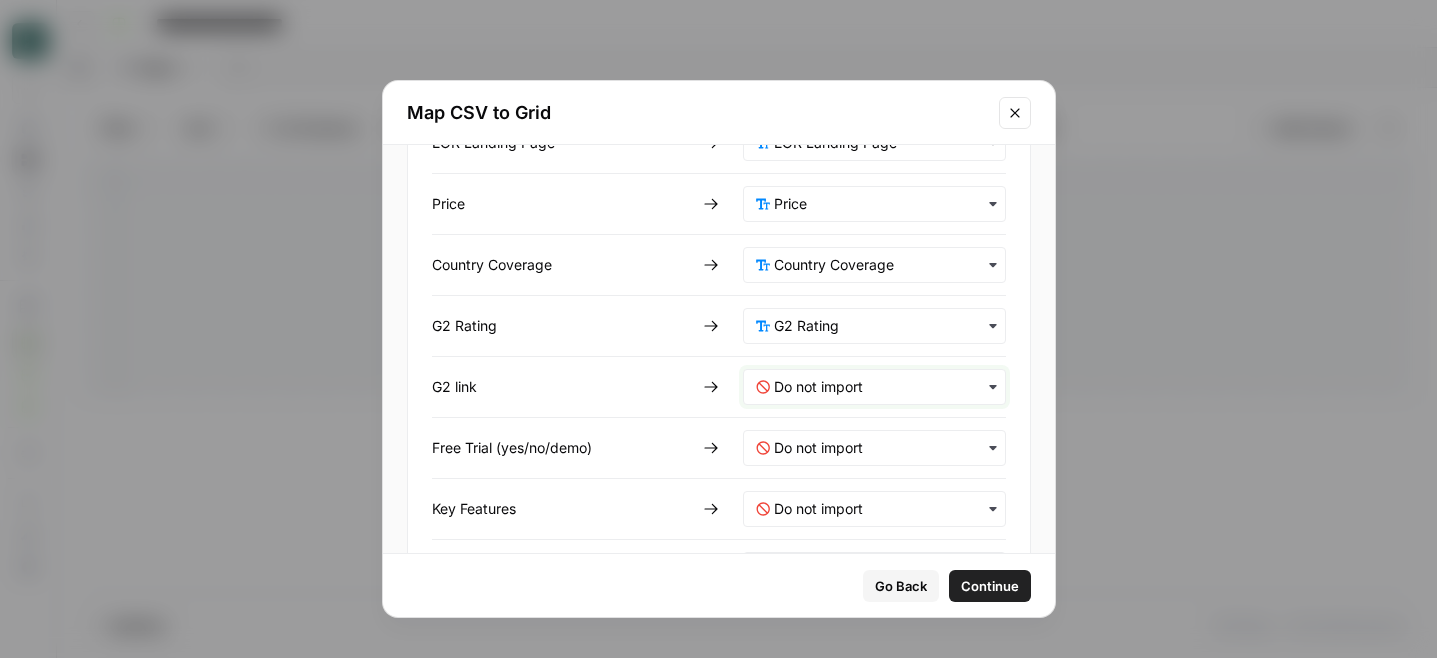 click at bounding box center [883, 387] 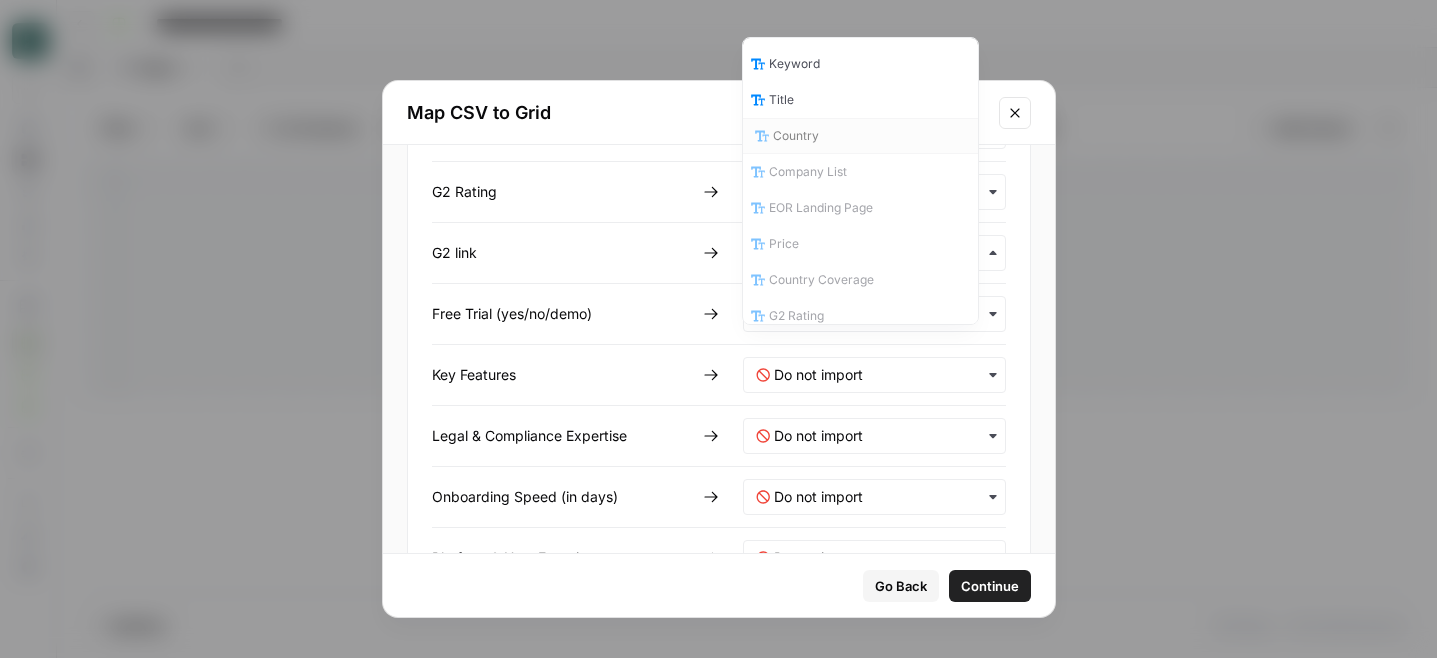 scroll, scrollTop: 426, scrollLeft: 0, axis: vertical 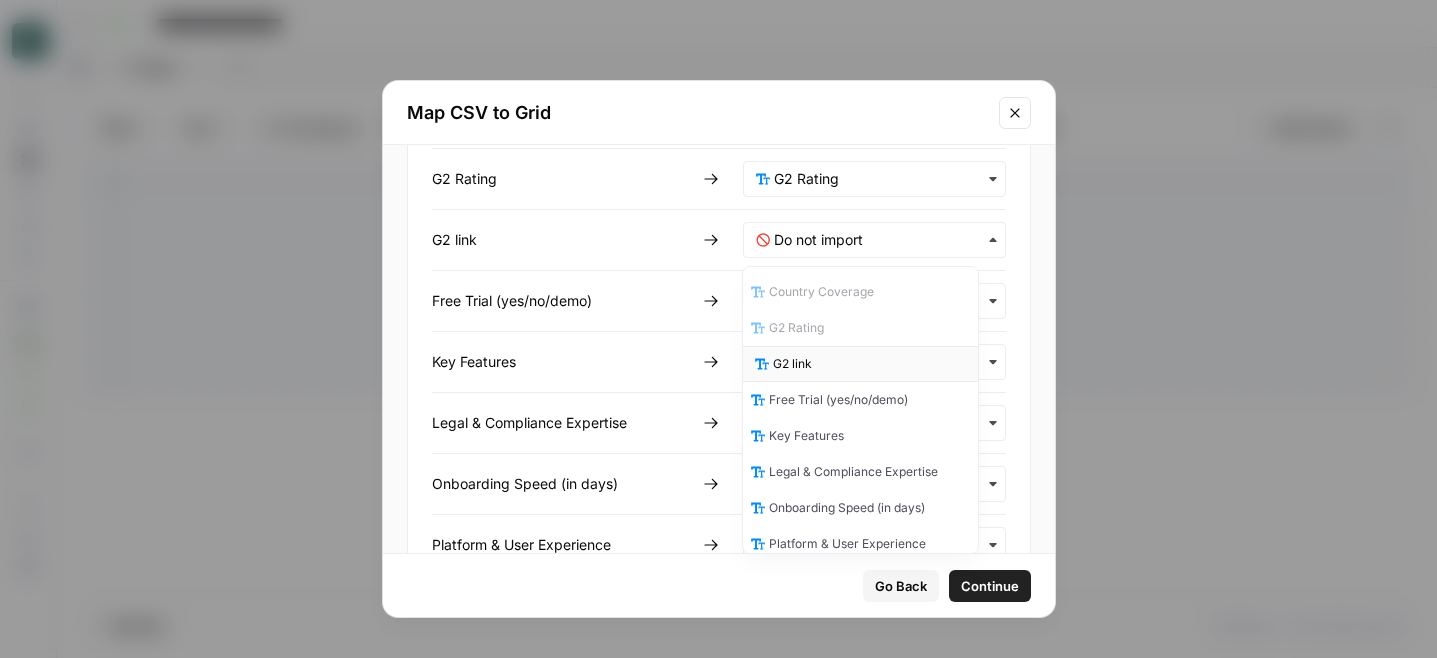click on "G2 link" at bounding box center [860, 364] 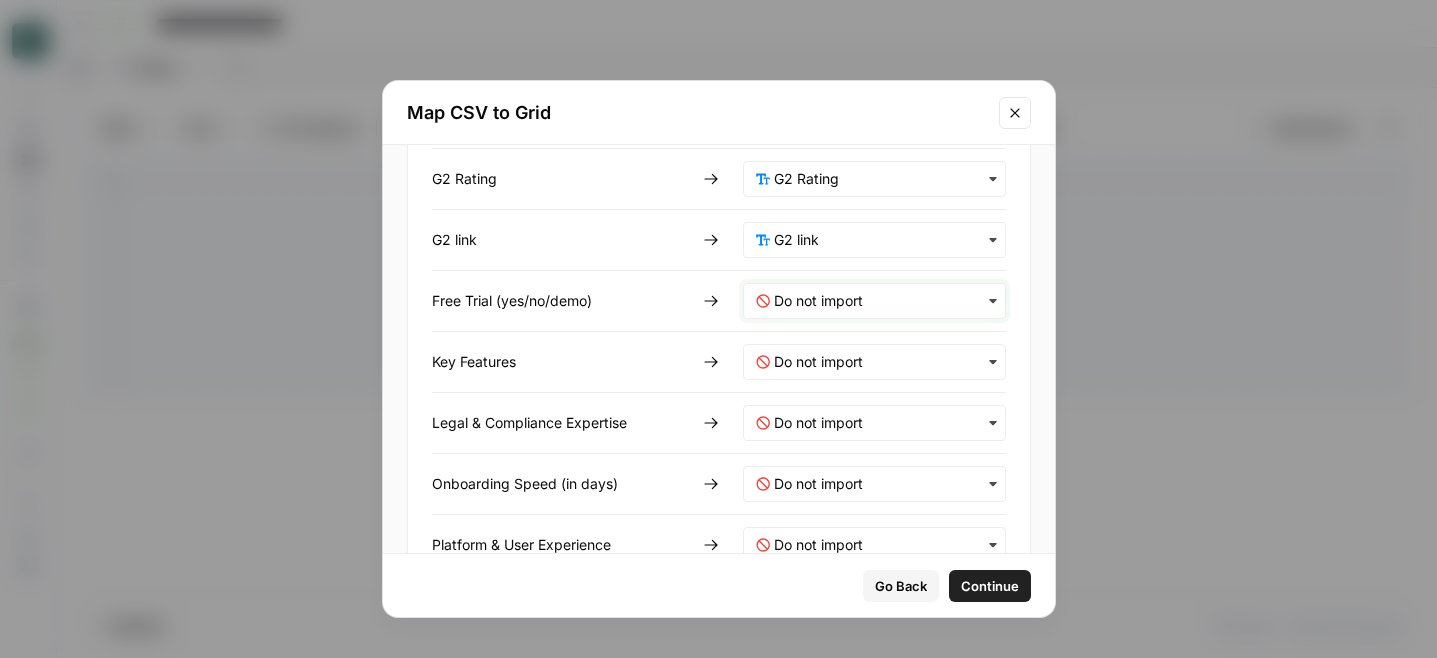 click at bounding box center [883, 301] 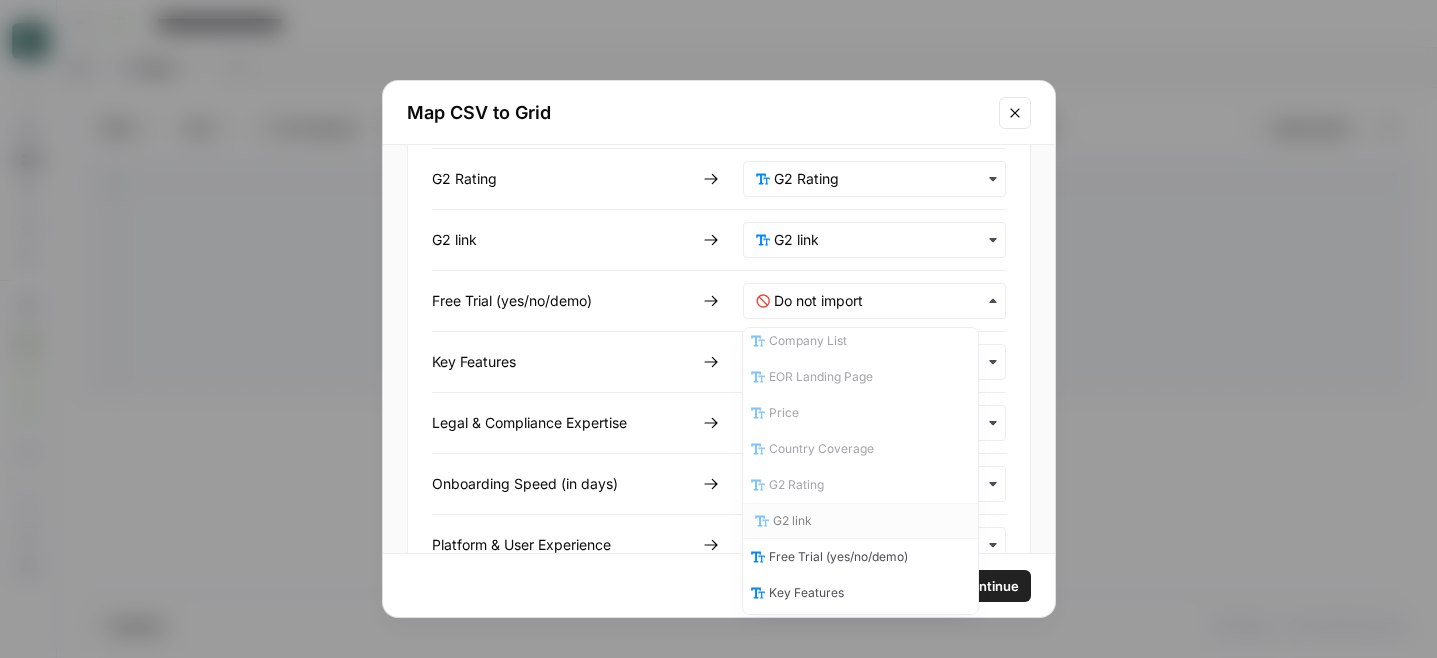 scroll, scrollTop: 163, scrollLeft: 0, axis: vertical 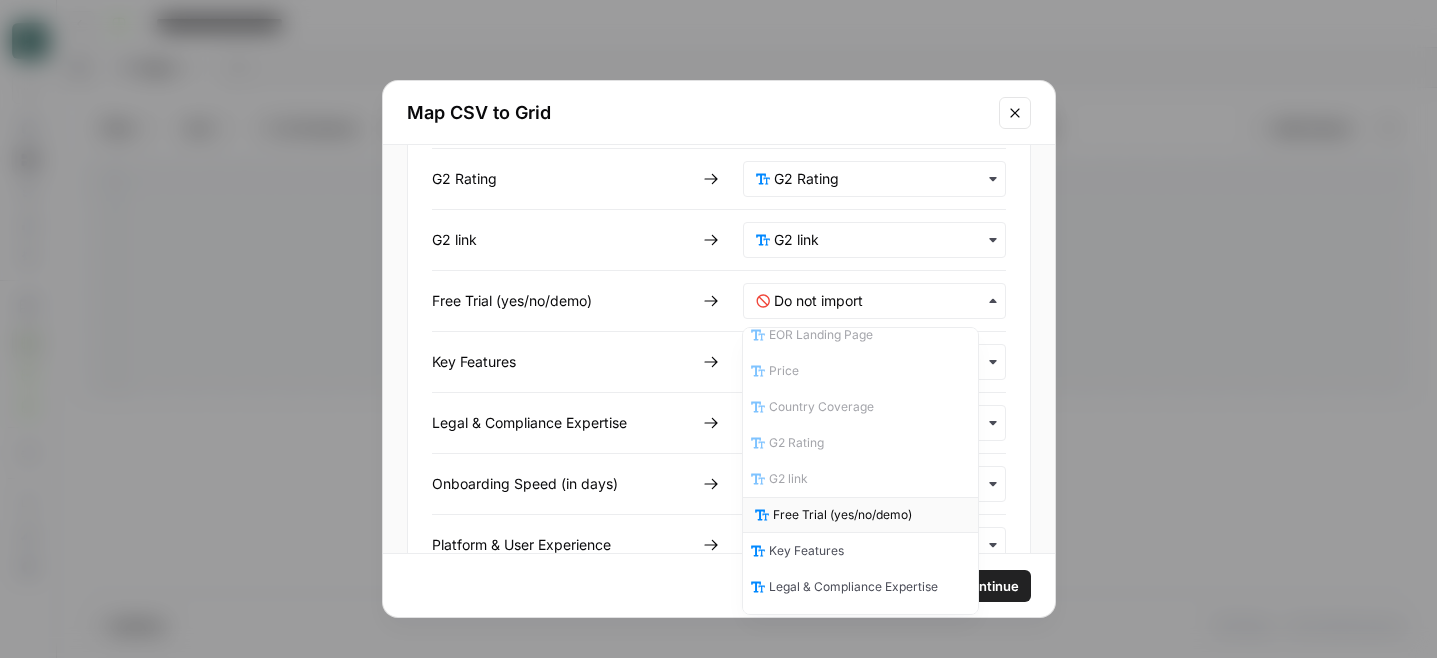 click on "Free Trial (yes/no/demo)" at bounding box center (860, 515) 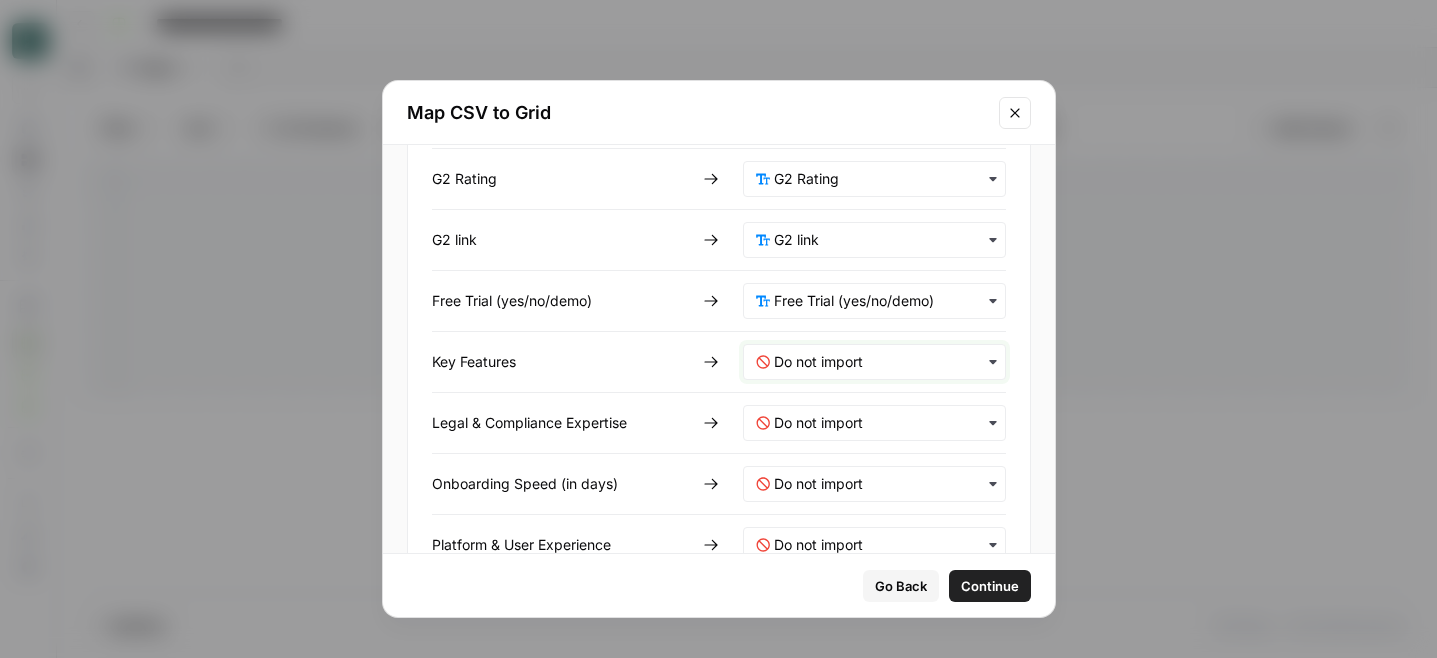 click at bounding box center (883, 362) 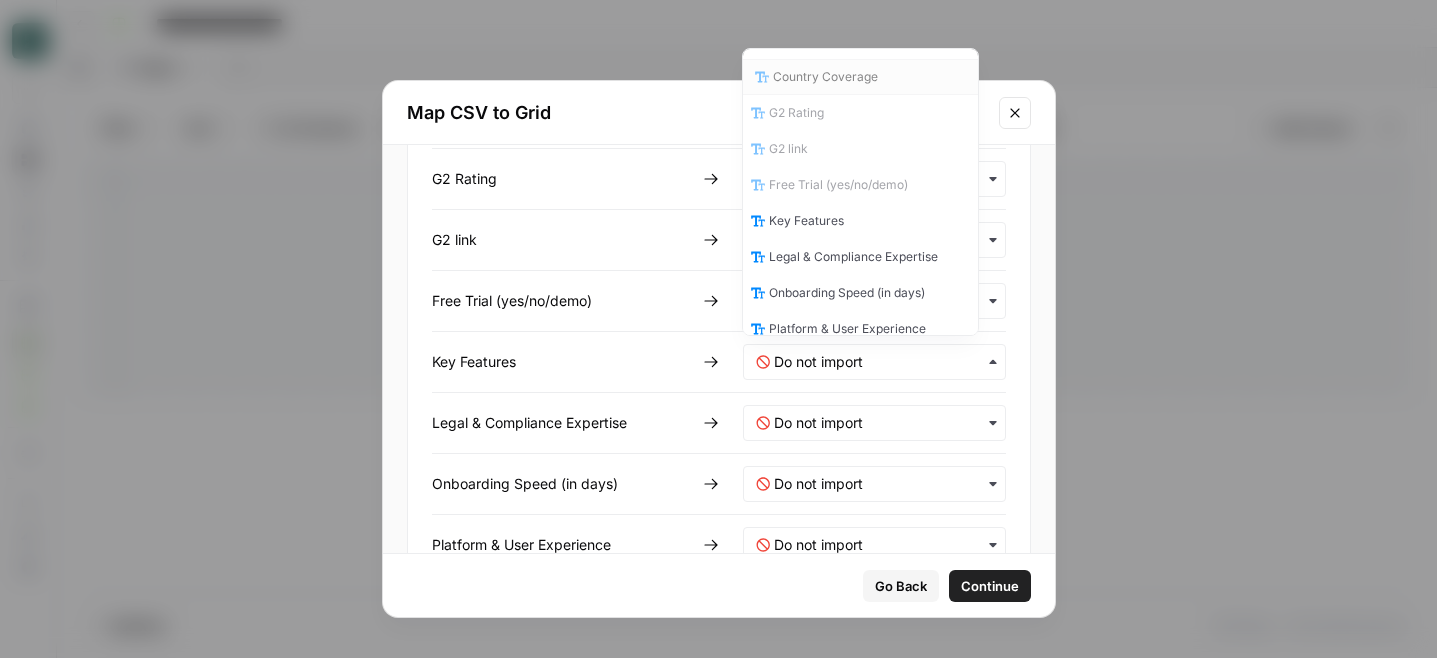 scroll, scrollTop: 278, scrollLeft: 0, axis: vertical 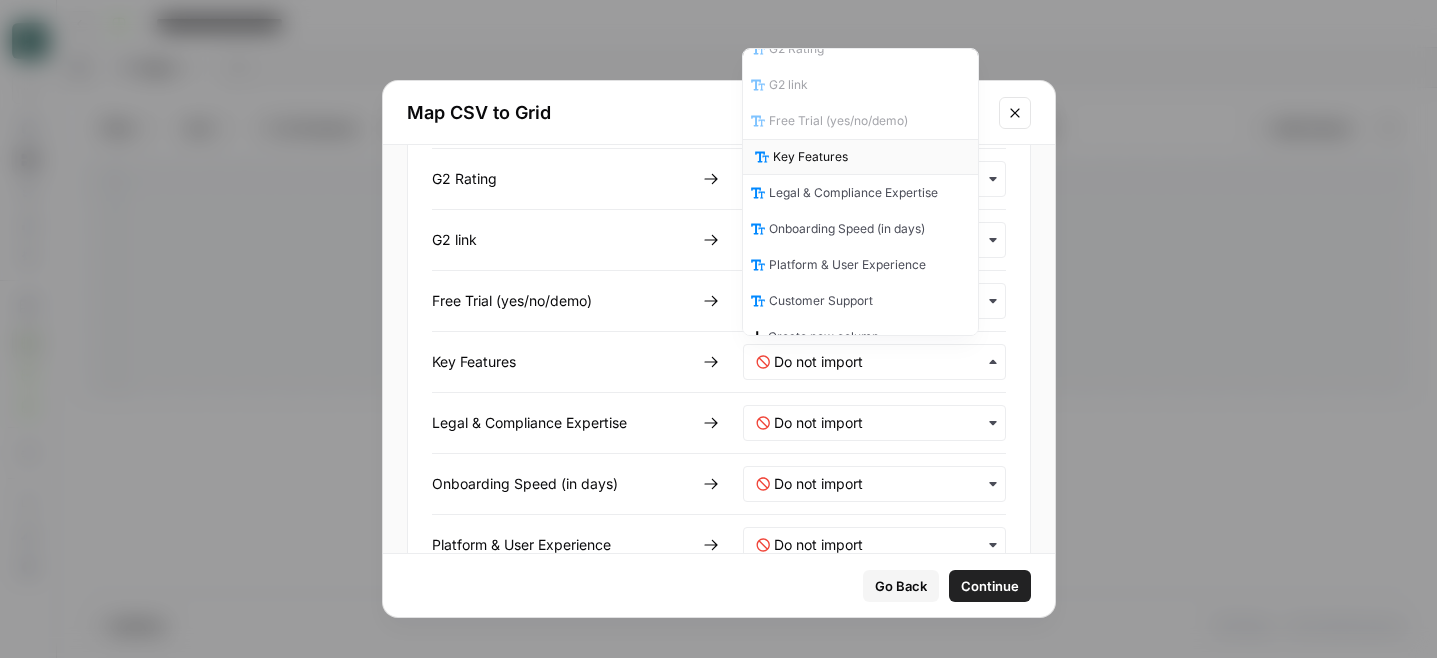 click on "Key Features" at bounding box center (860, 157) 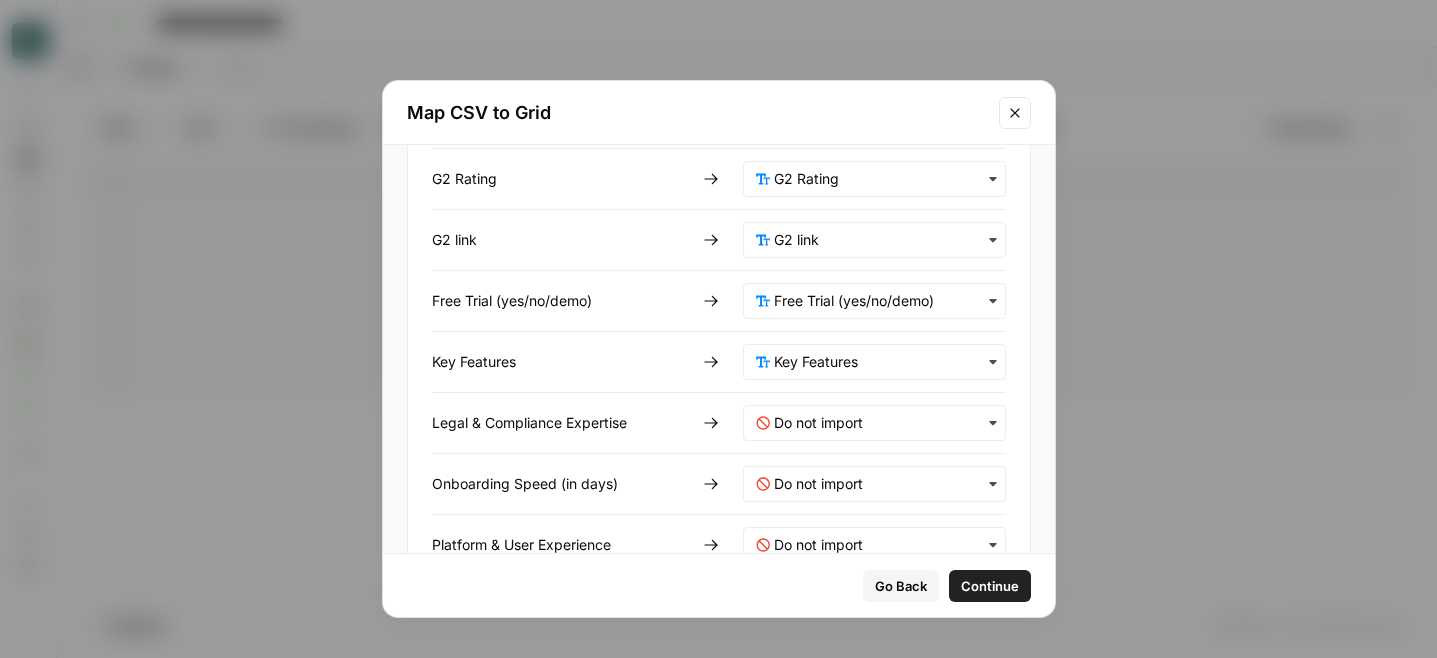 click at bounding box center [874, 423] 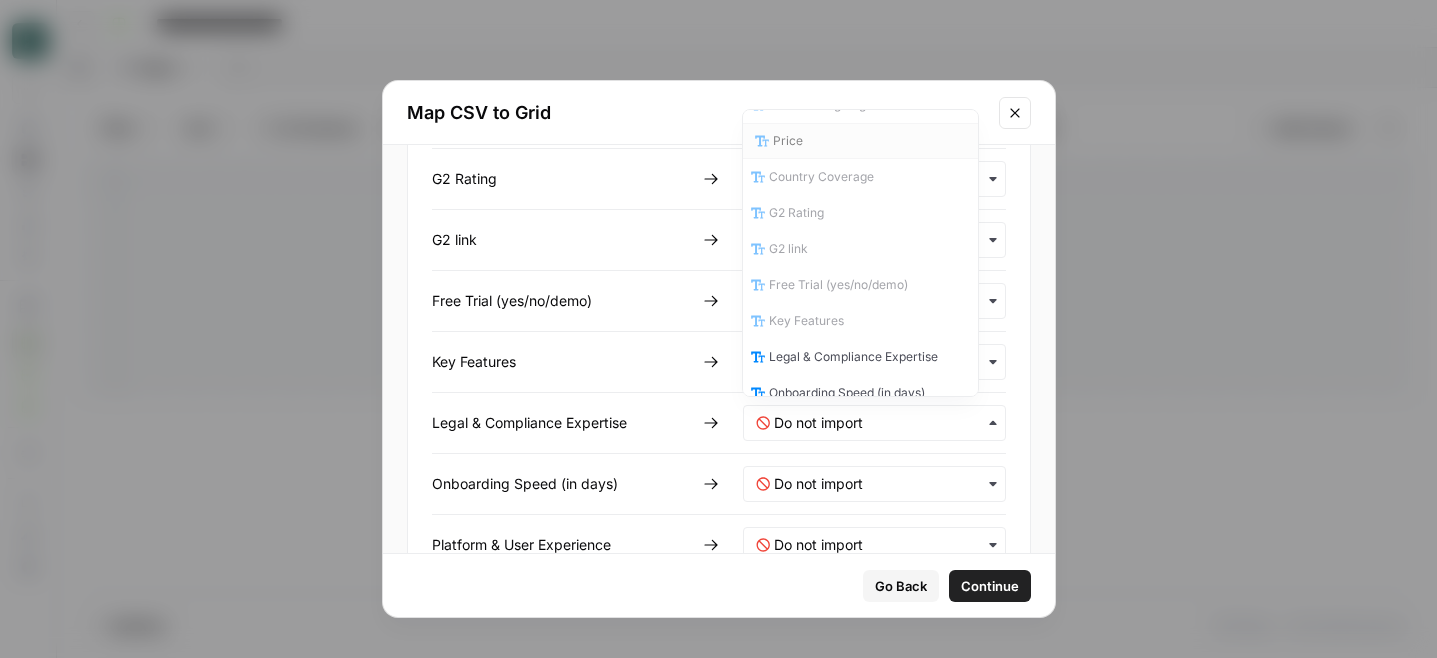 scroll, scrollTop: 342, scrollLeft: 0, axis: vertical 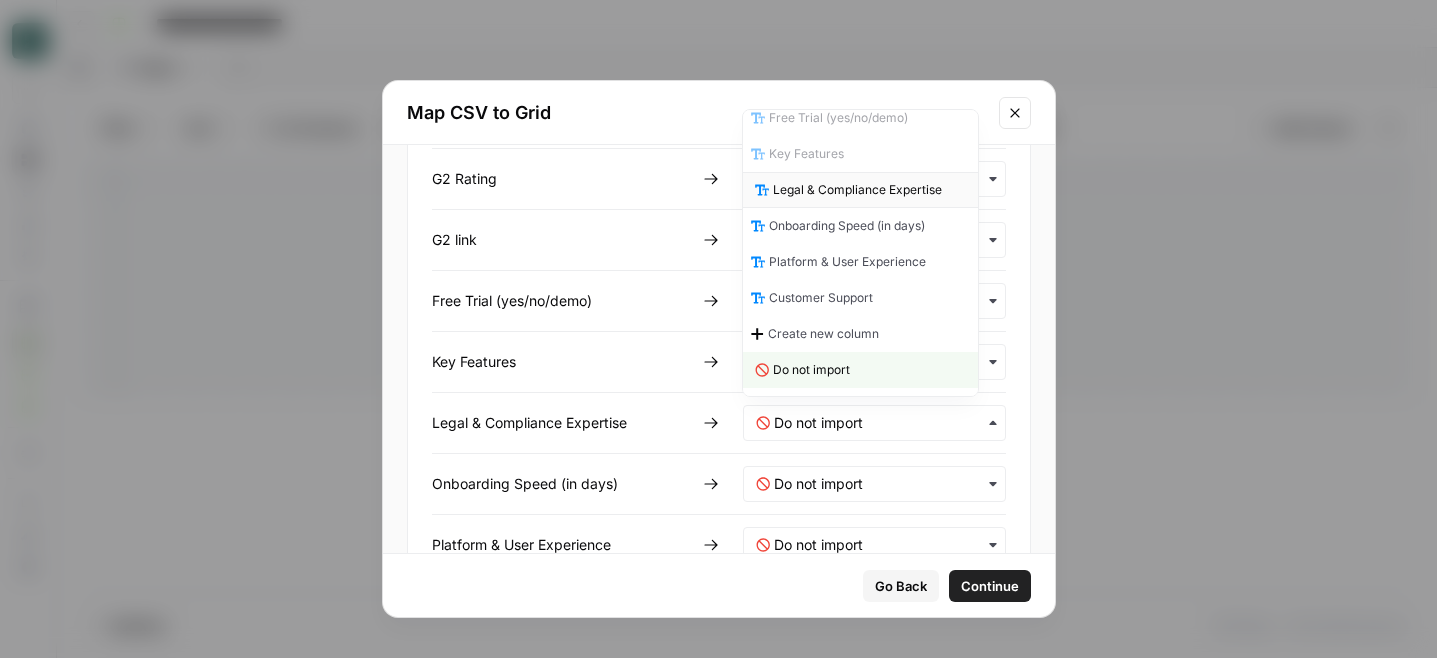 click on "Legal & Compliance Expertise" at bounding box center [860, 190] 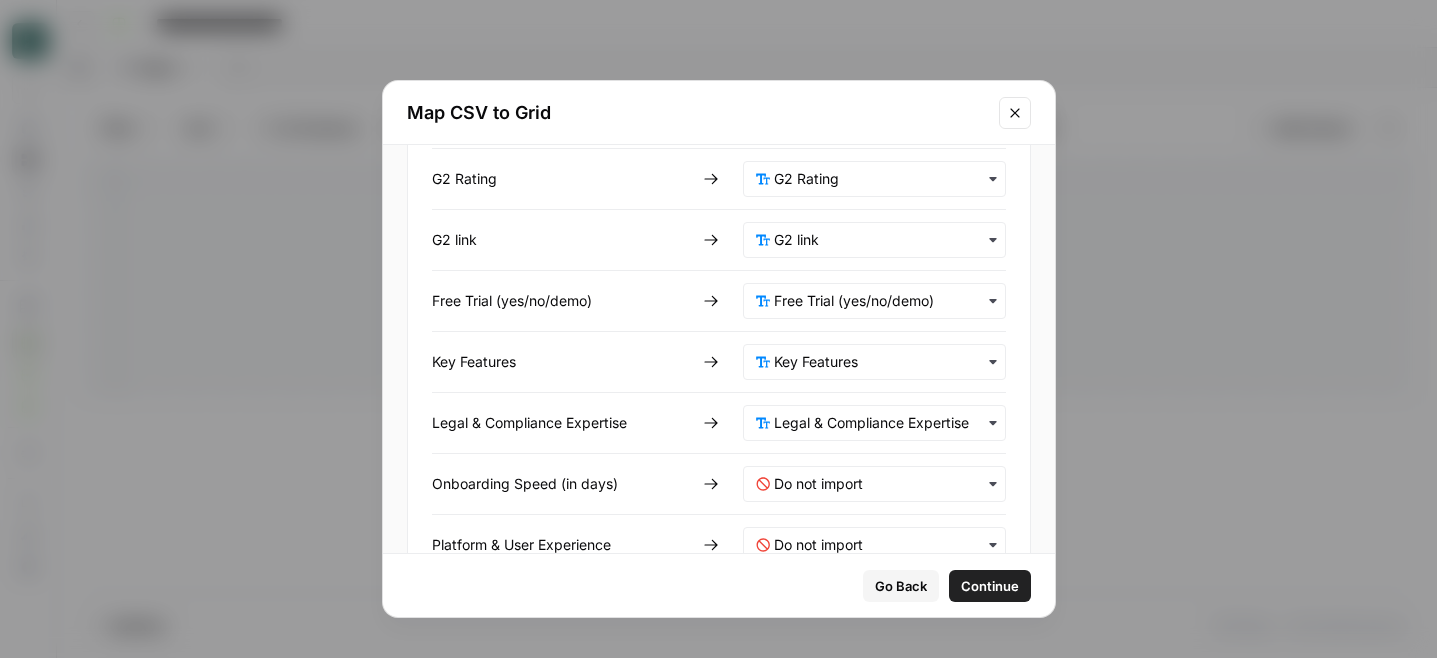scroll, scrollTop: 542, scrollLeft: 0, axis: vertical 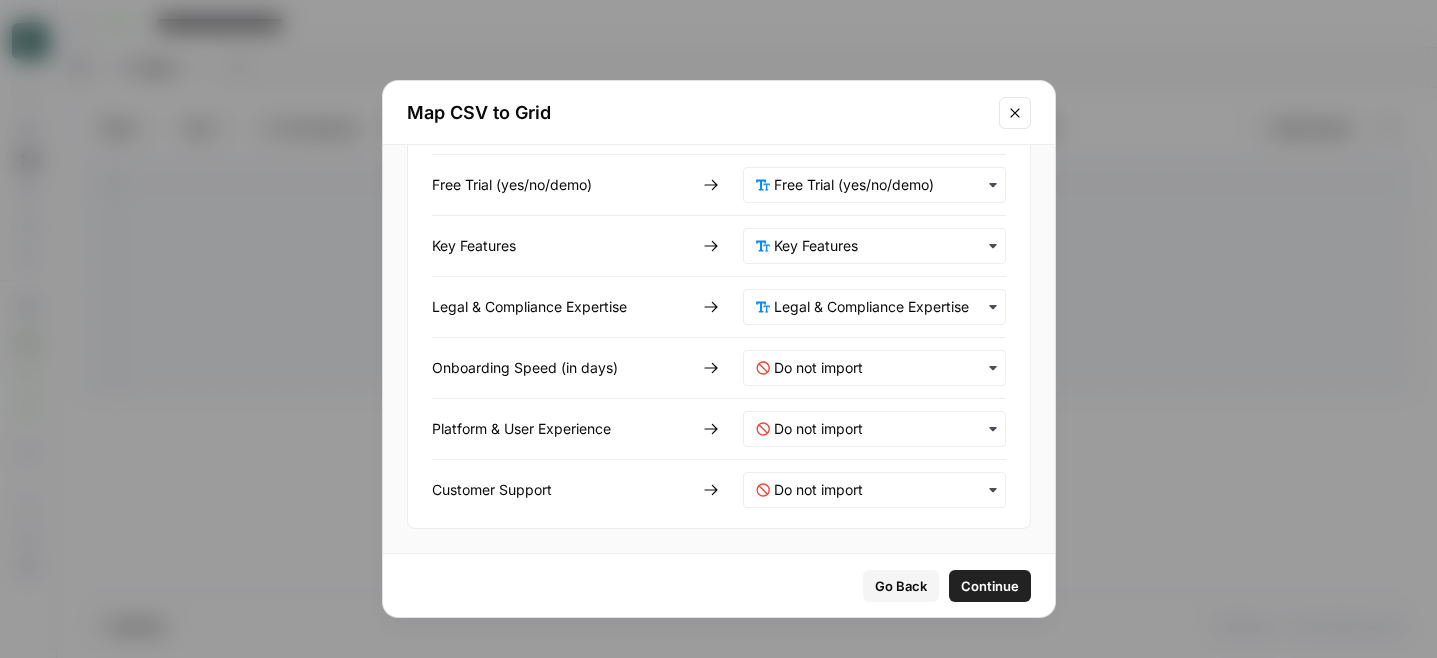 click at bounding box center [874, 368] 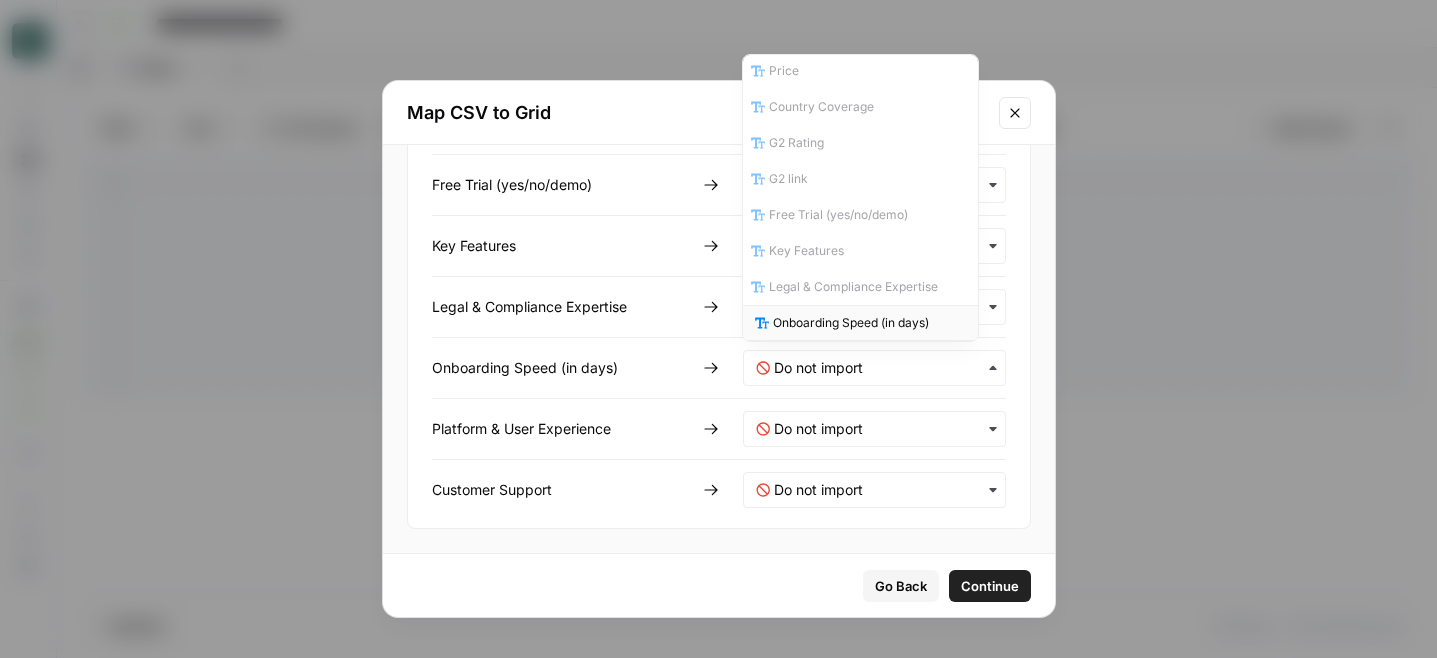 scroll, scrollTop: 342, scrollLeft: 0, axis: vertical 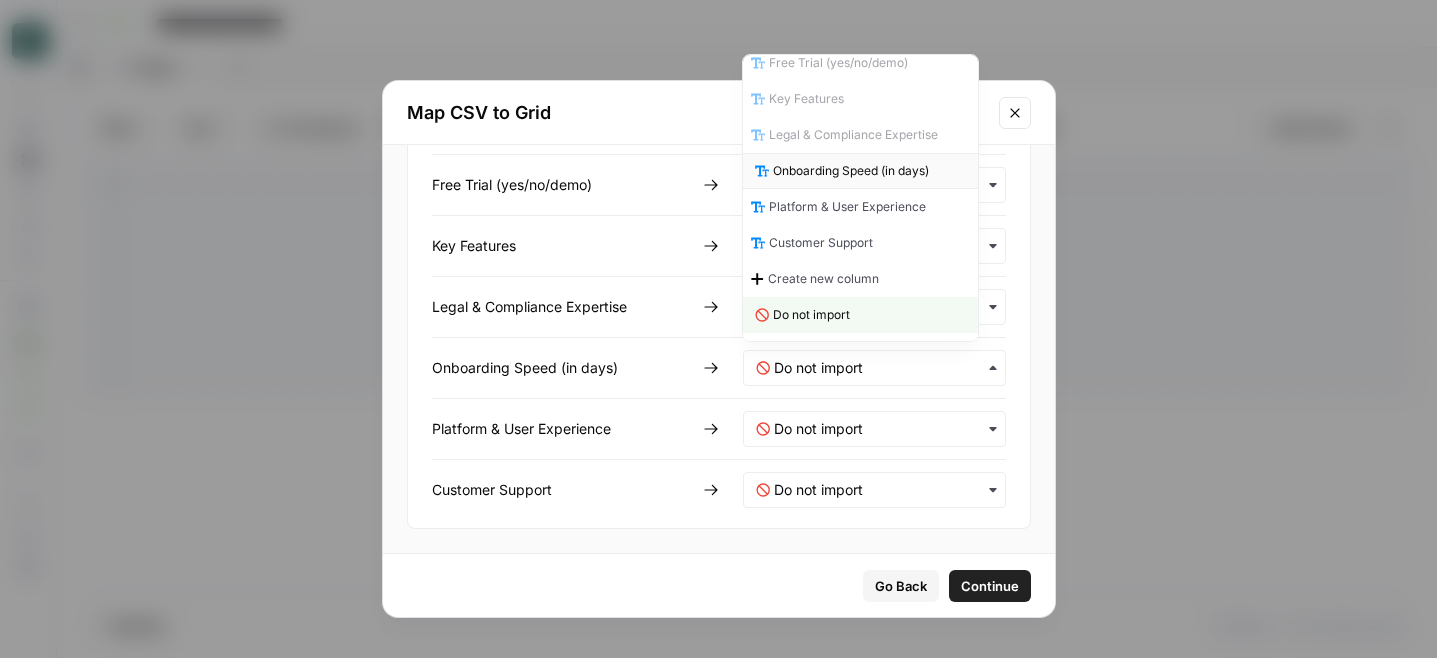 click on "Onboarding Speed (in days)" at bounding box center (860, 171) 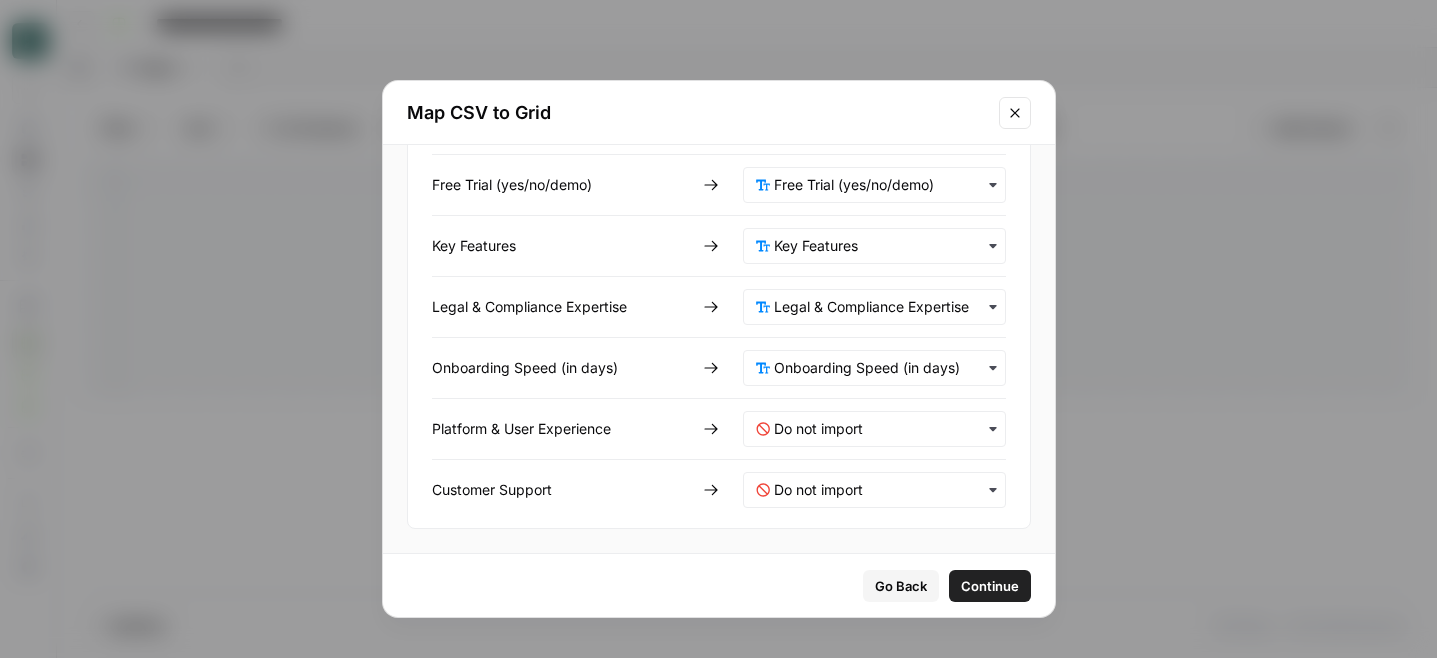 click at bounding box center (874, 429) 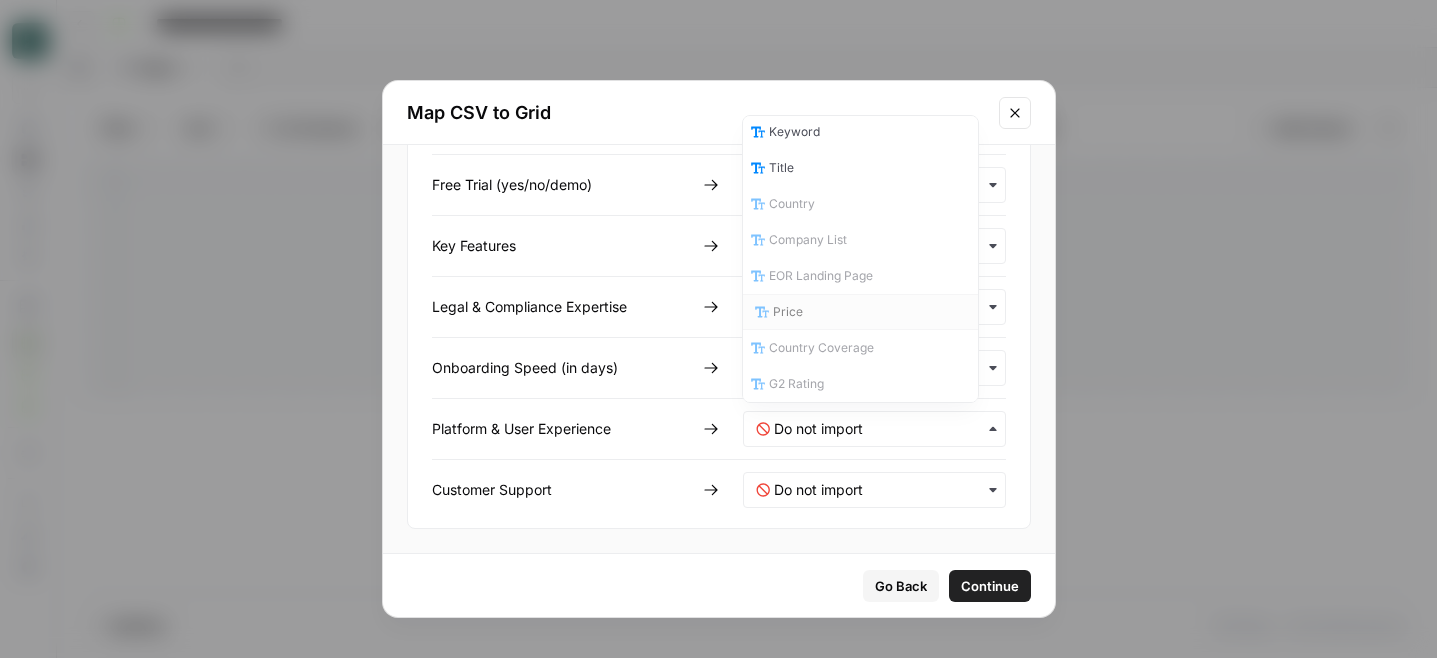 scroll, scrollTop: 342, scrollLeft: 0, axis: vertical 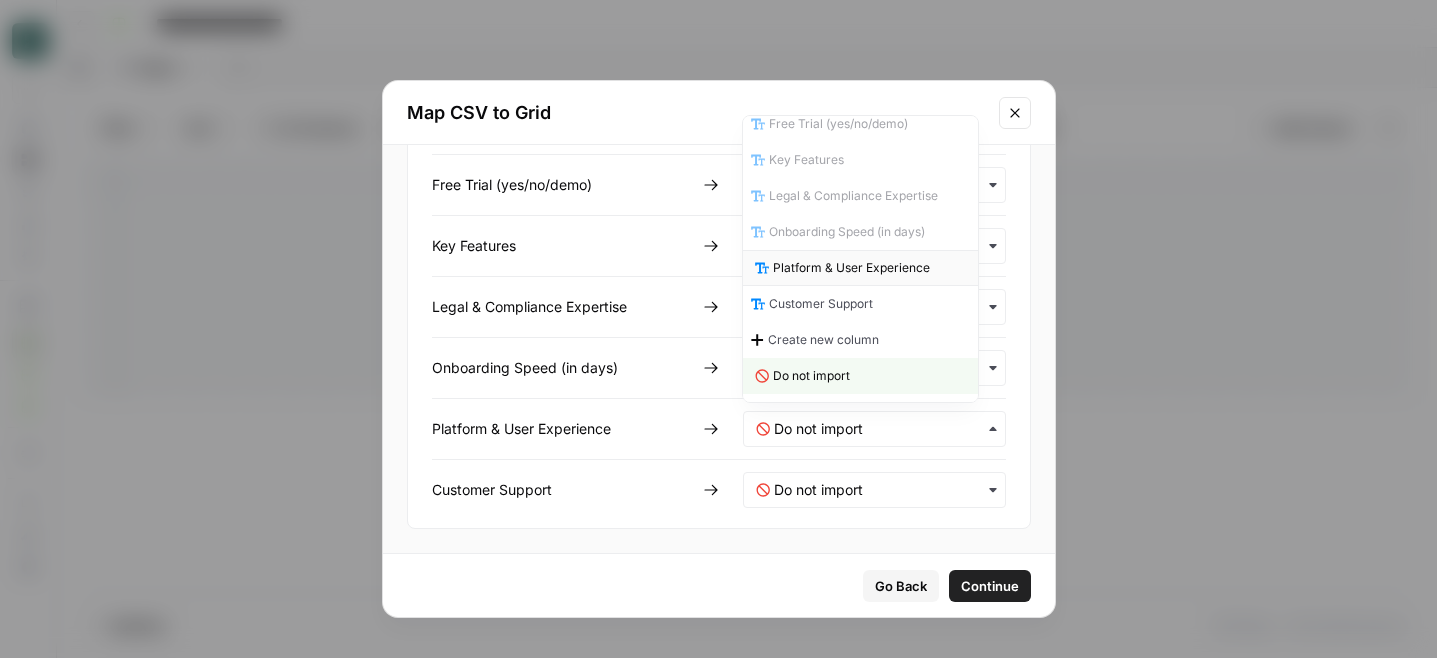 click on "Platform & User Experience" at bounding box center [851, 268] 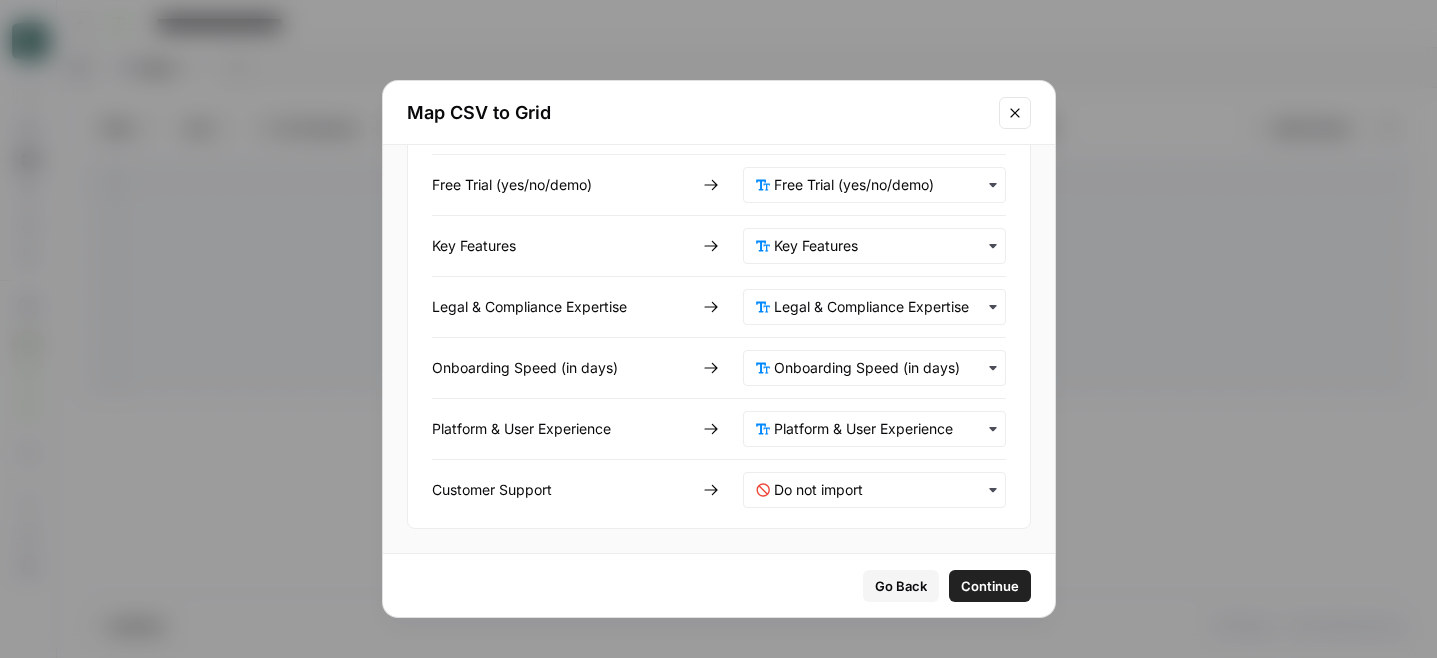 click at bounding box center [874, 490] 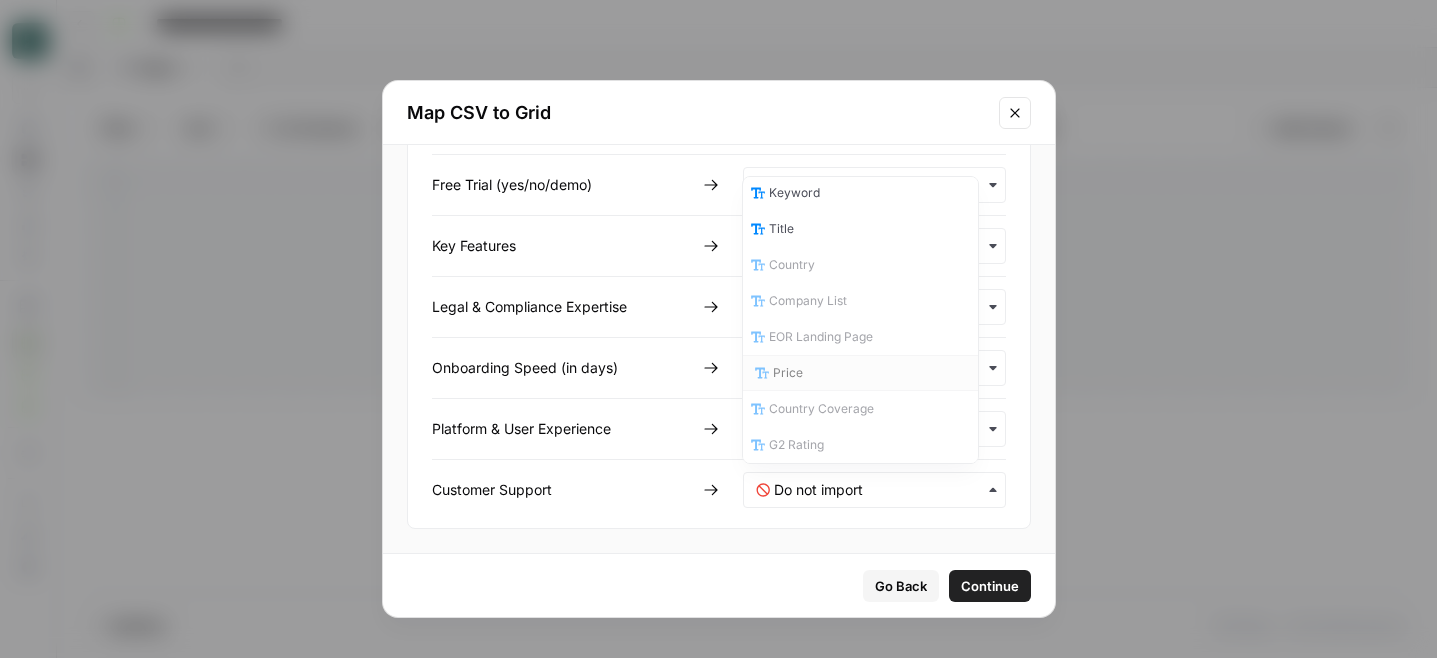 scroll, scrollTop: 342, scrollLeft: 0, axis: vertical 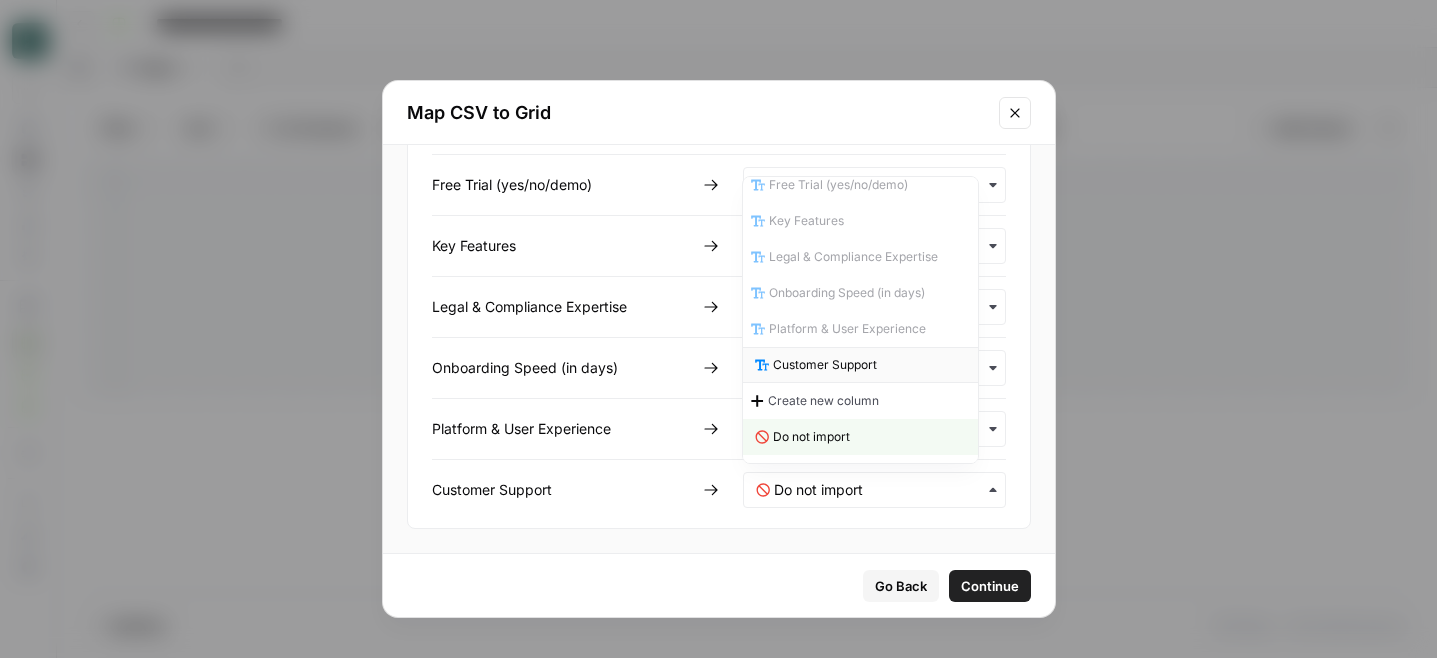 click on "Customer Support" at bounding box center (860, 365) 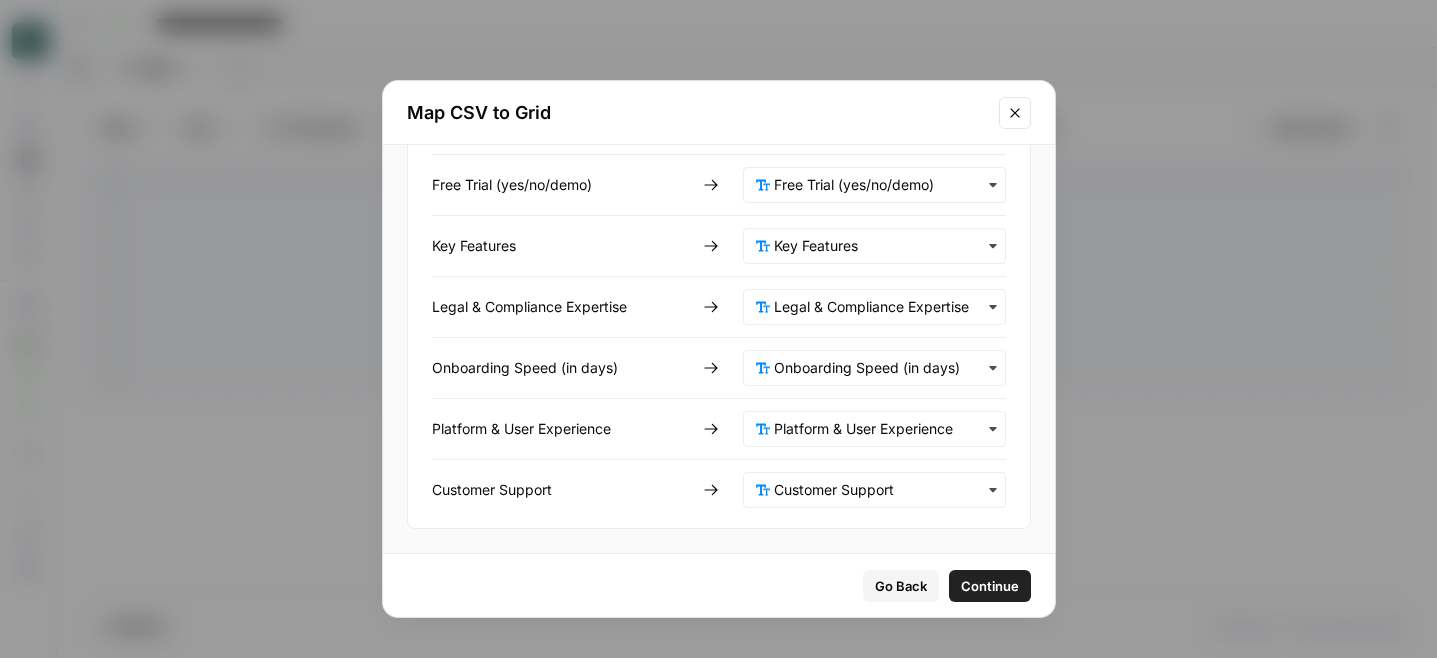 click on "Continue" at bounding box center (990, 586) 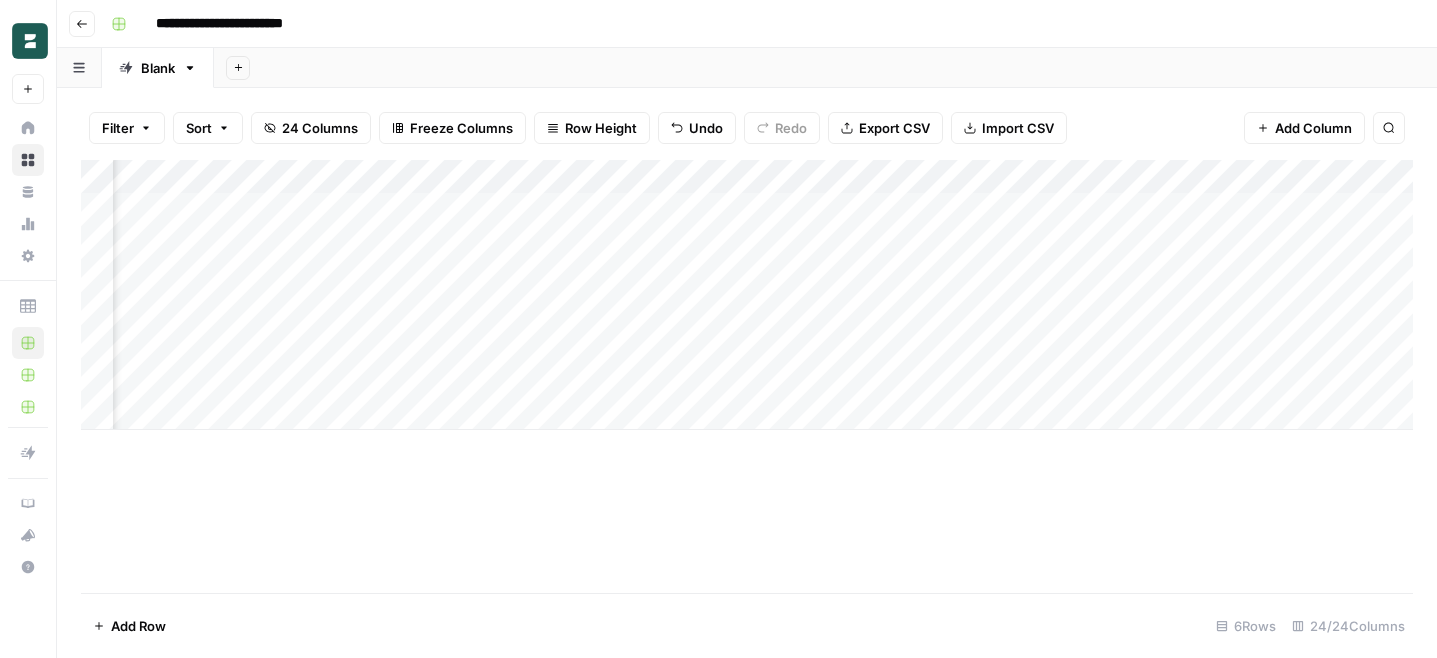 scroll, scrollTop: 0, scrollLeft: 767, axis: horizontal 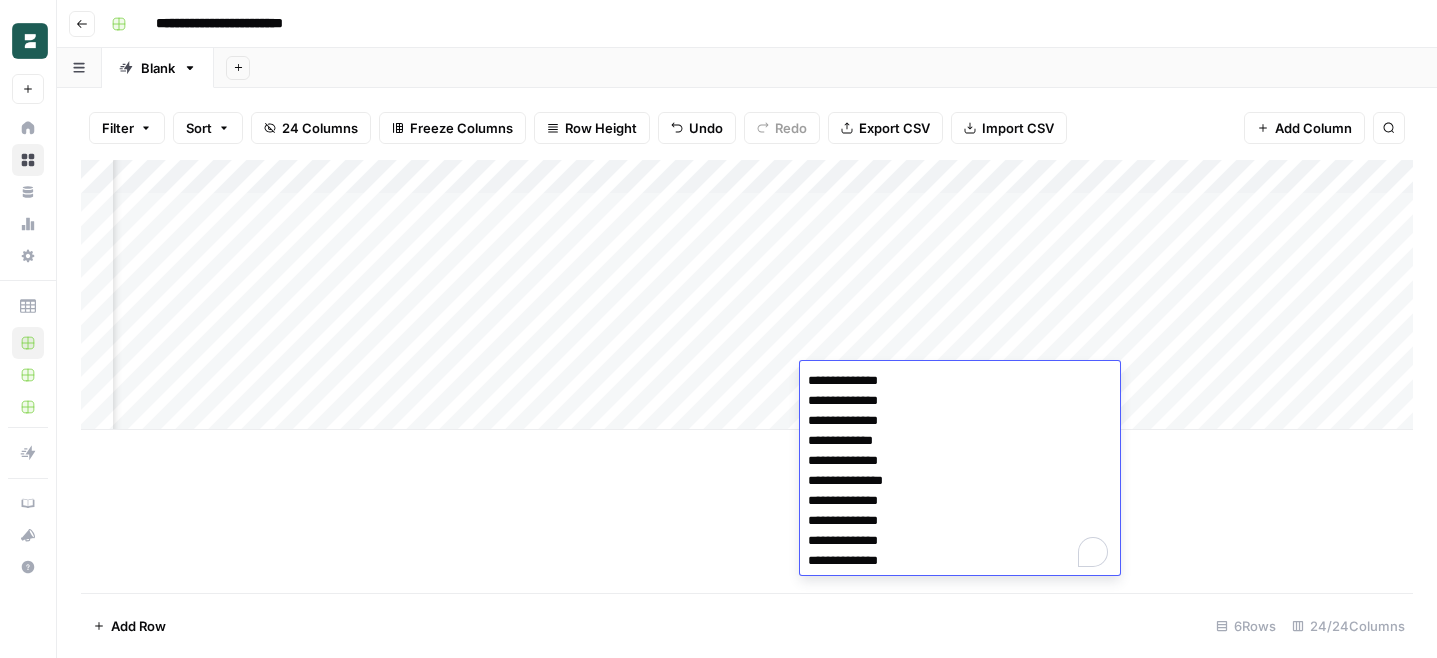 click on "Add Column" at bounding box center [747, 295] 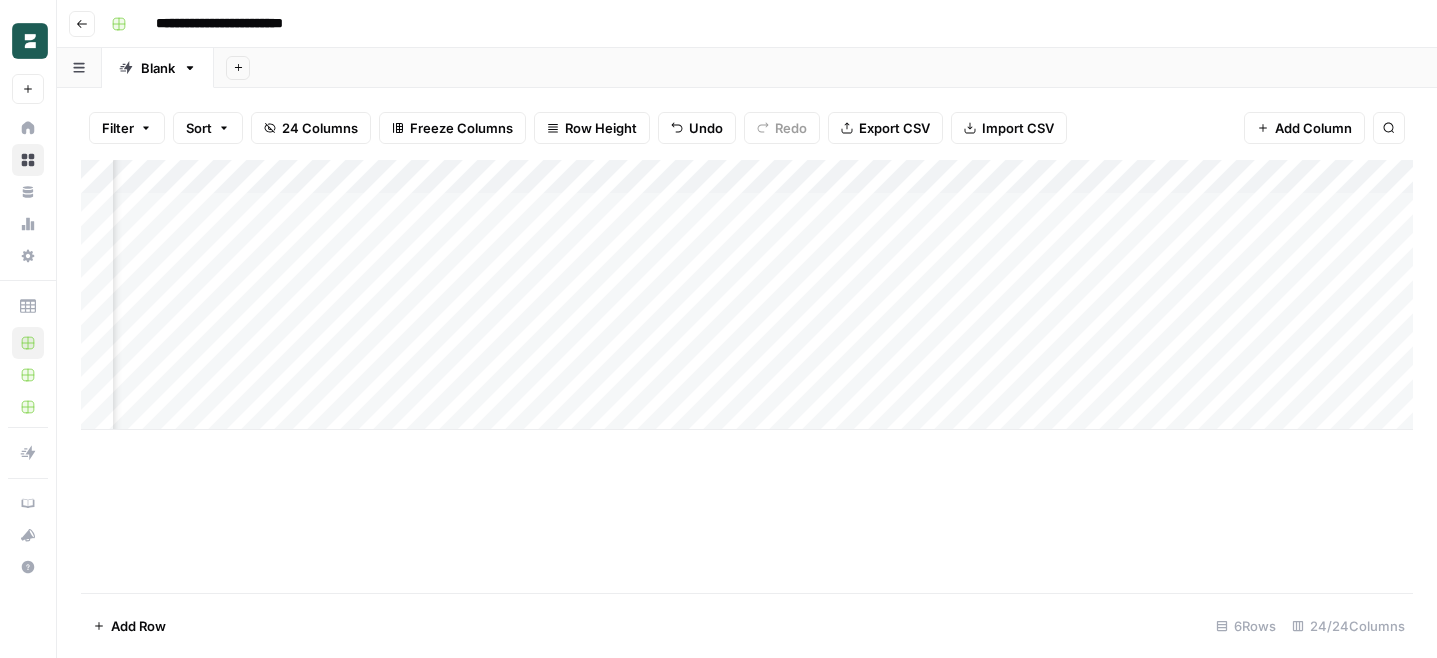 click on "Add Column" at bounding box center [747, 295] 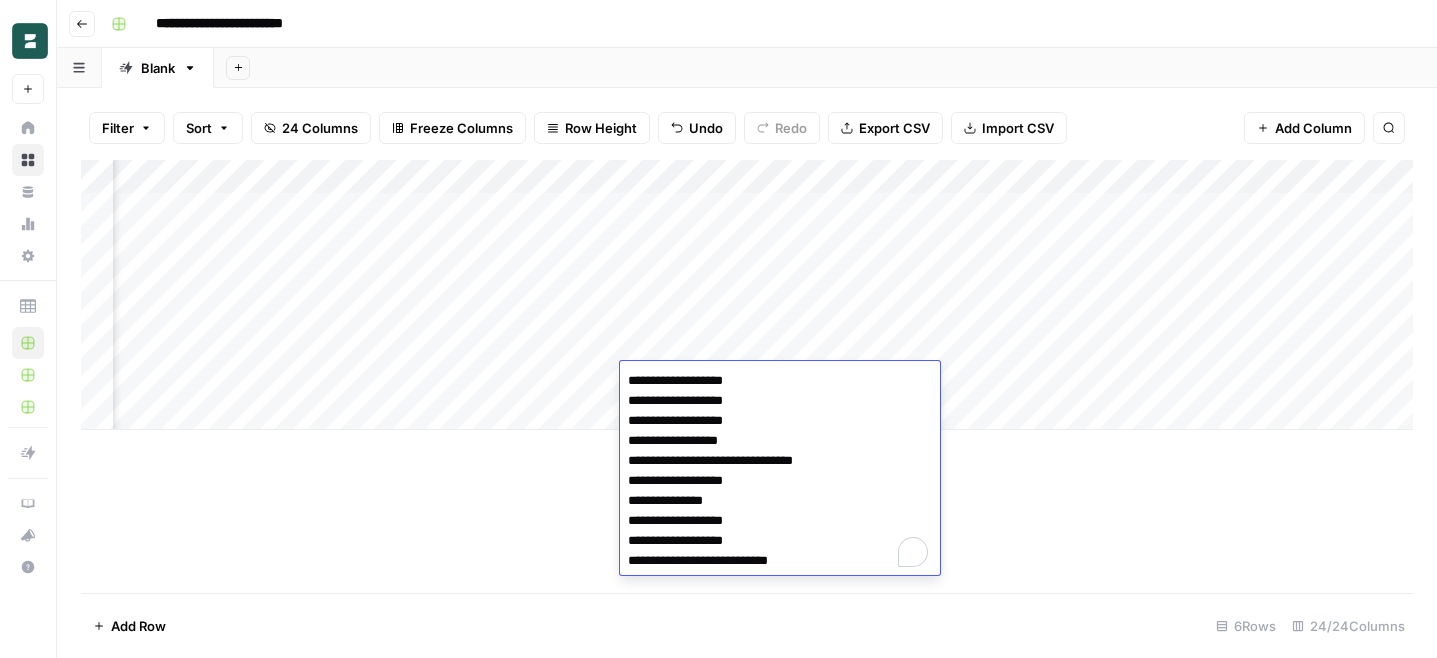 click on "Add Column" at bounding box center [747, 295] 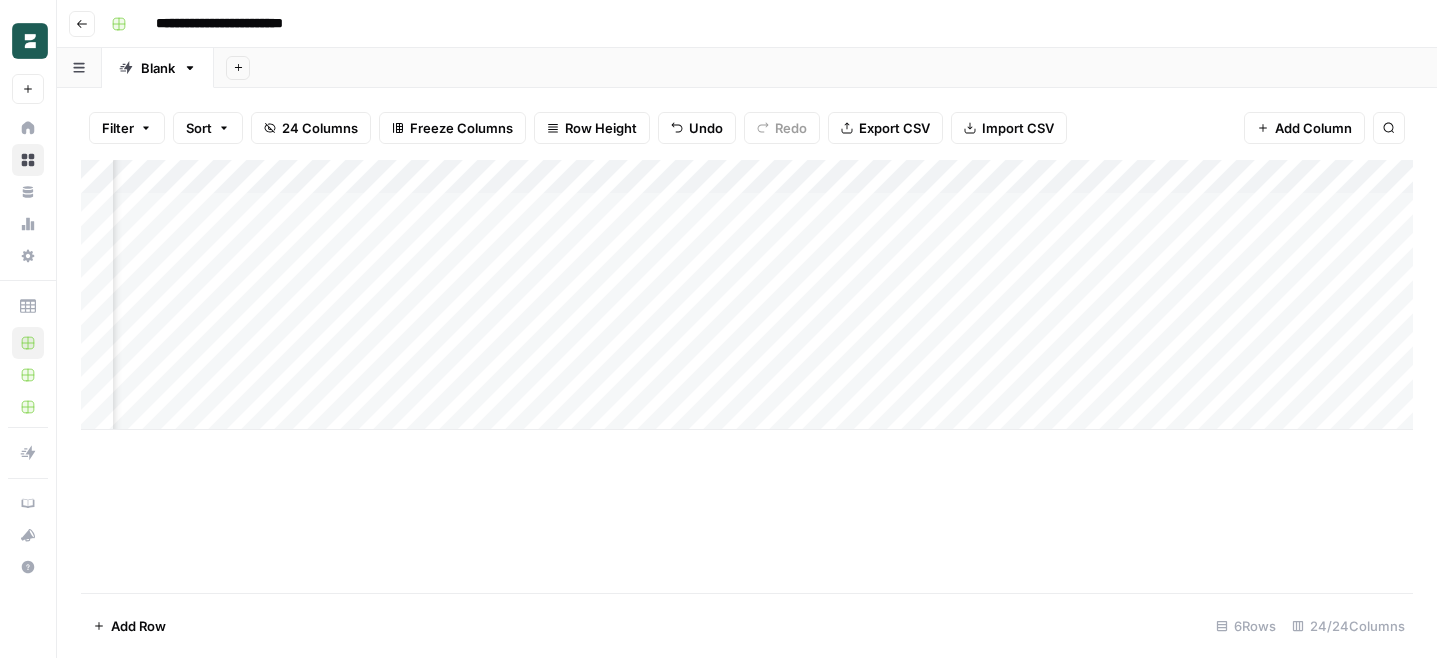 click on "Add Column" at bounding box center [747, 295] 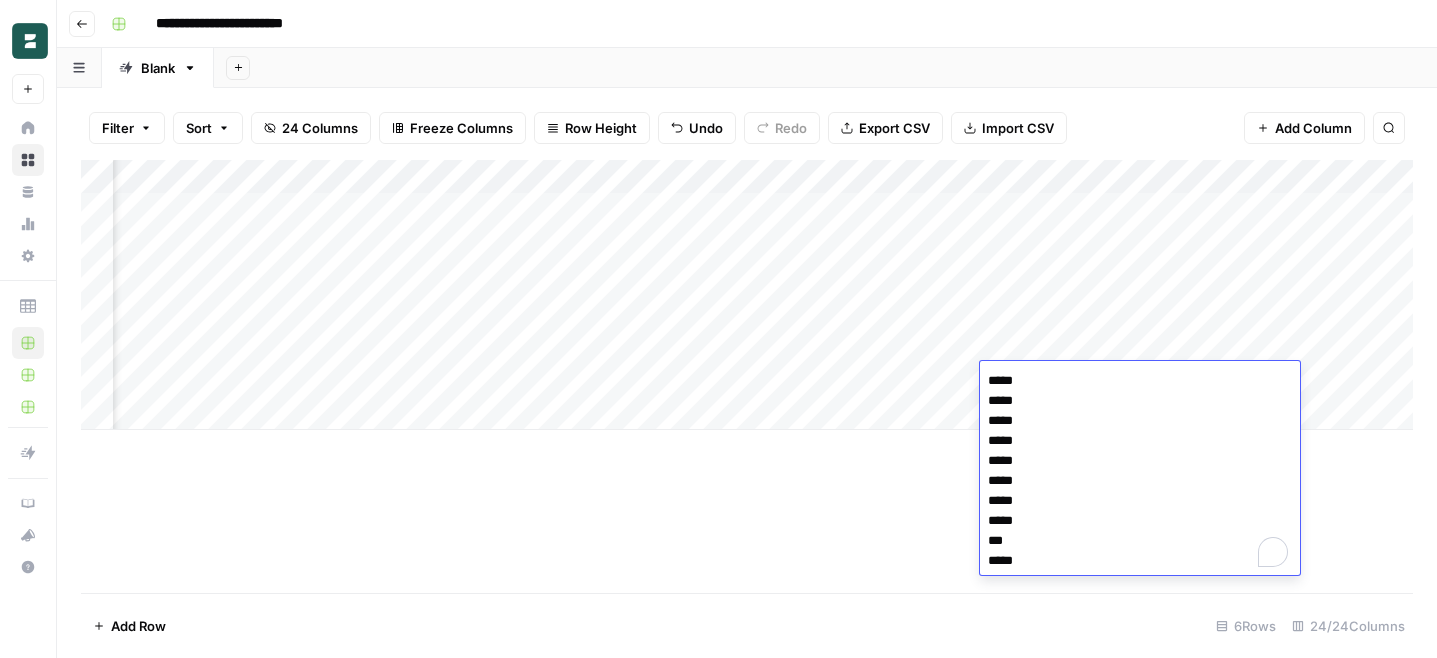 click on "Add Column" at bounding box center [747, 295] 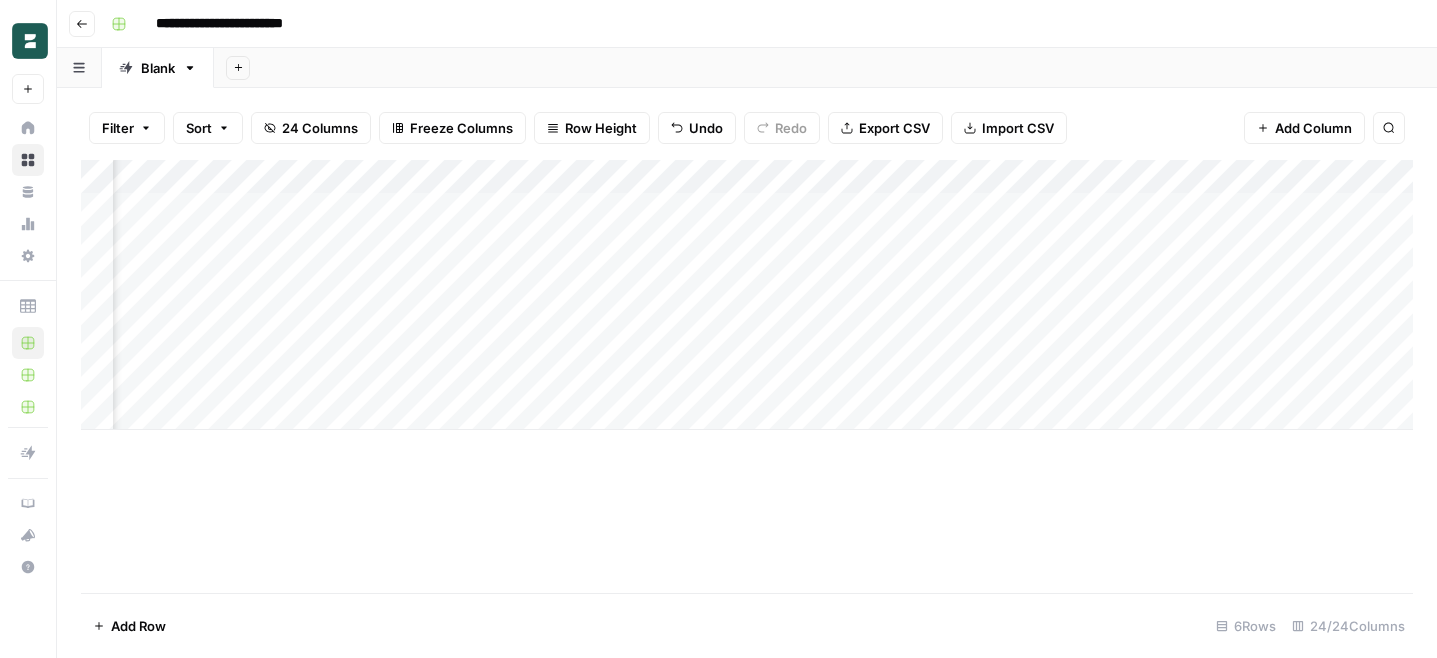 click on "Add Column" at bounding box center [747, 295] 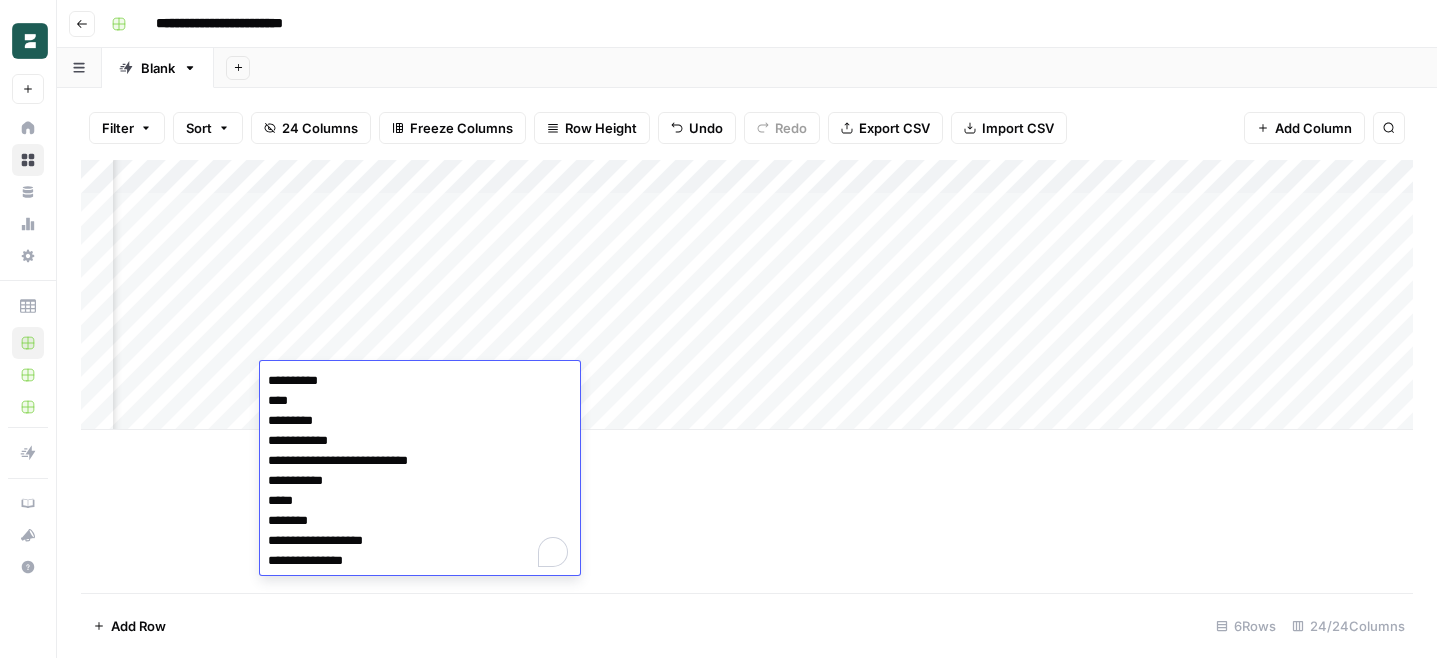 click on "Add Column" at bounding box center [747, 295] 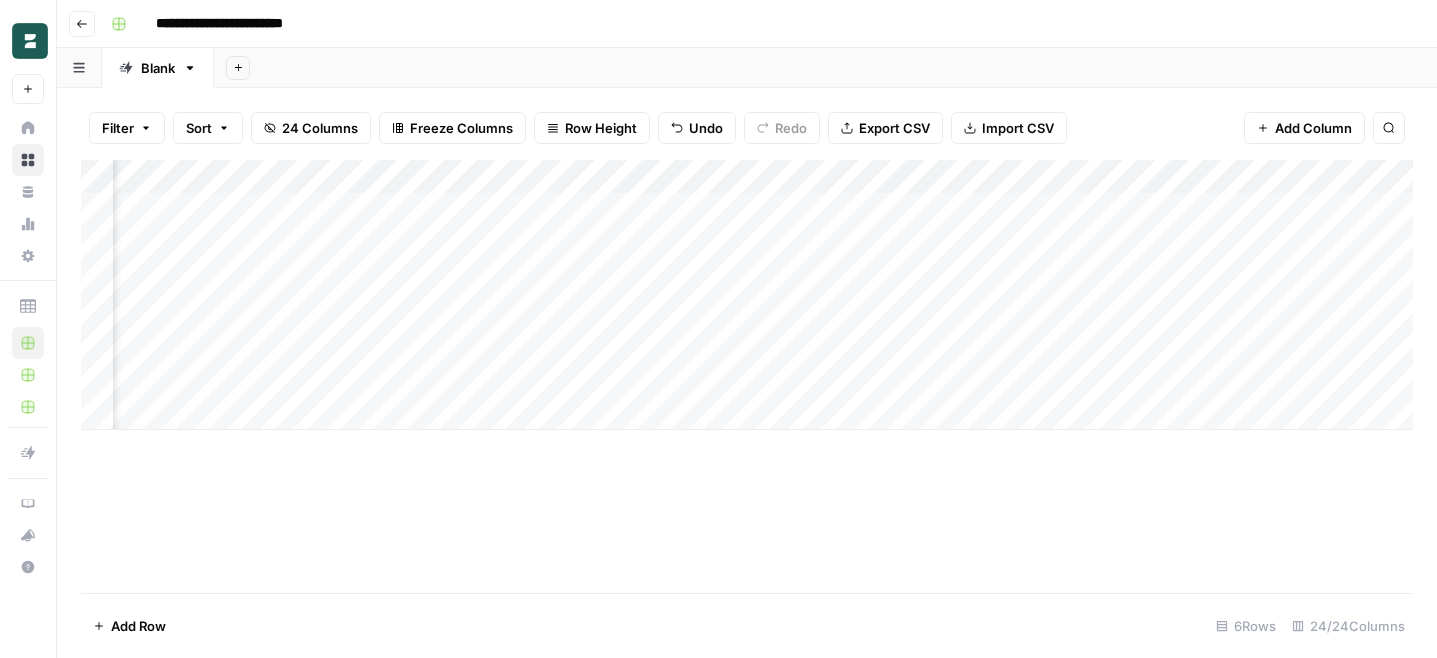 scroll, scrollTop: 0, scrollLeft: 1993, axis: horizontal 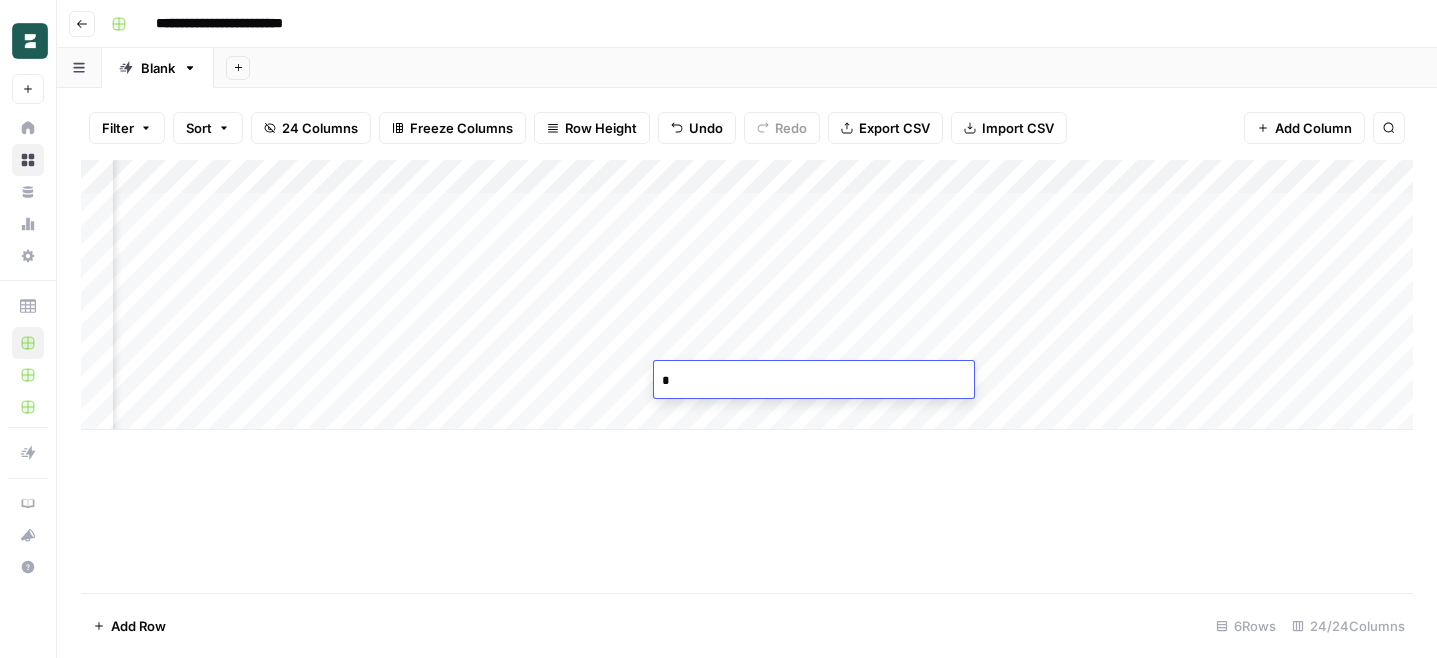 click on "Add Column" at bounding box center [747, 295] 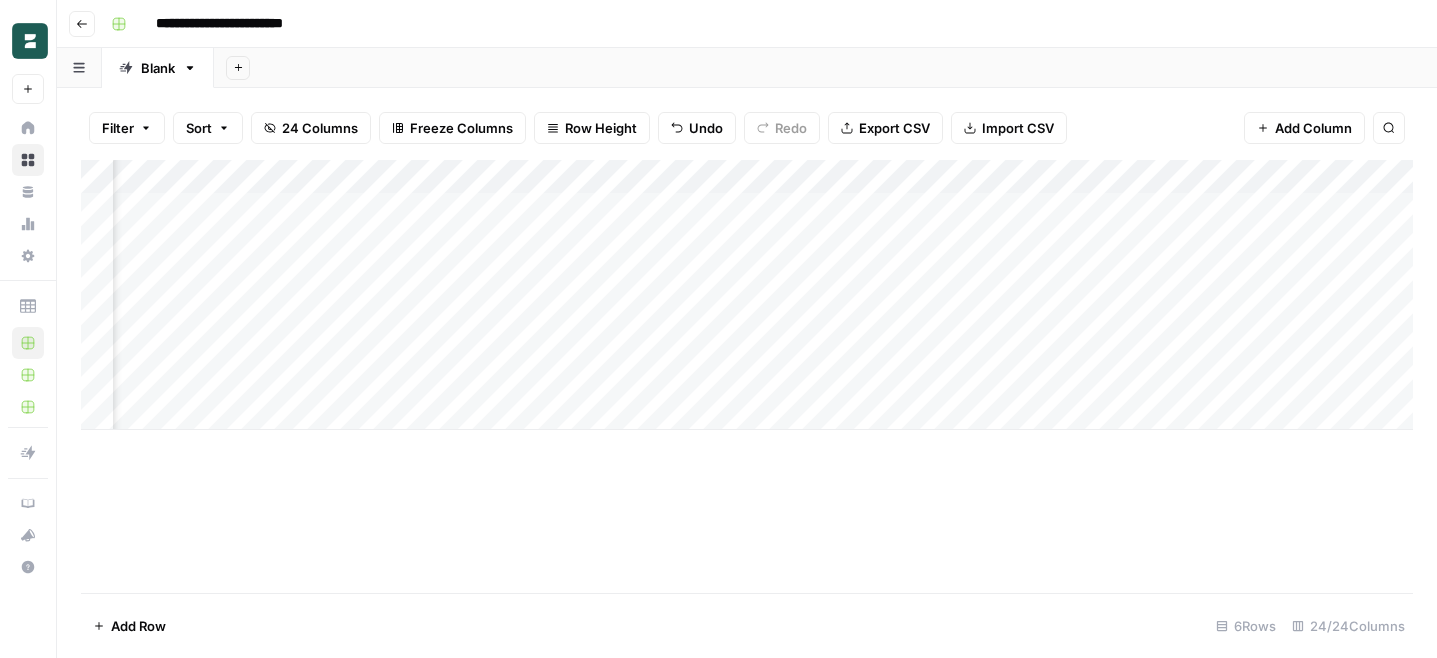 click on "Add Column" at bounding box center [747, 295] 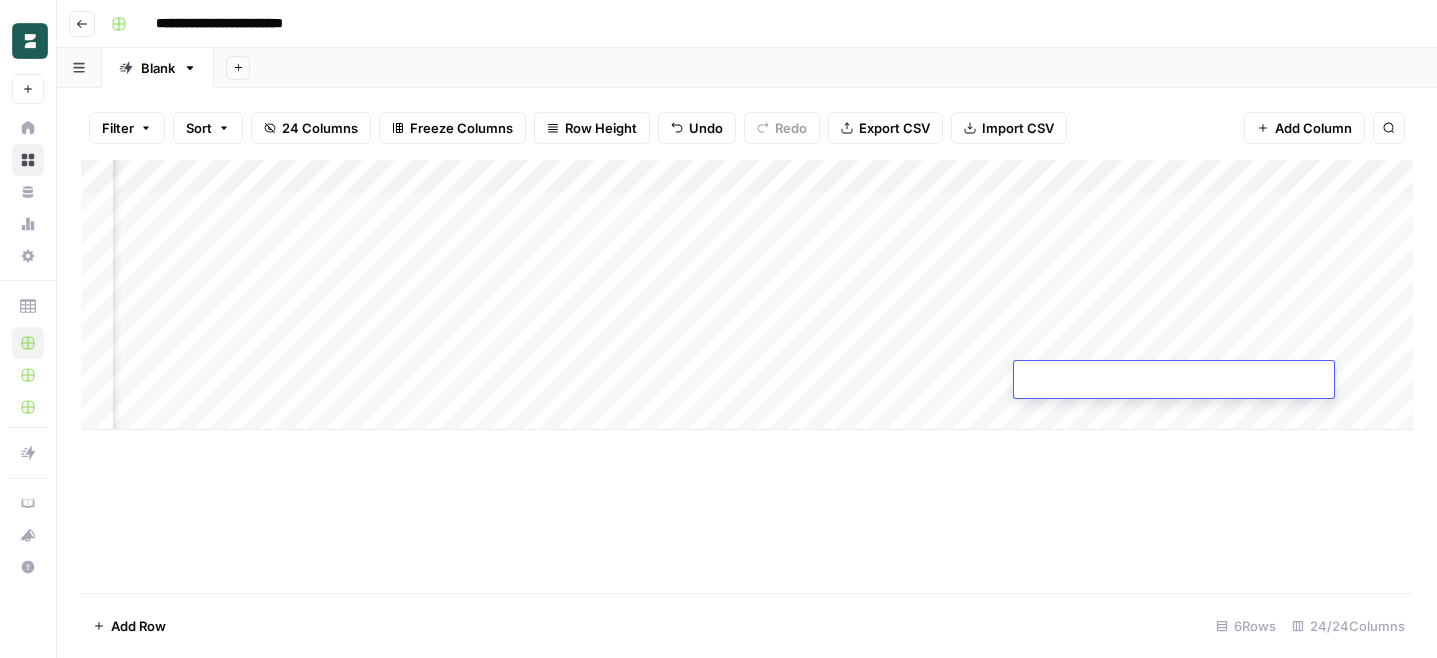 click on "Add Column" at bounding box center (747, 295) 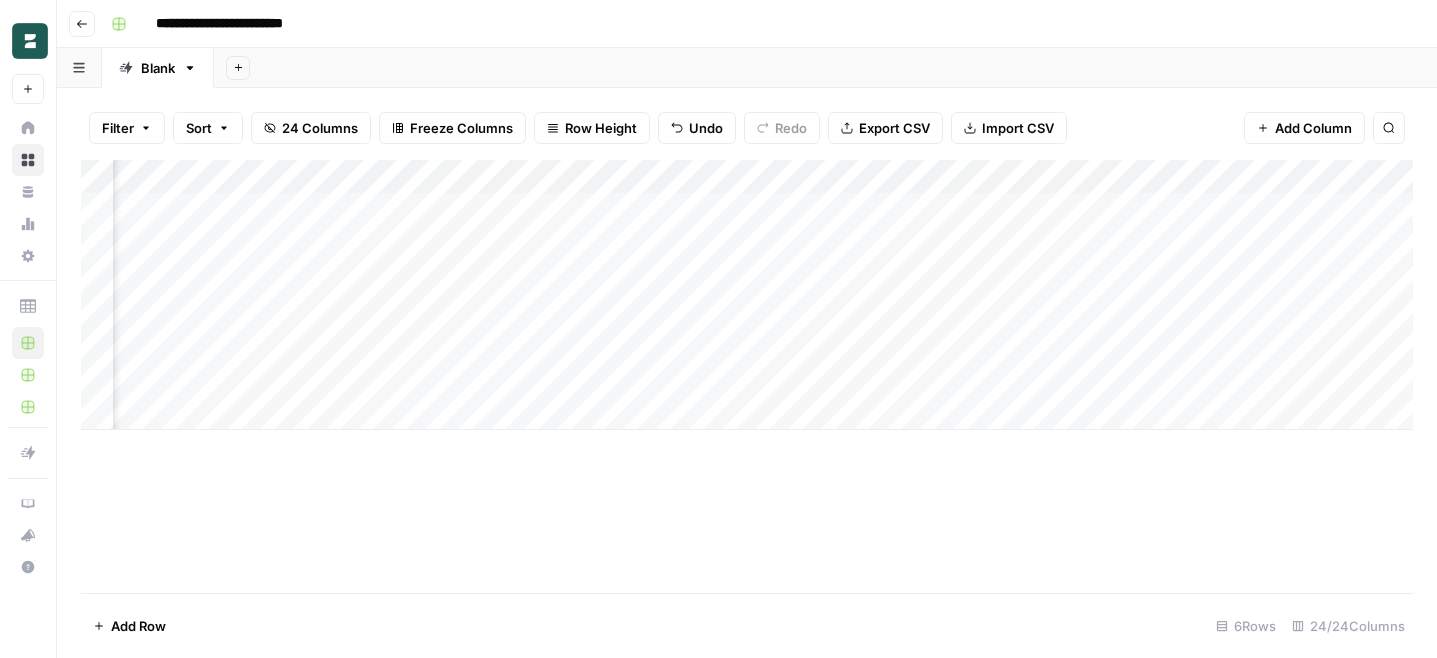click on "Import CSV" at bounding box center (1018, 128) 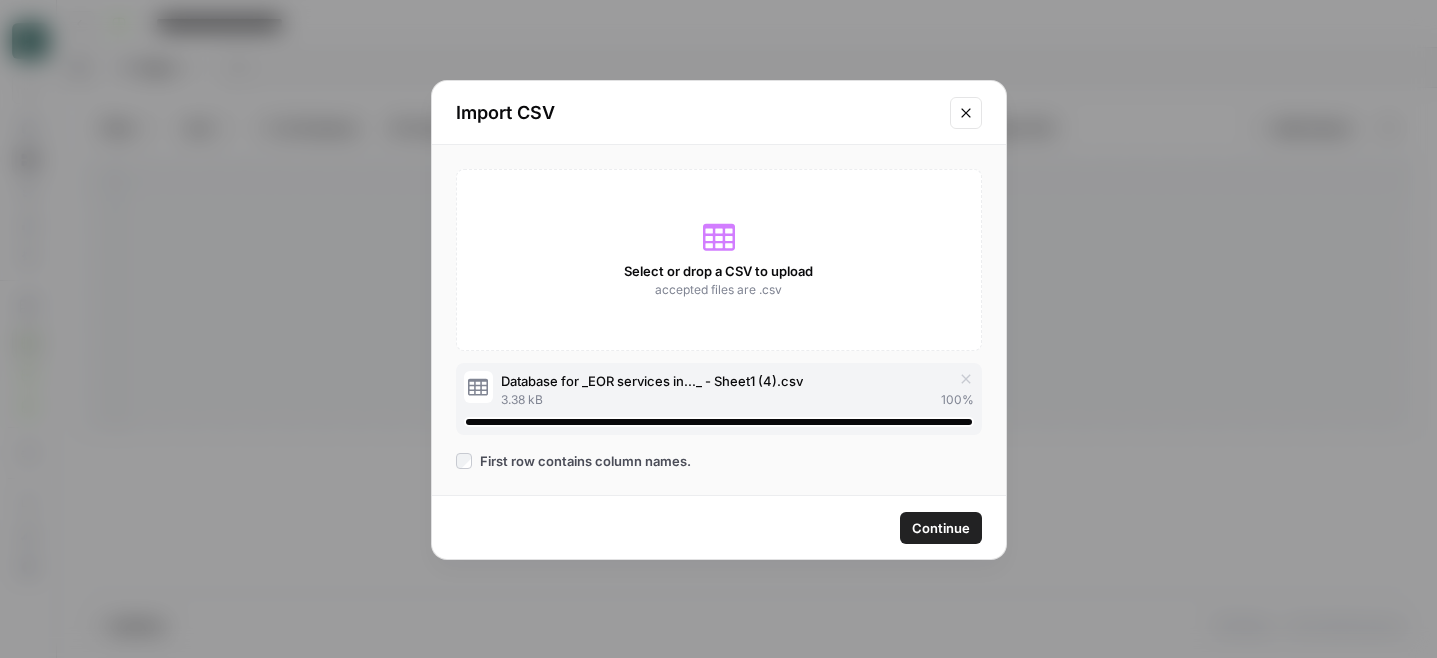 click on "Continue" at bounding box center (941, 528) 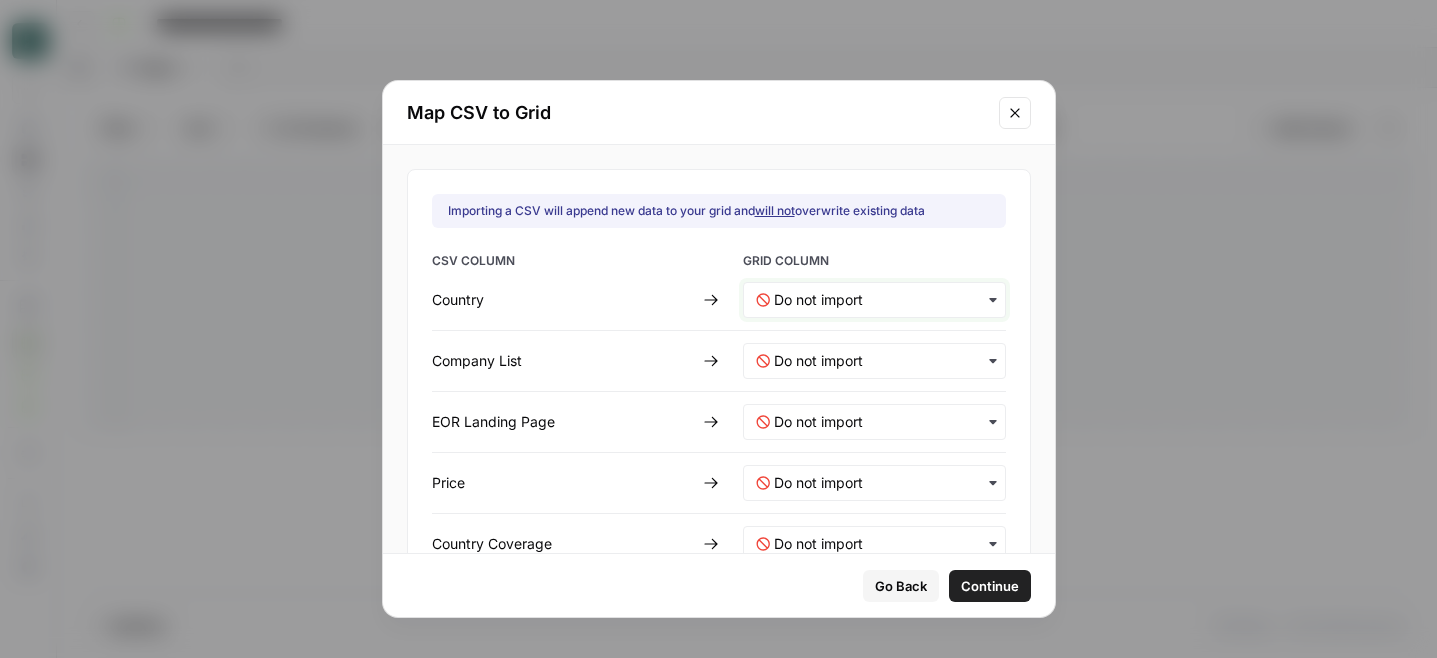 click at bounding box center [883, 300] 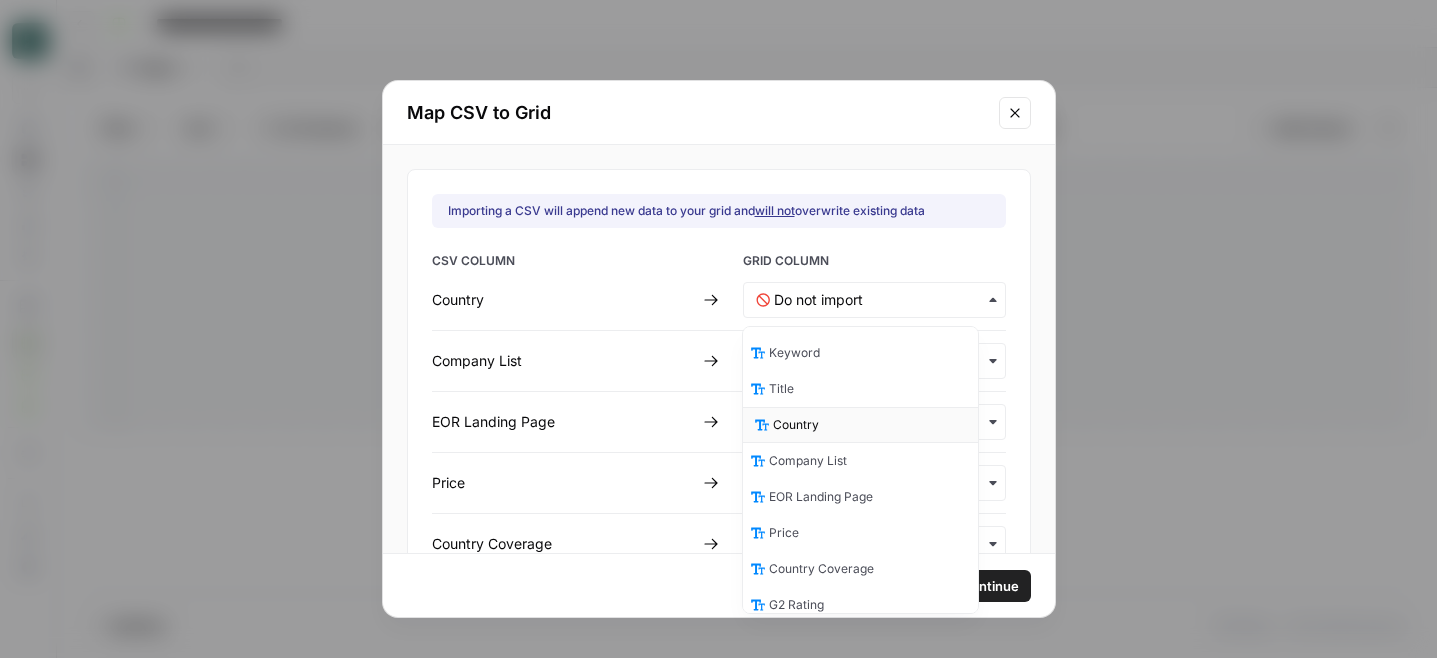 click on "Country" at bounding box center [796, 425] 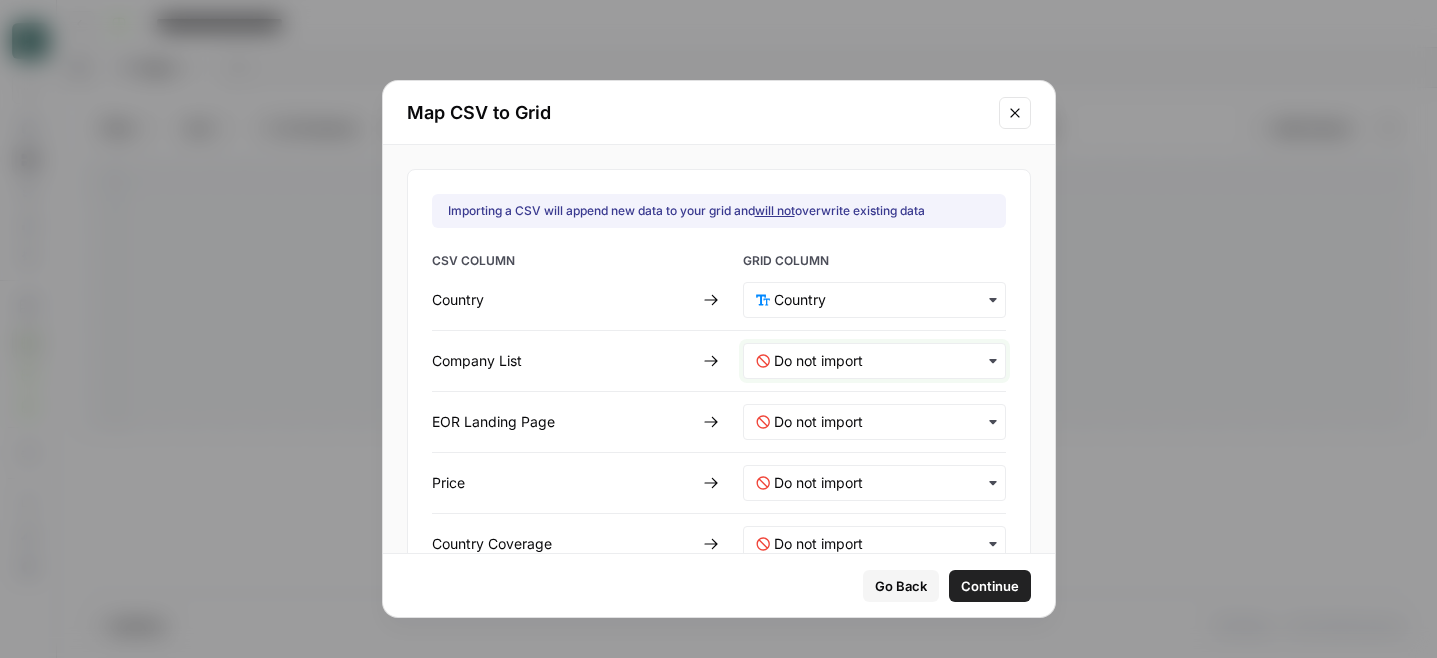 click at bounding box center [883, 361] 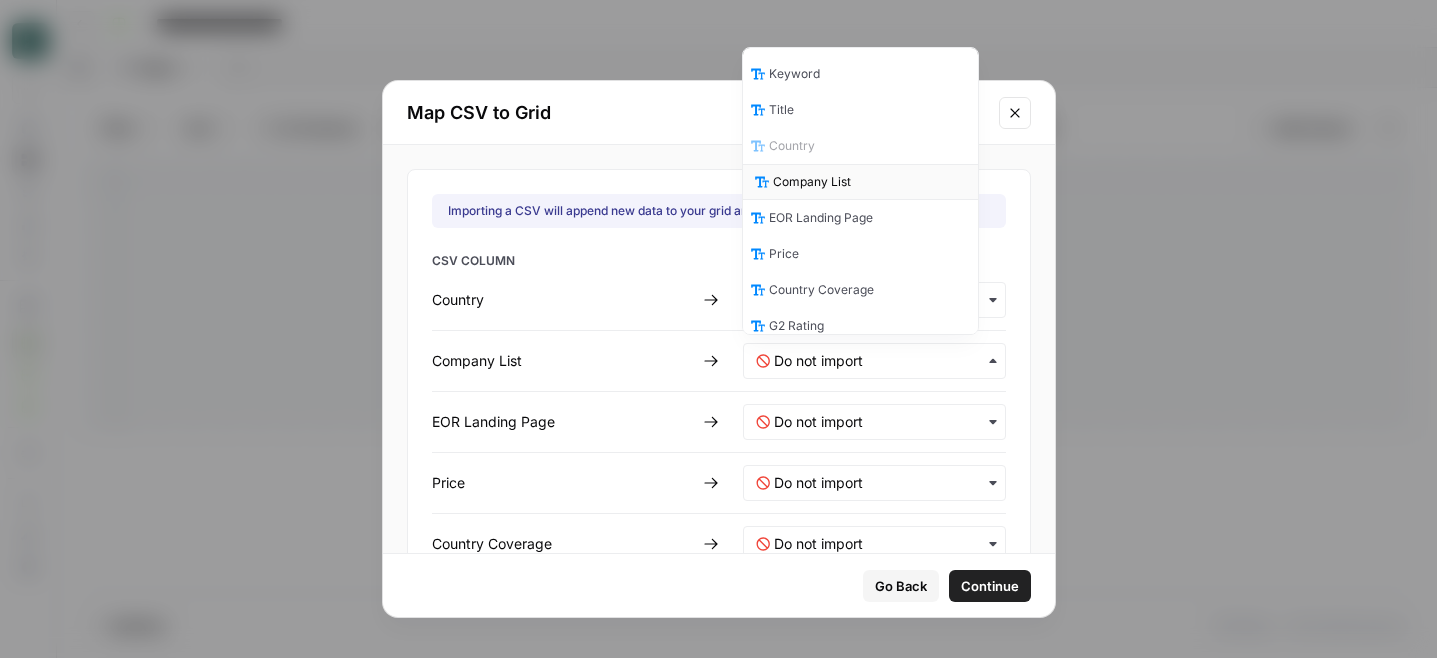 click on "Company List" at bounding box center (812, 182) 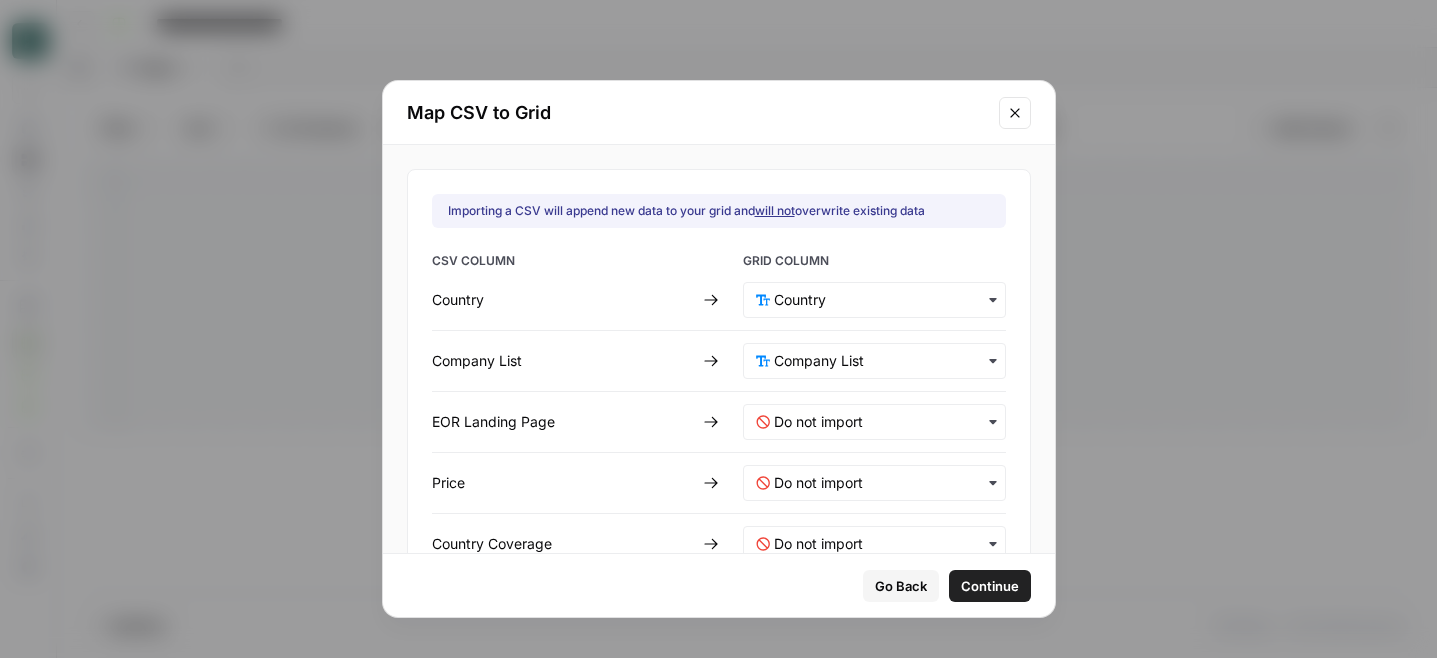 click at bounding box center (874, 422) 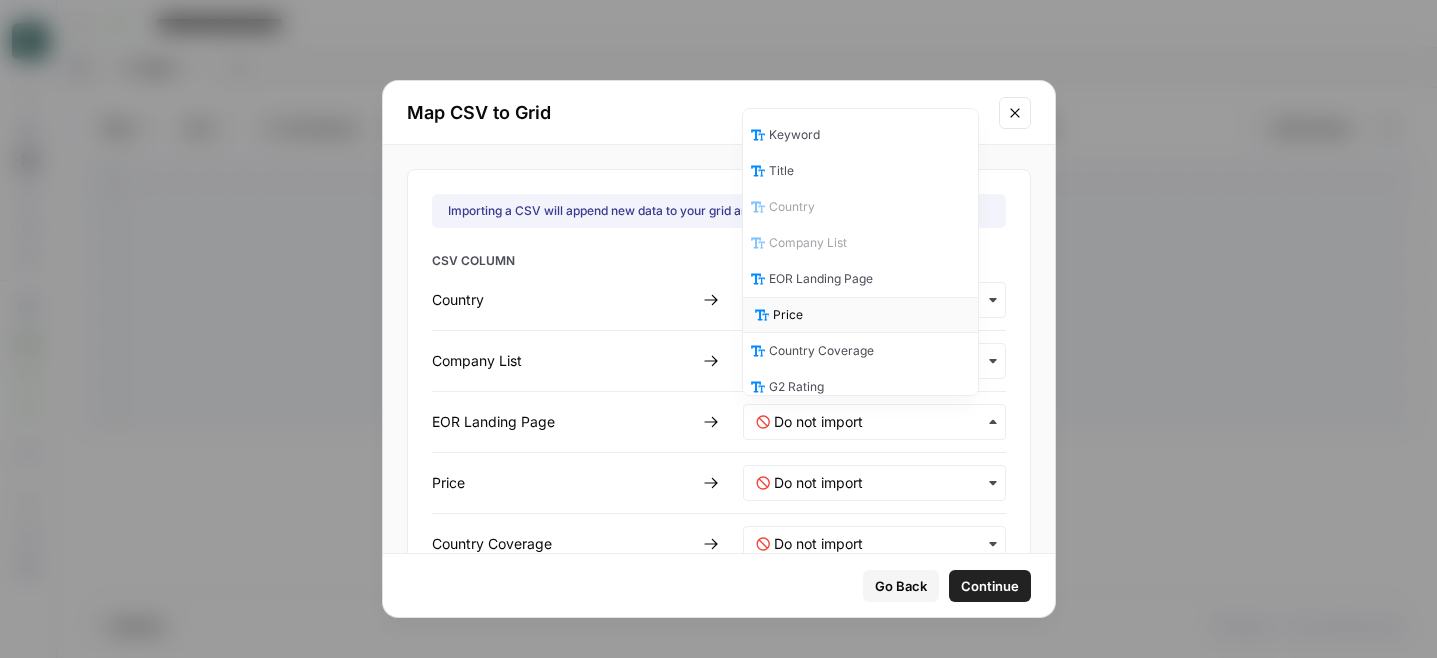scroll, scrollTop: 10, scrollLeft: 0, axis: vertical 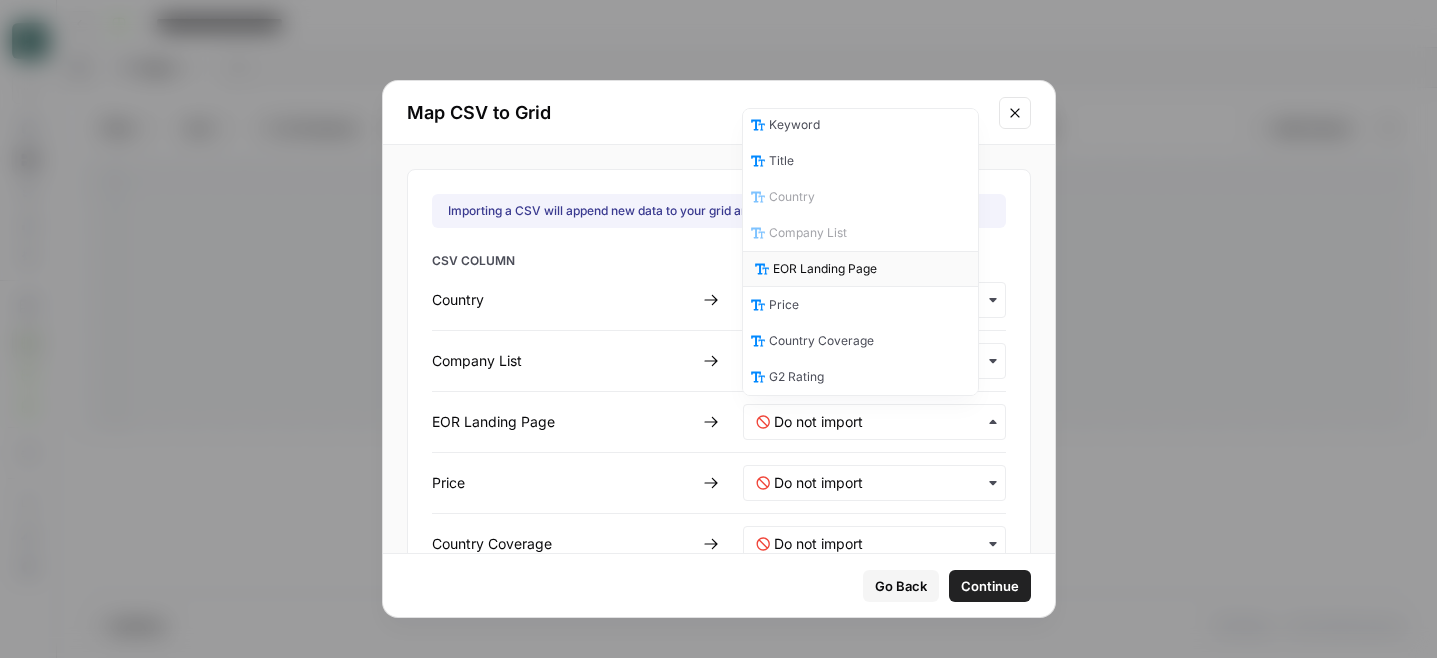 click on "EOR Landing Page" at bounding box center [825, 269] 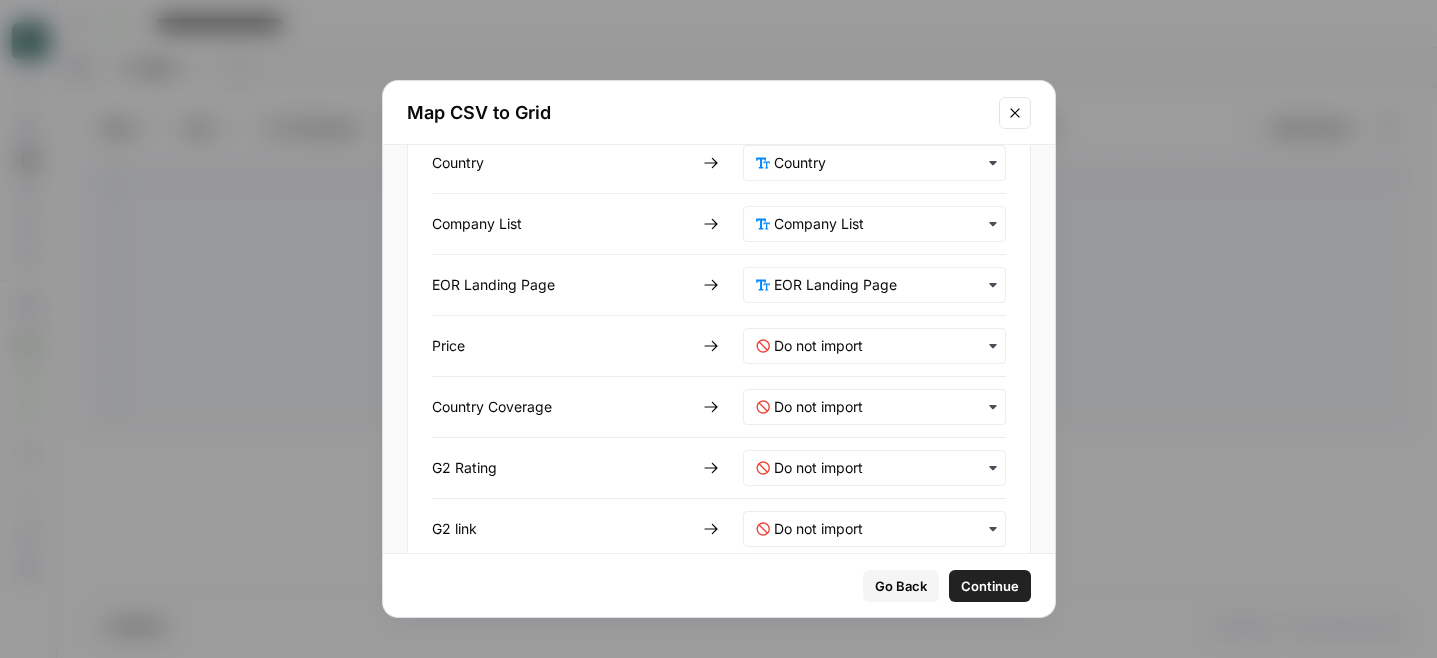 scroll, scrollTop: 197, scrollLeft: 0, axis: vertical 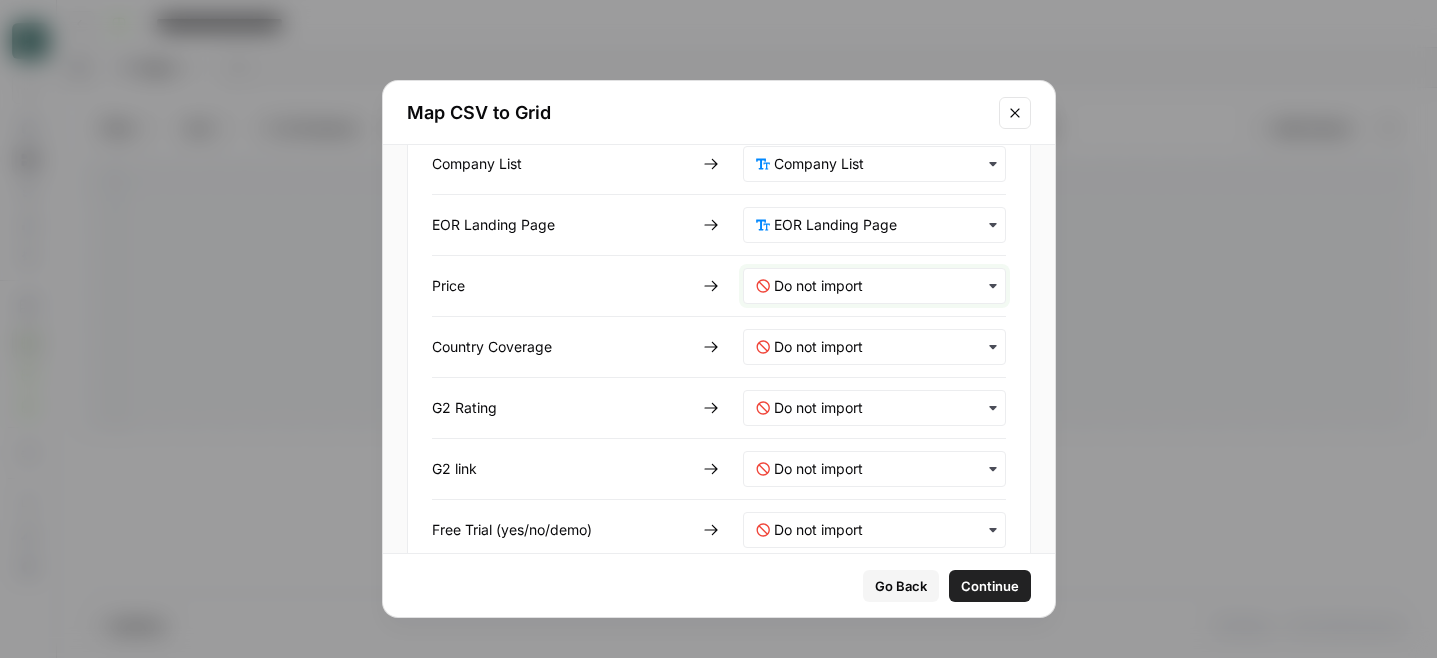 click at bounding box center (883, 286) 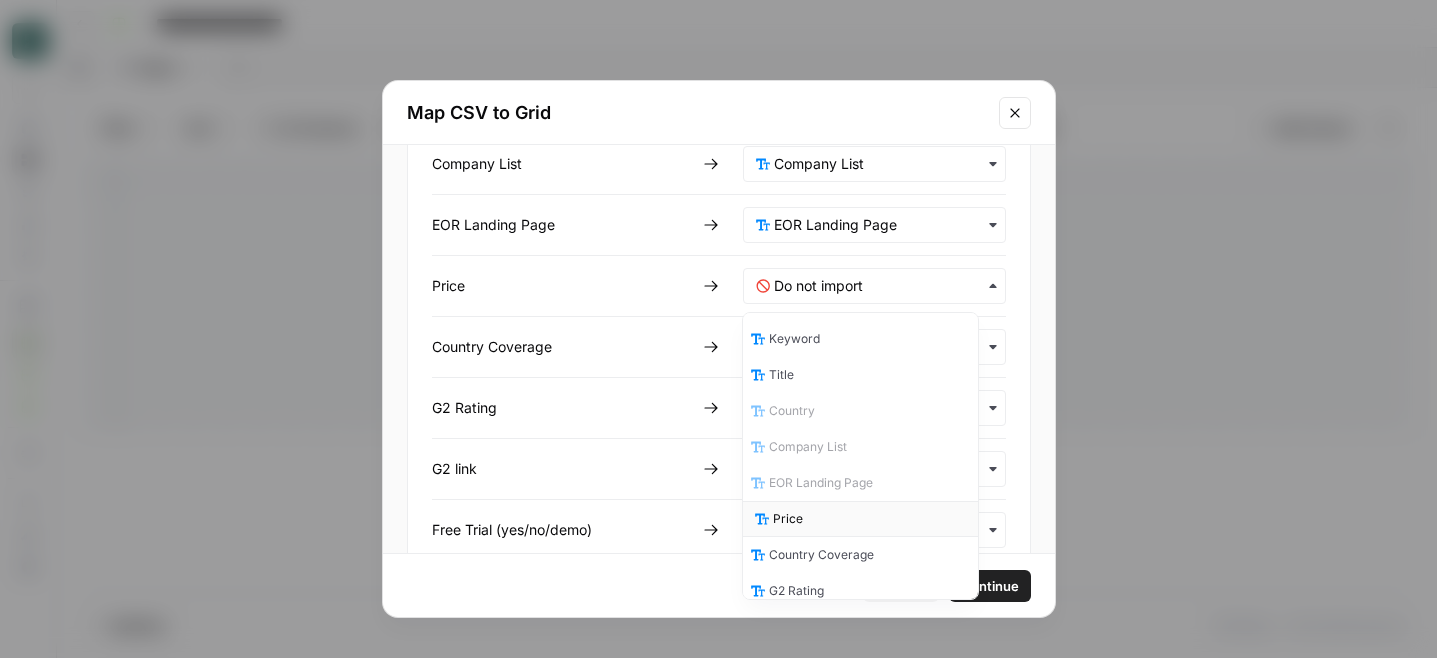 click on "Price" at bounding box center (788, 519) 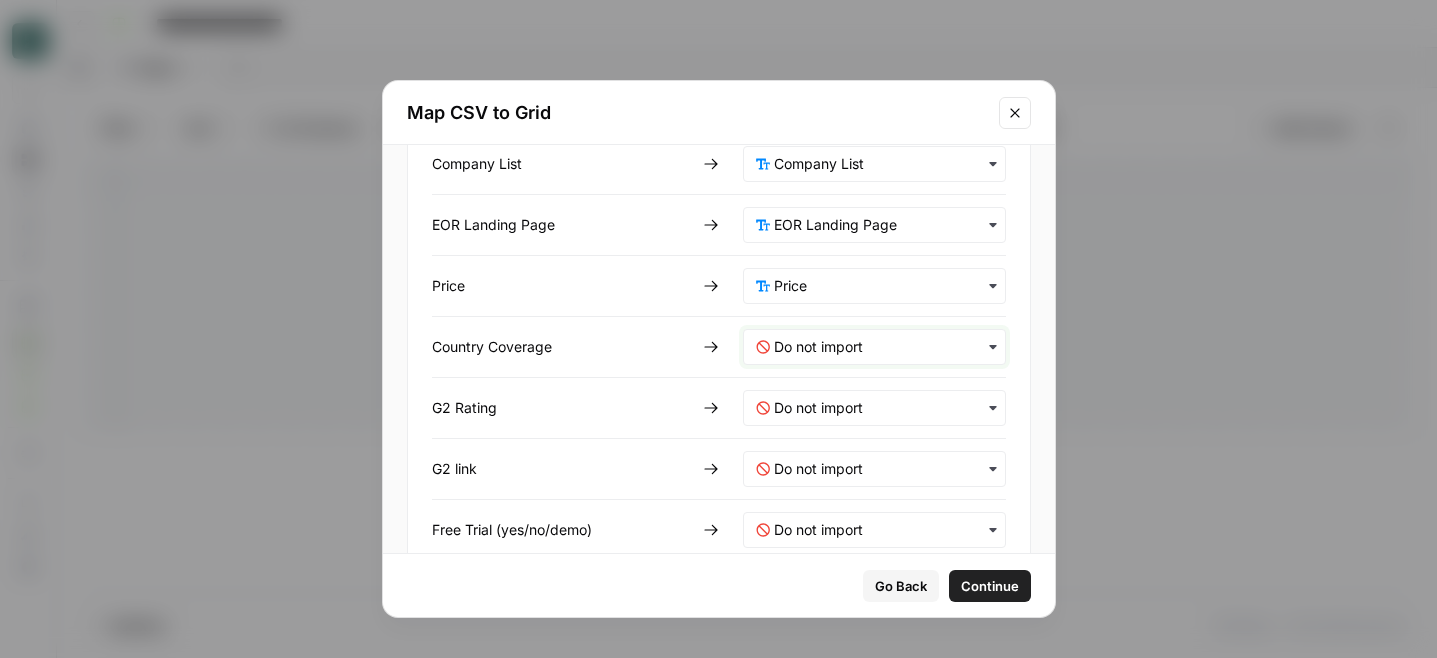 click at bounding box center [883, 347] 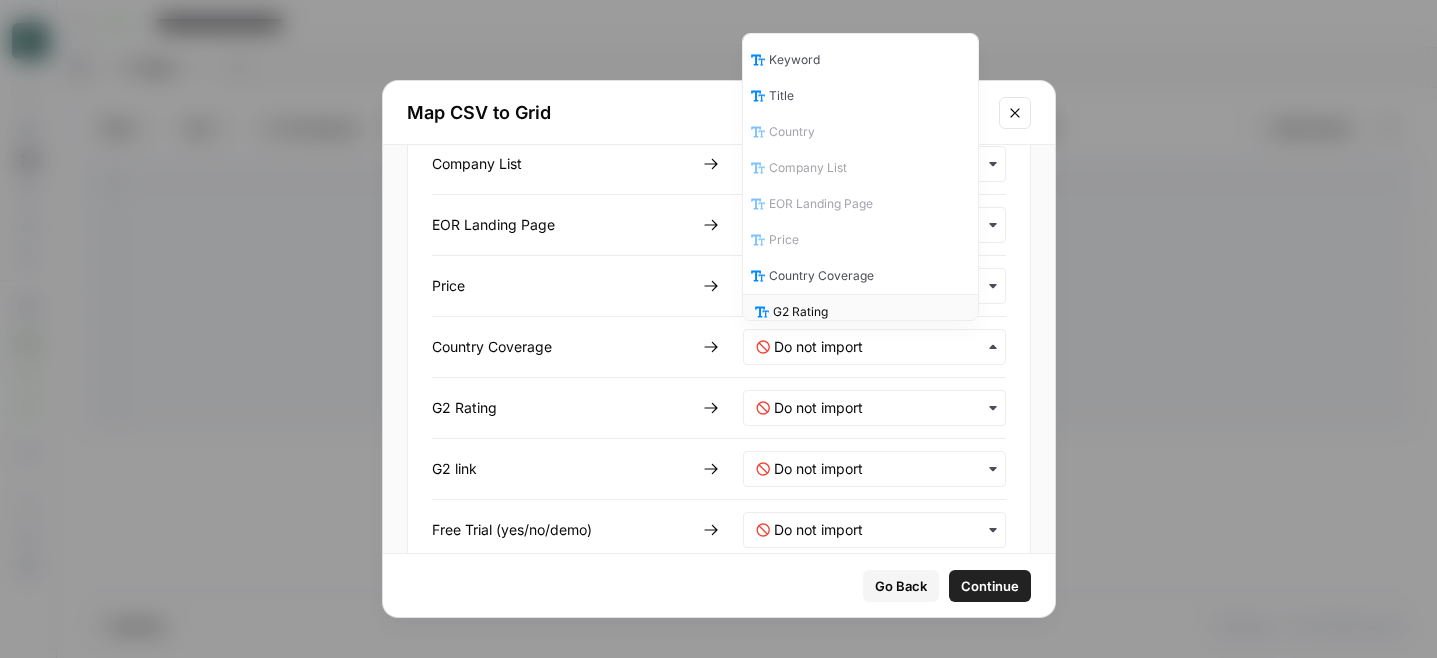 scroll, scrollTop: 10, scrollLeft: 0, axis: vertical 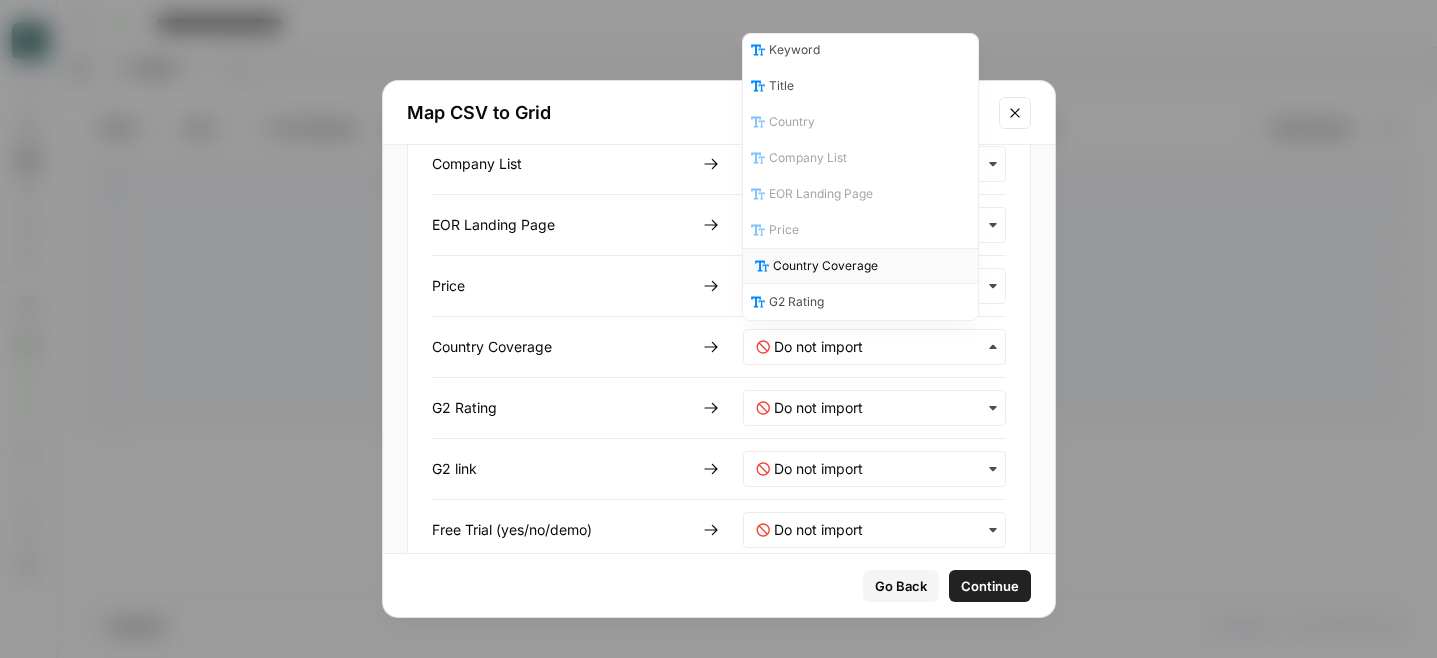 click on "Country Coverage" at bounding box center [825, 266] 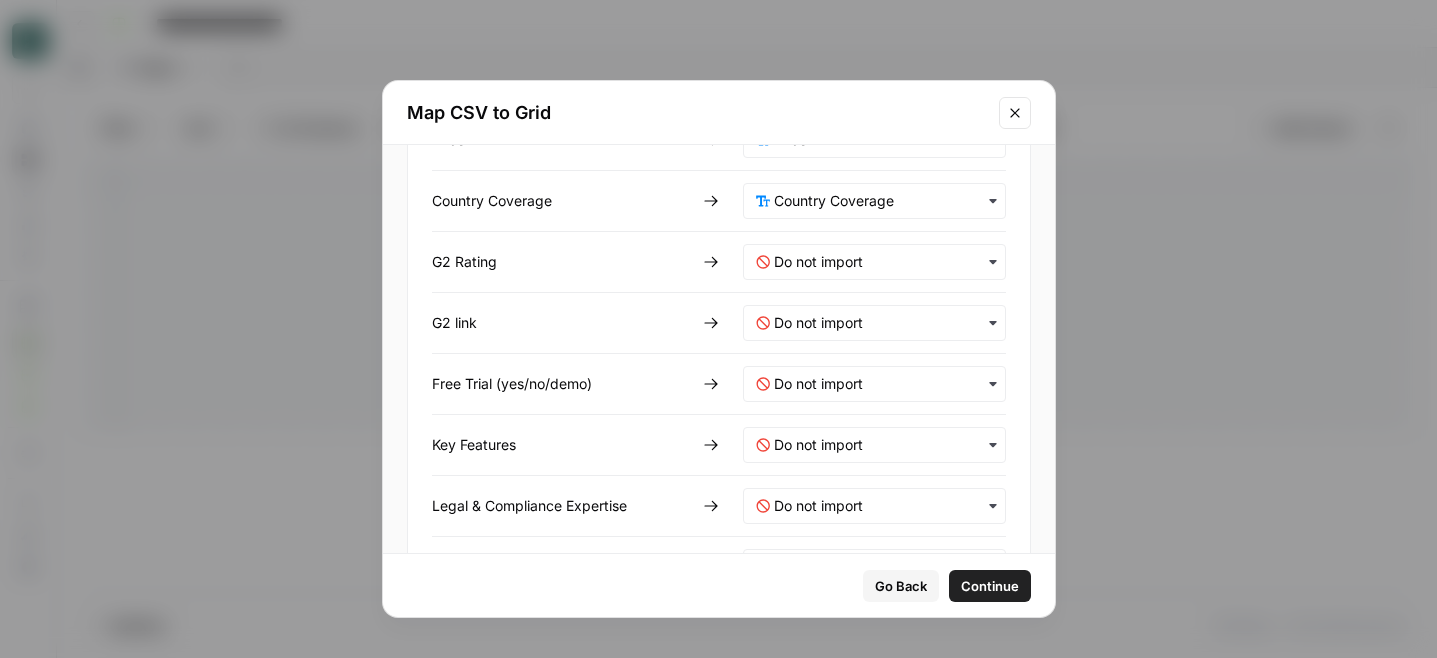 scroll, scrollTop: 382, scrollLeft: 0, axis: vertical 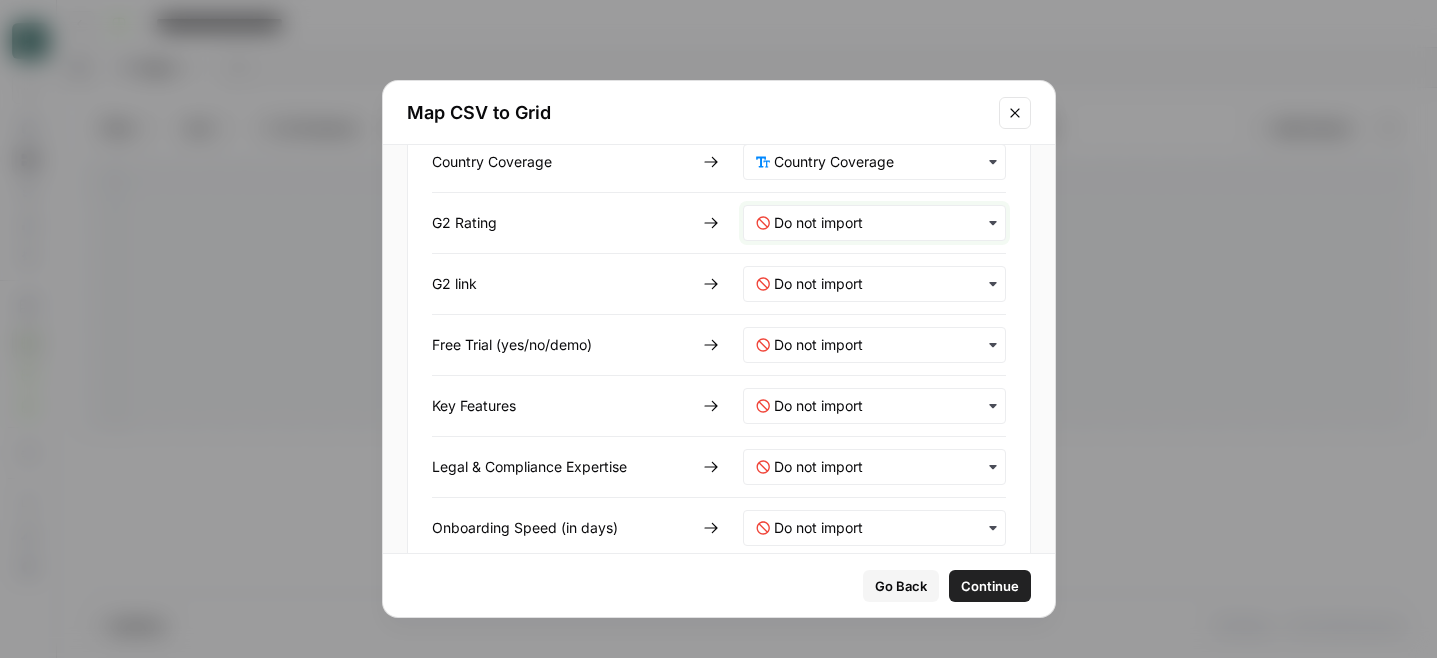 click at bounding box center [883, 223] 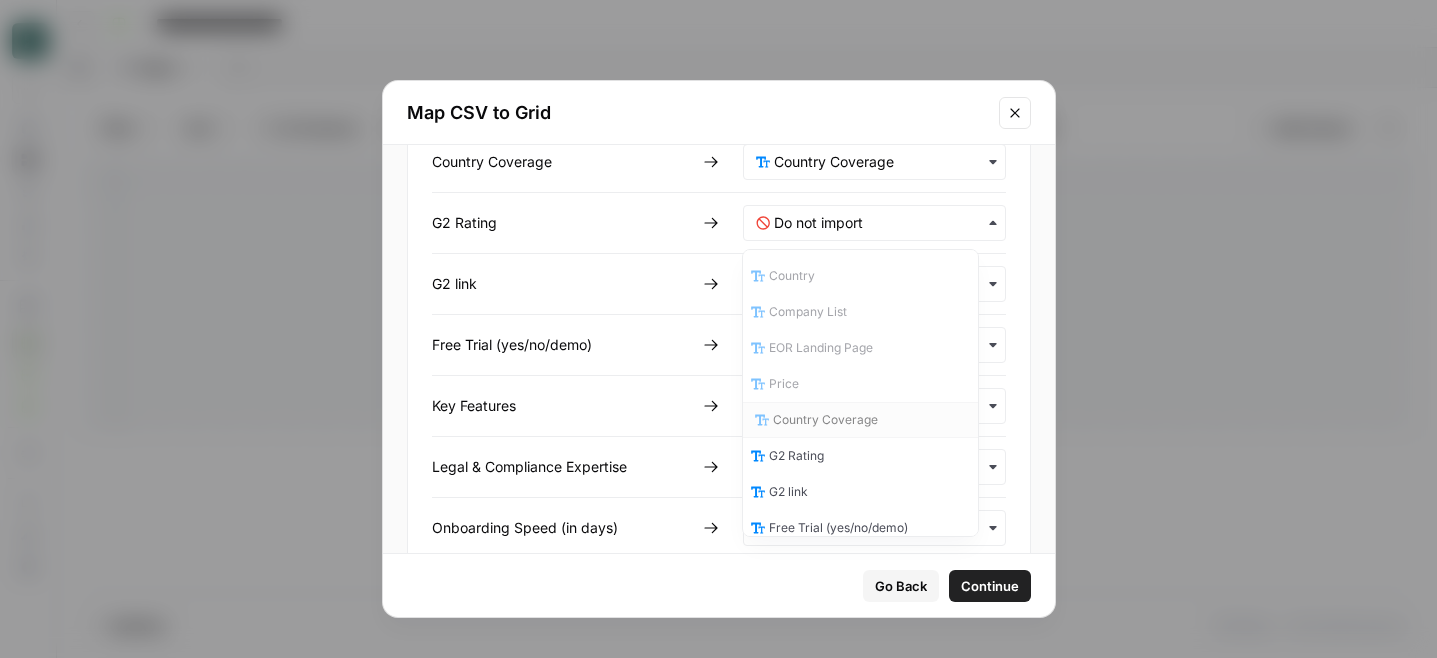 scroll, scrollTop: 132, scrollLeft: 0, axis: vertical 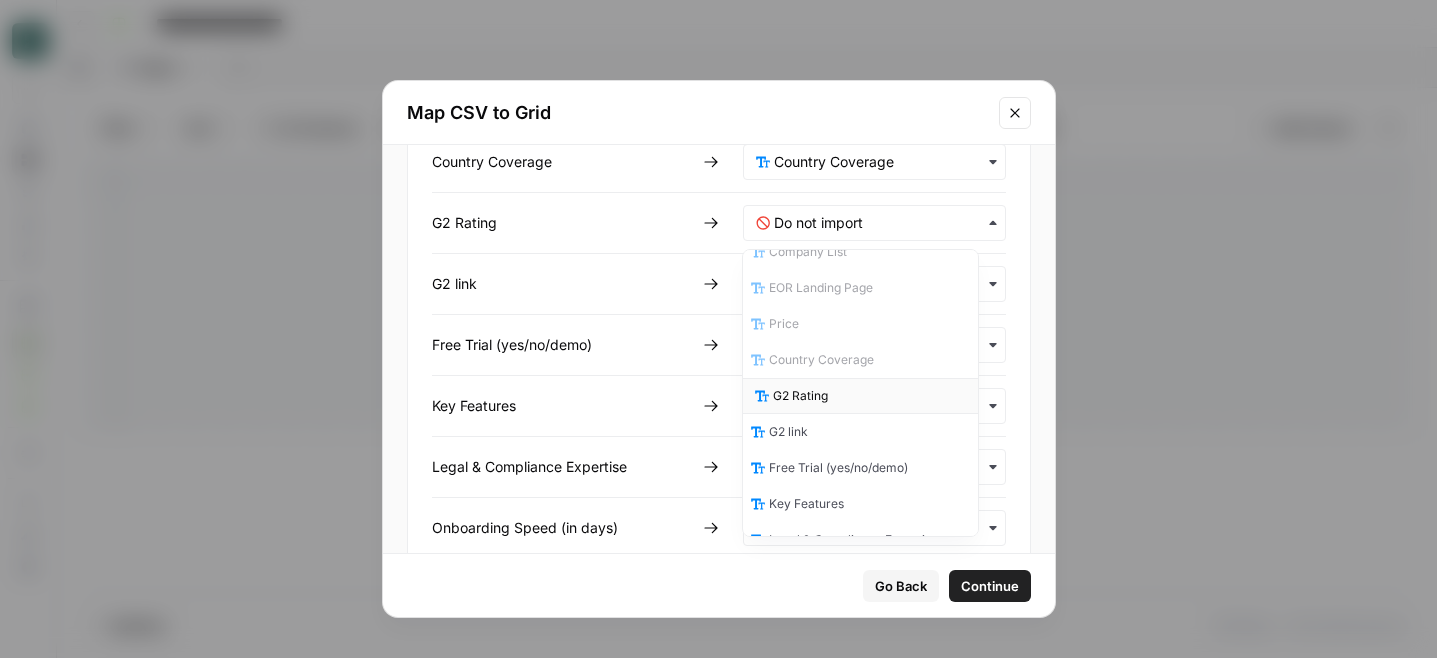 click on "G2 Rating" at bounding box center [800, 396] 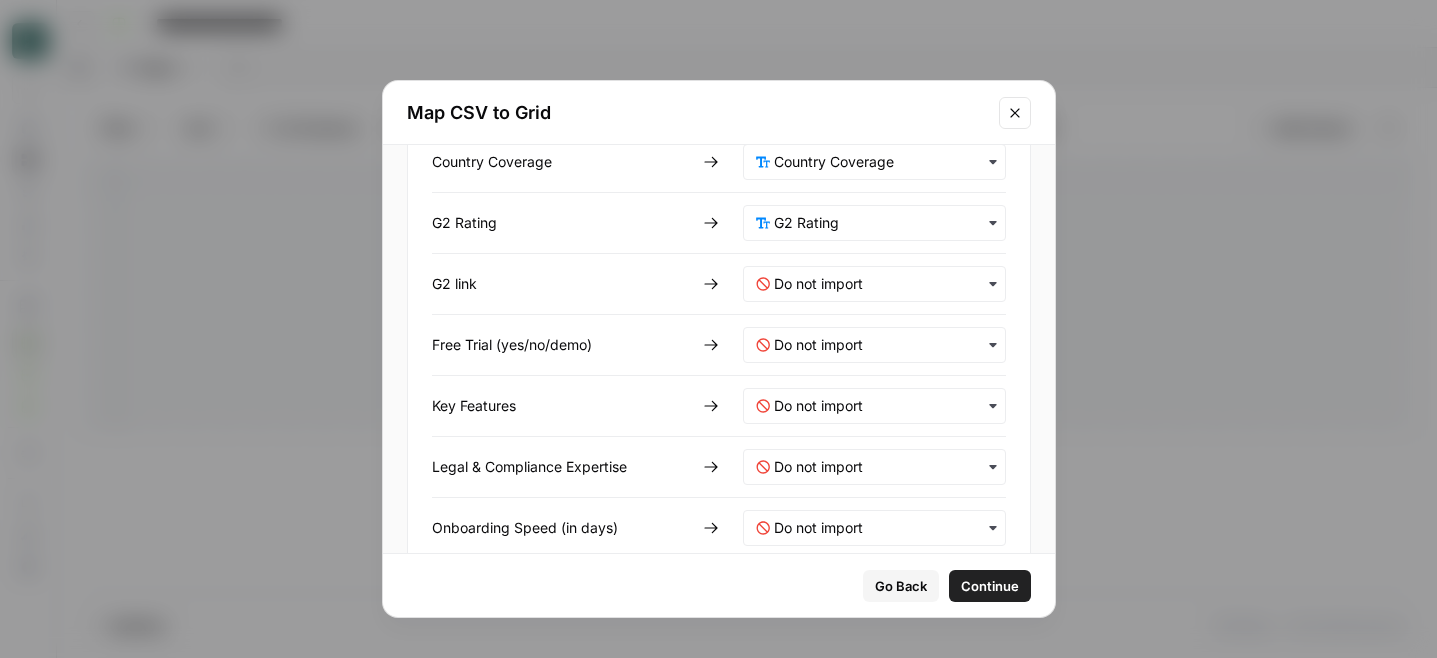 click on "CSV COLUMN GRID COLUMN Country
Company List
EOR Landing Page
Price
Country Coverage
G2 Rating
G2 link
Free Trial (yes/no/demo)
Key Features
Legal & Compliance Expertise
Onboarding Speed (in days)
Platform & User Experience
Customer Support" at bounding box center [719, 269] 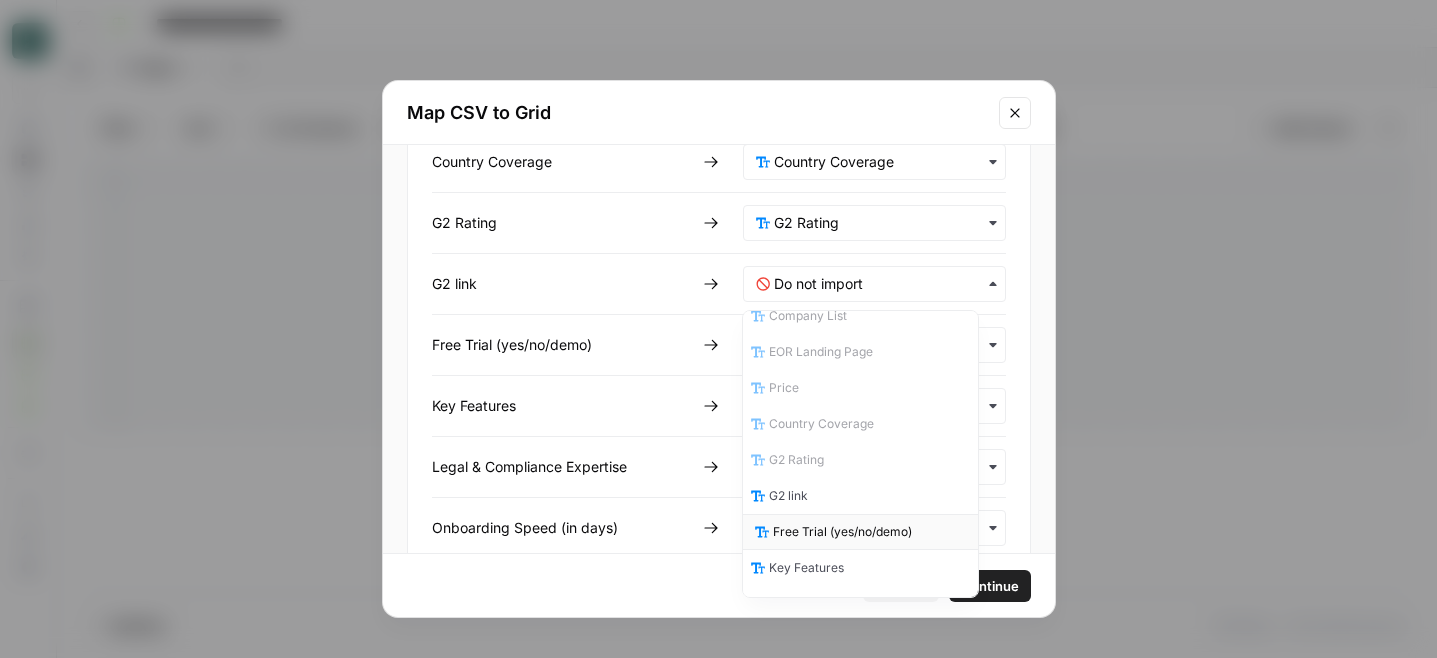 scroll, scrollTop: 161, scrollLeft: 0, axis: vertical 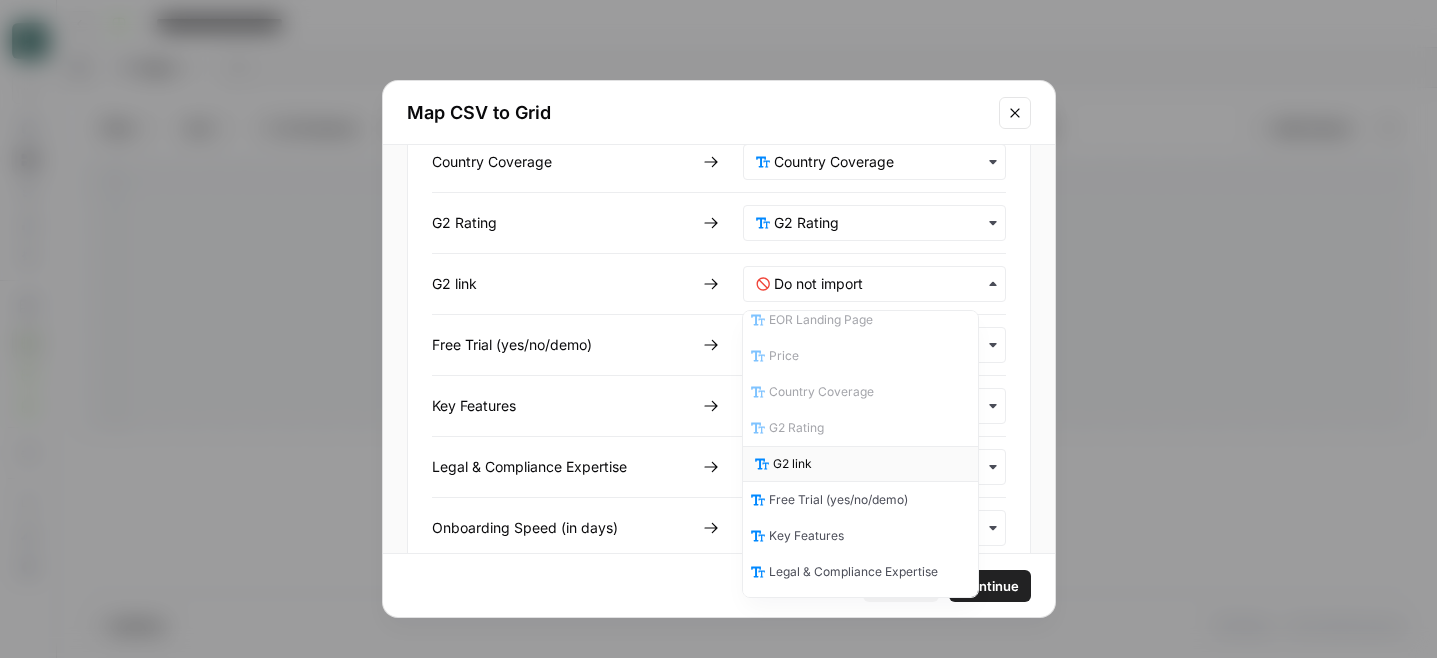 click on "G2 link" at bounding box center [792, 464] 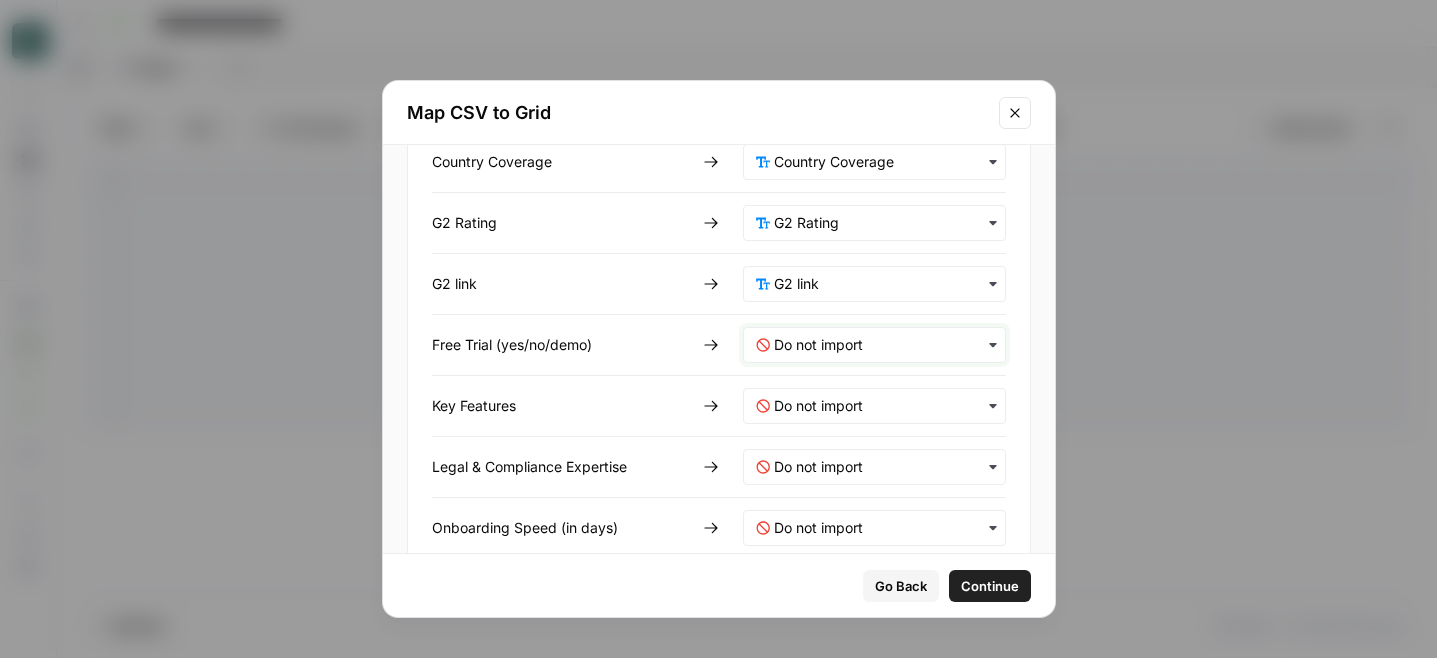 click at bounding box center (883, 345) 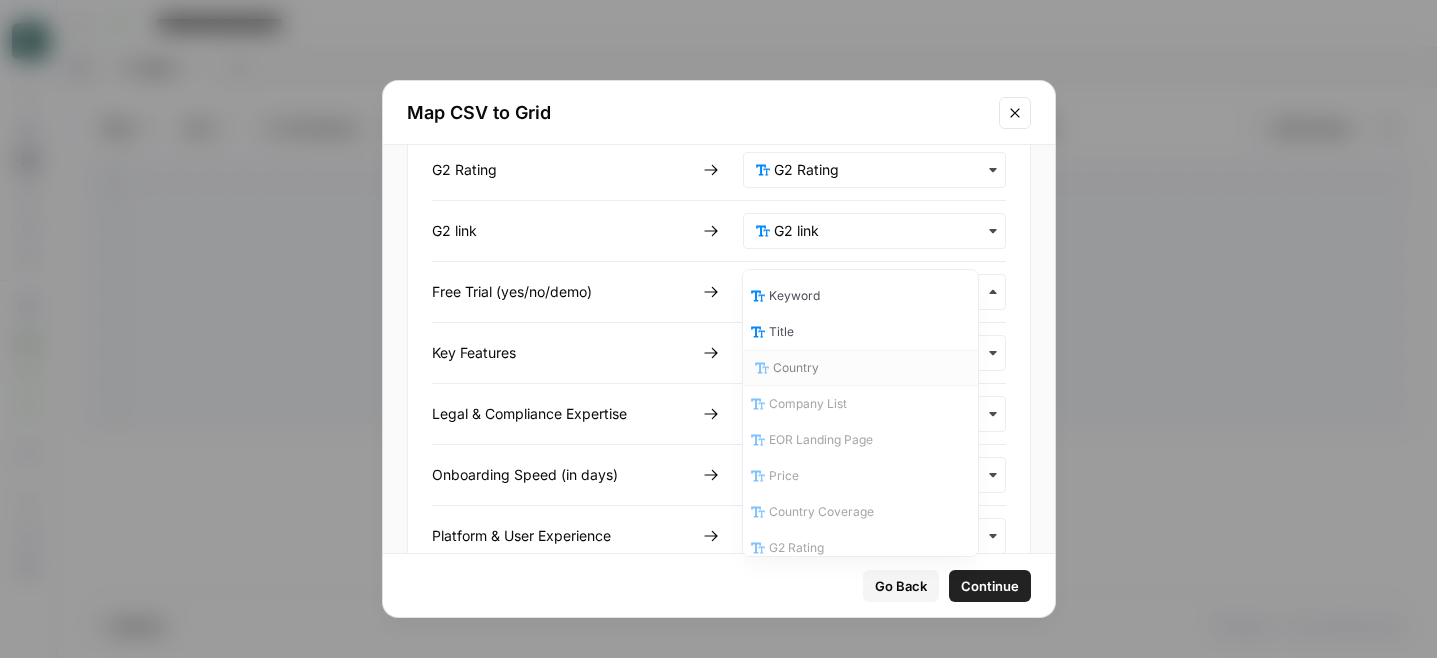 scroll, scrollTop: 493, scrollLeft: 0, axis: vertical 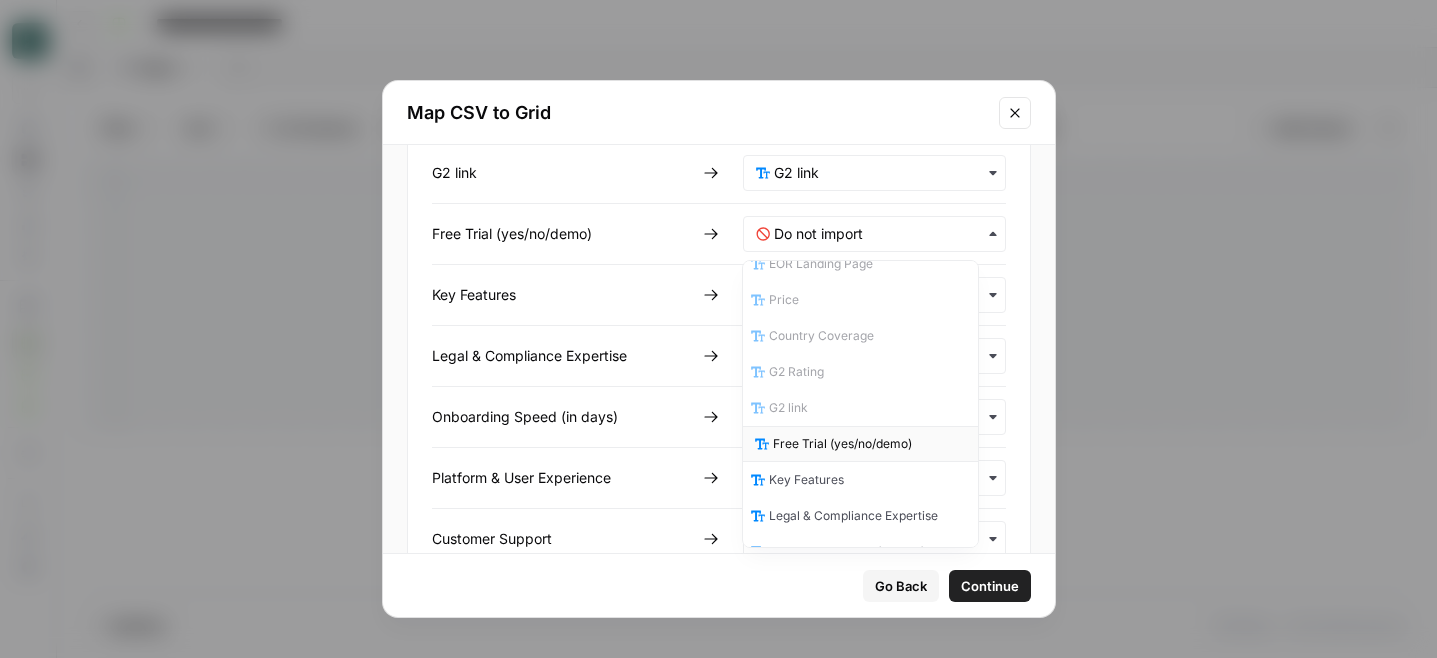 click on "Free Trial (yes/no/demo)" at bounding box center (842, 444) 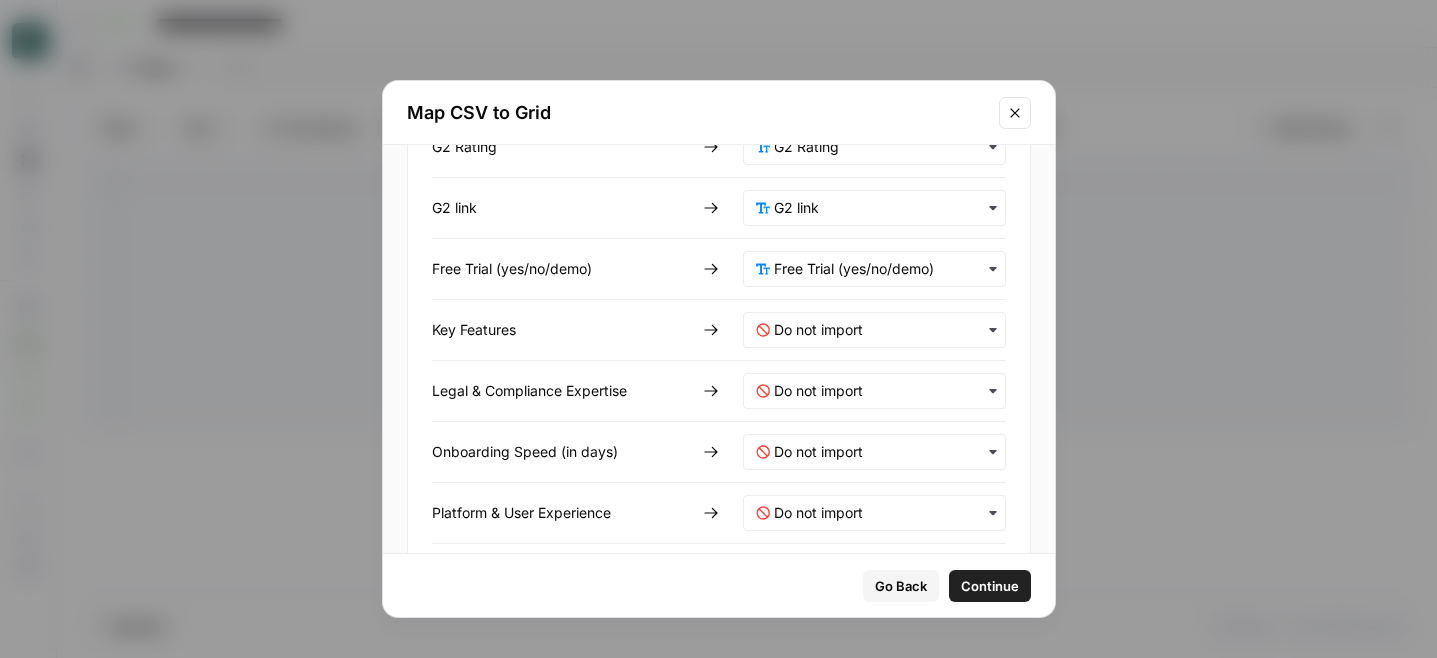 scroll, scrollTop: 542, scrollLeft: 0, axis: vertical 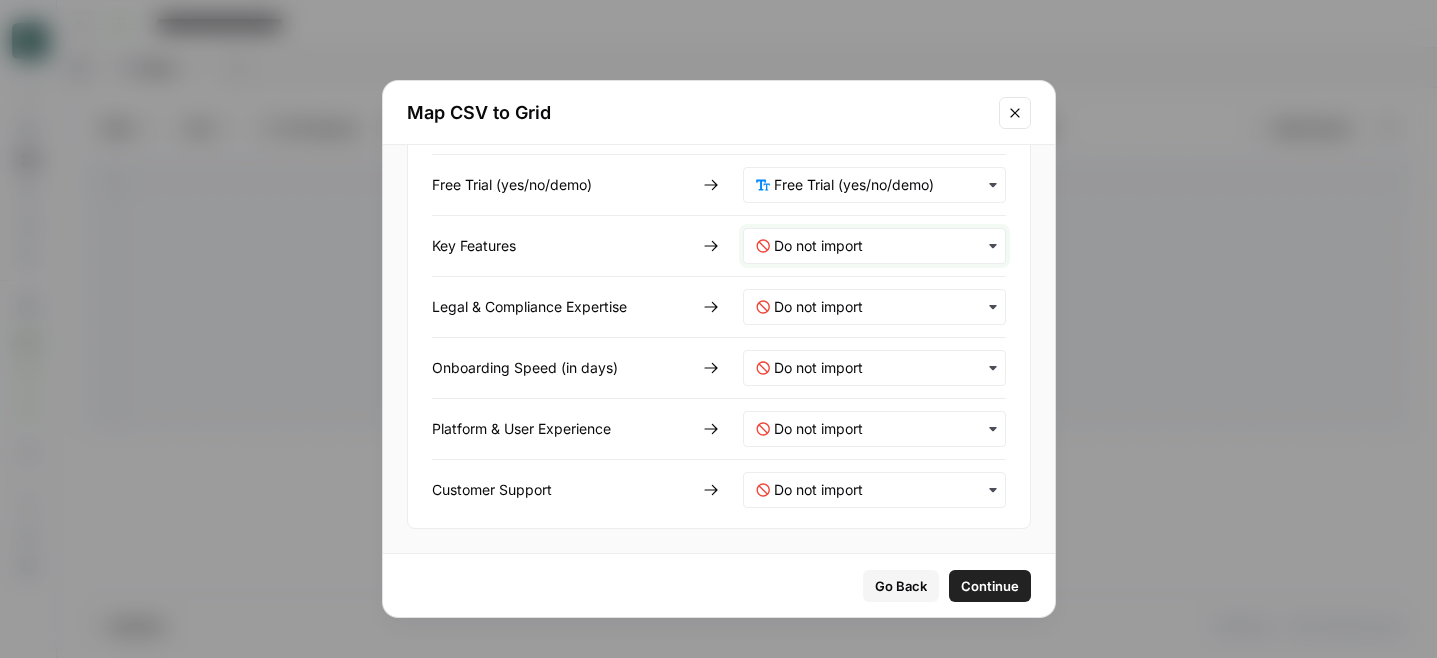 click at bounding box center (883, 246) 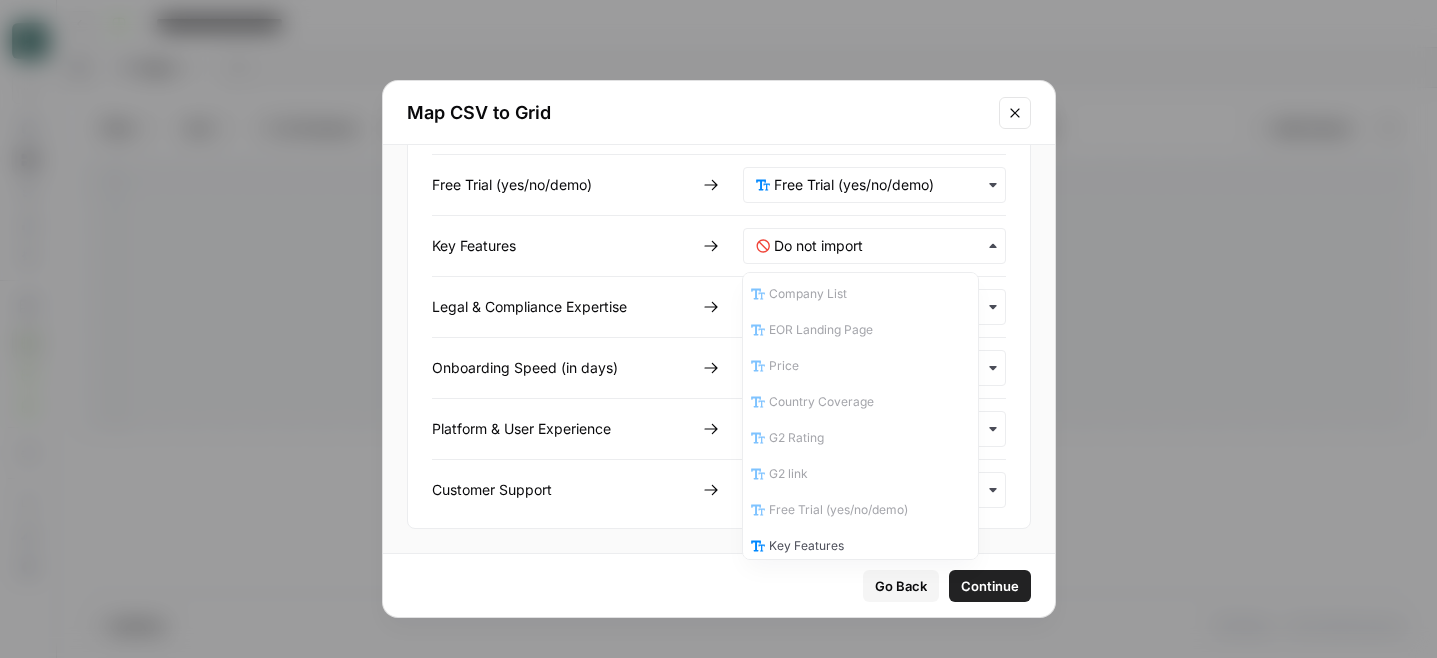 scroll, scrollTop: 319, scrollLeft: 0, axis: vertical 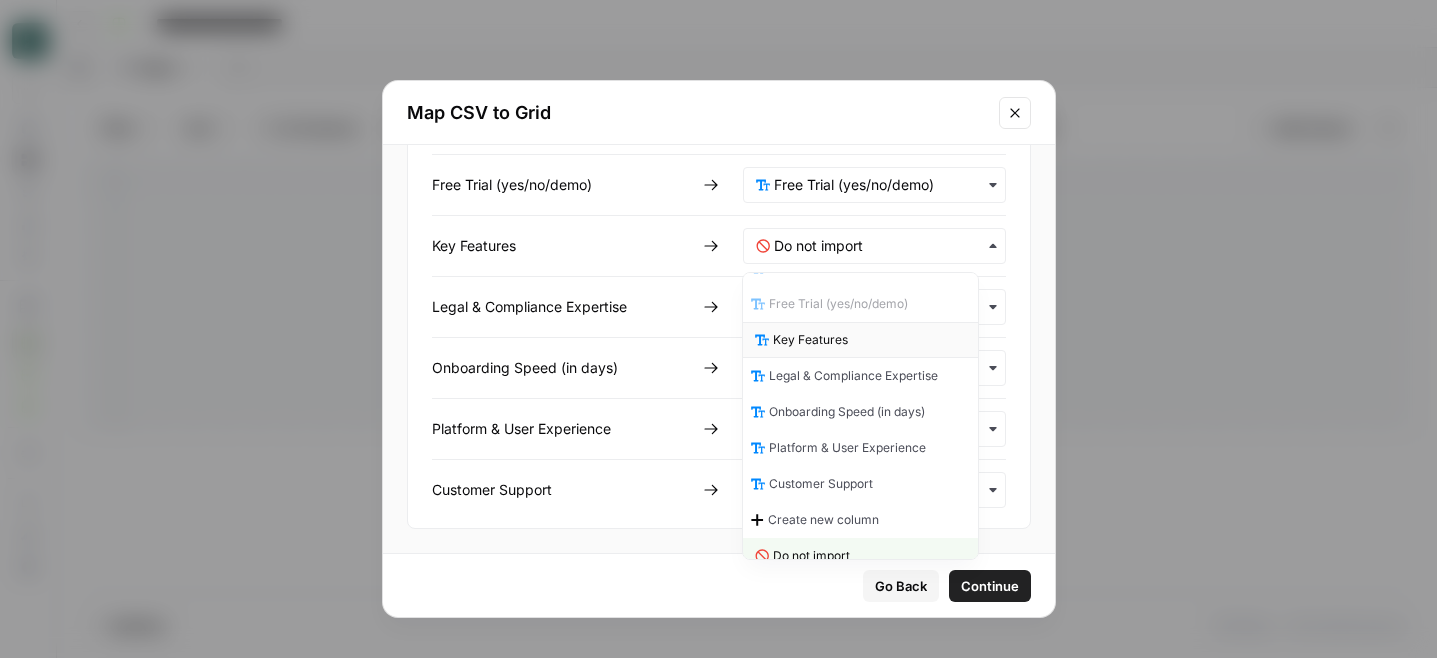 click on "Key Features" at bounding box center (860, 340) 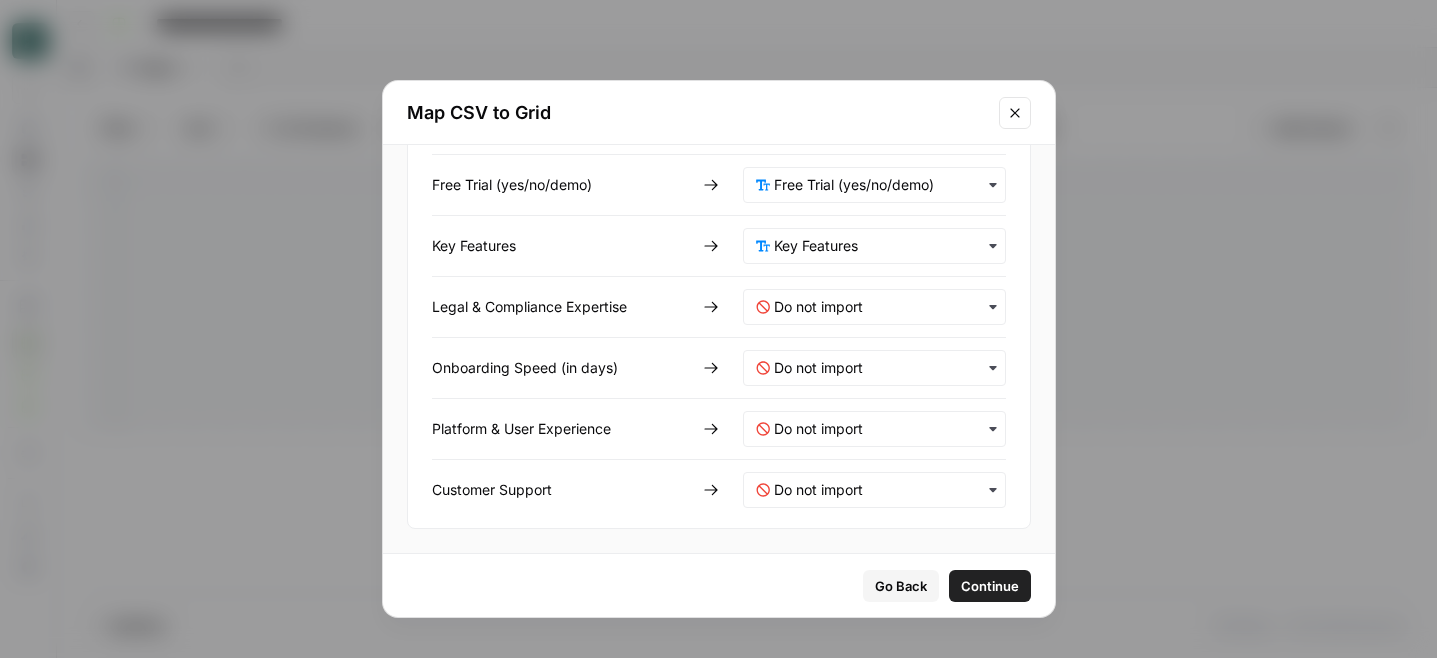 click at bounding box center (874, 307) 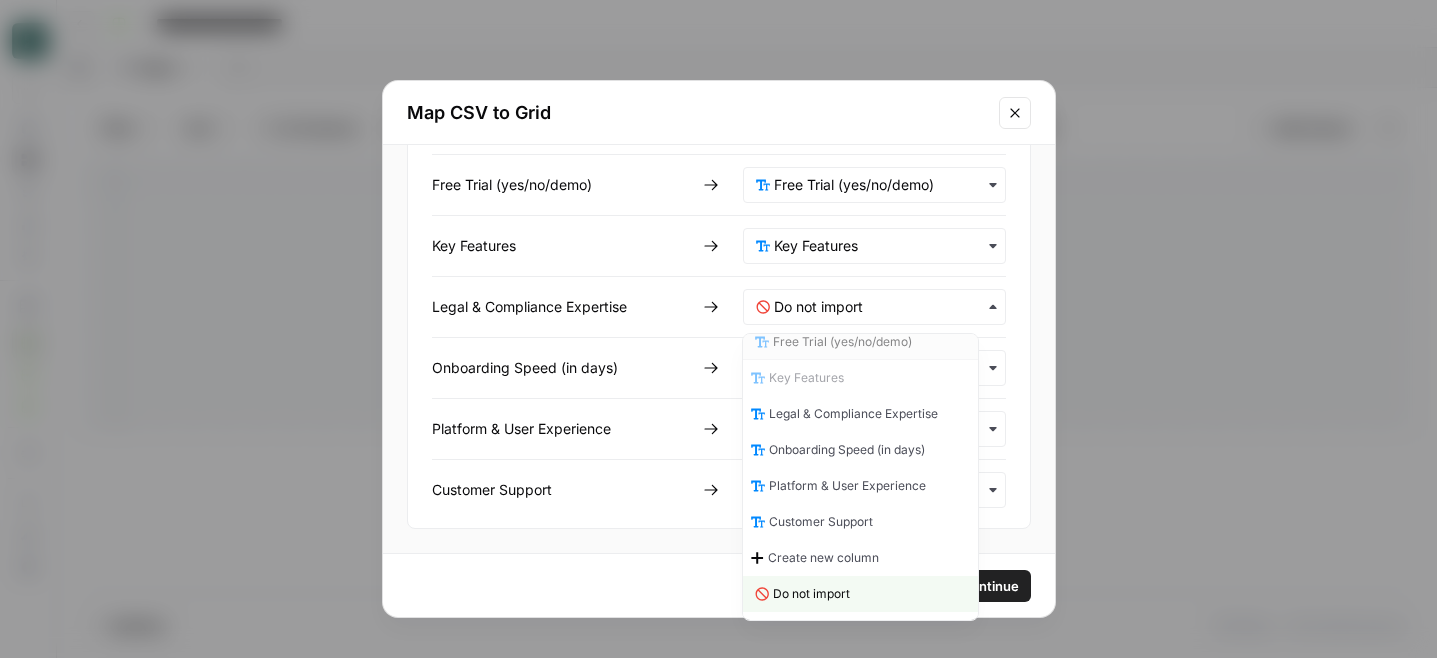 scroll, scrollTop: 250, scrollLeft: 0, axis: vertical 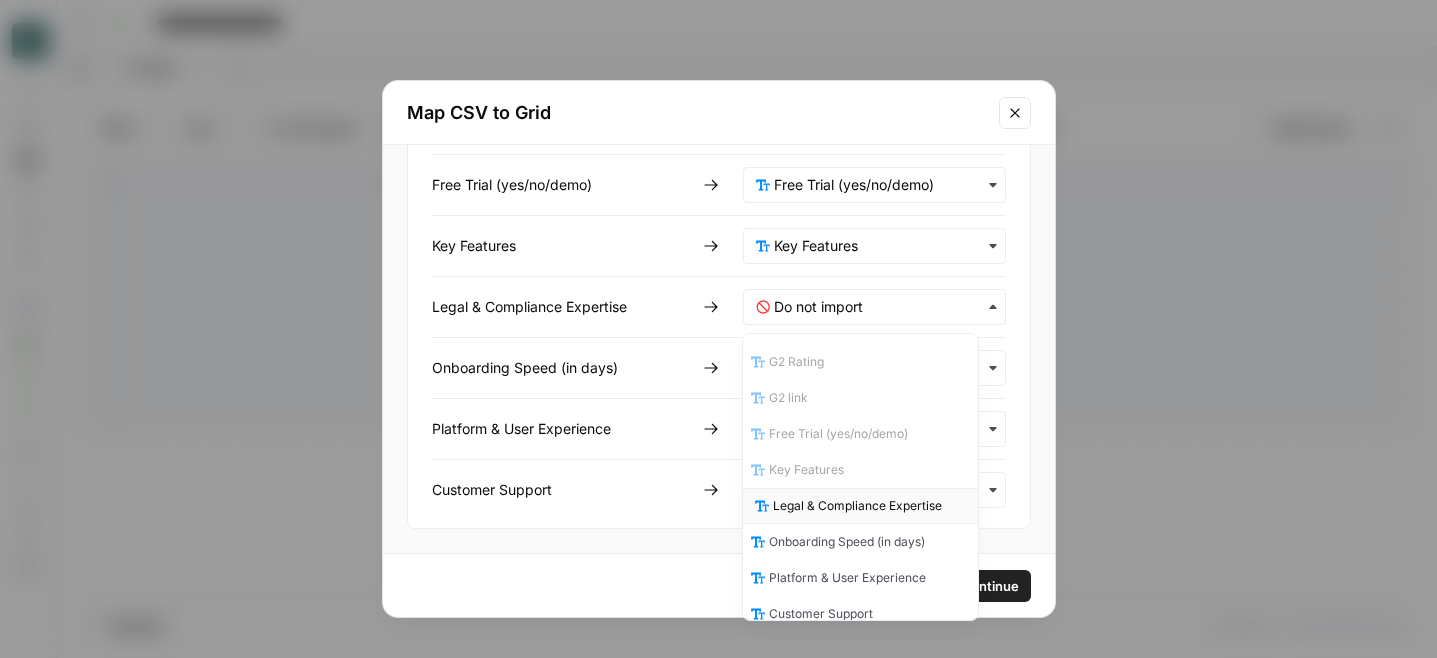click on "Legal & Compliance Expertise" at bounding box center [857, 506] 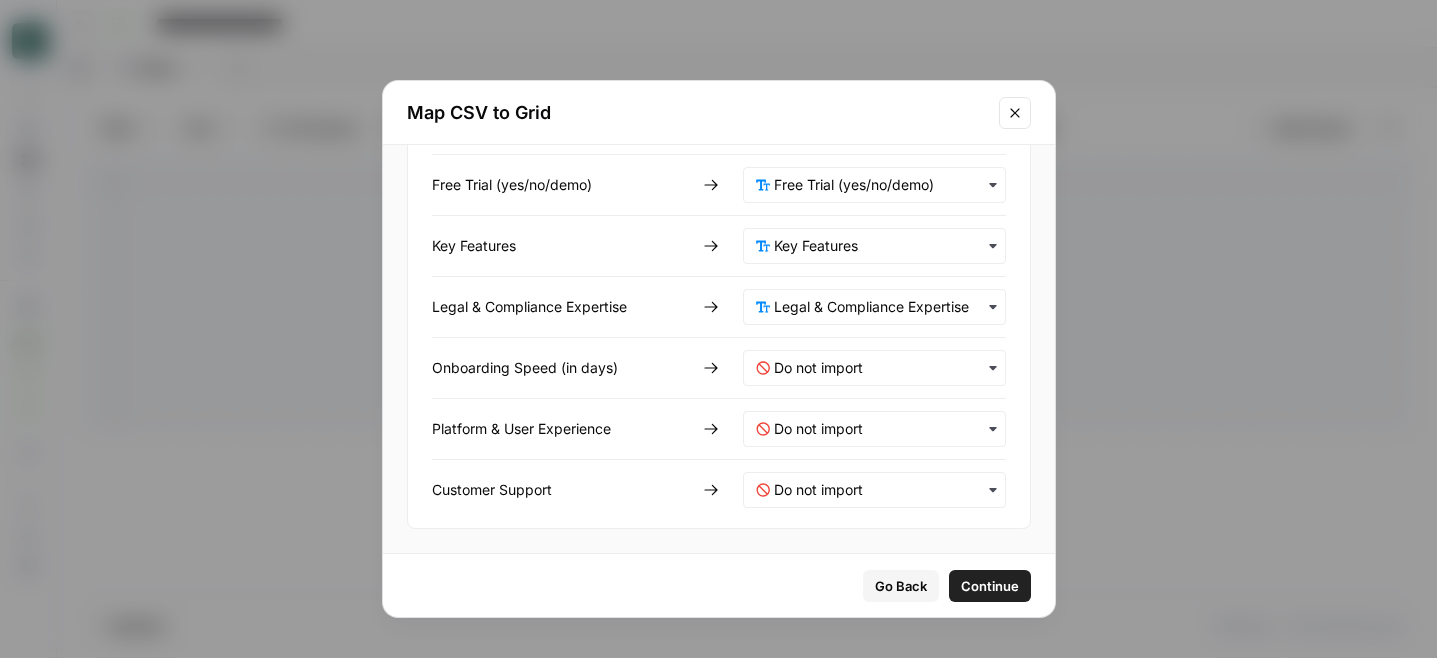 click at bounding box center [874, 368] 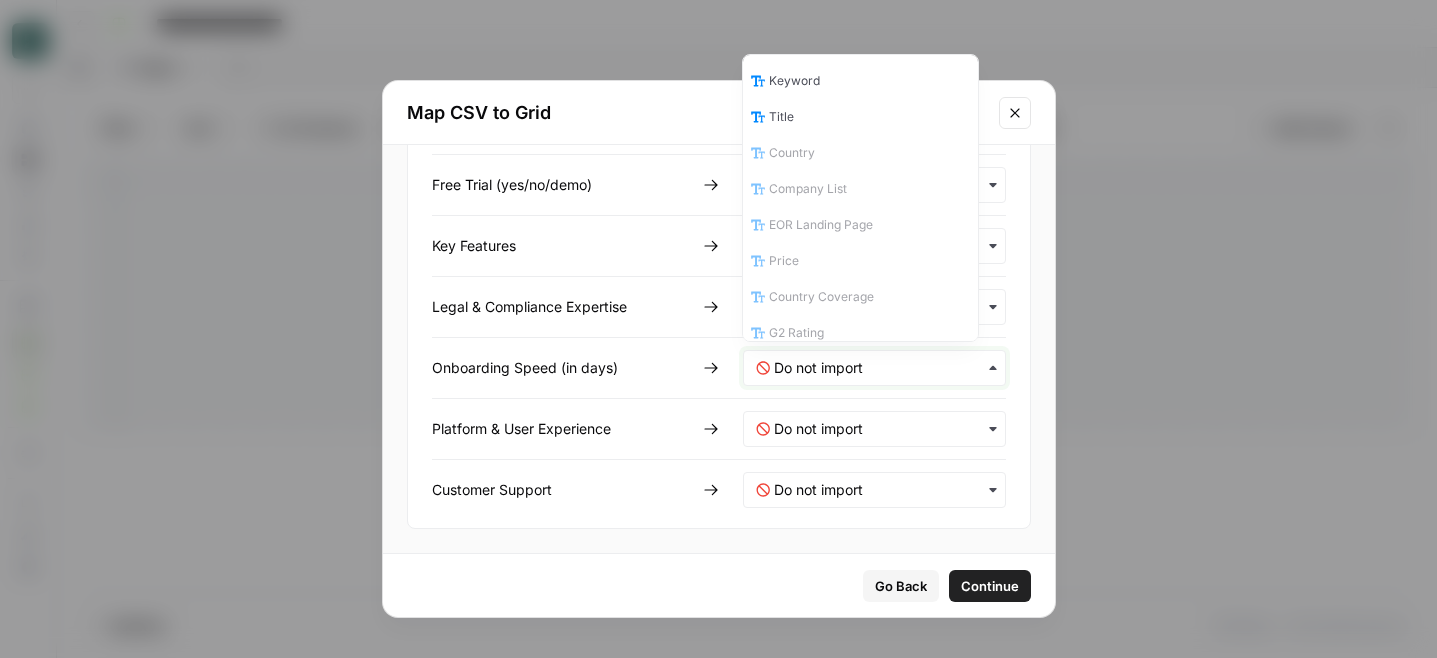click at bounding box center (883, 368) 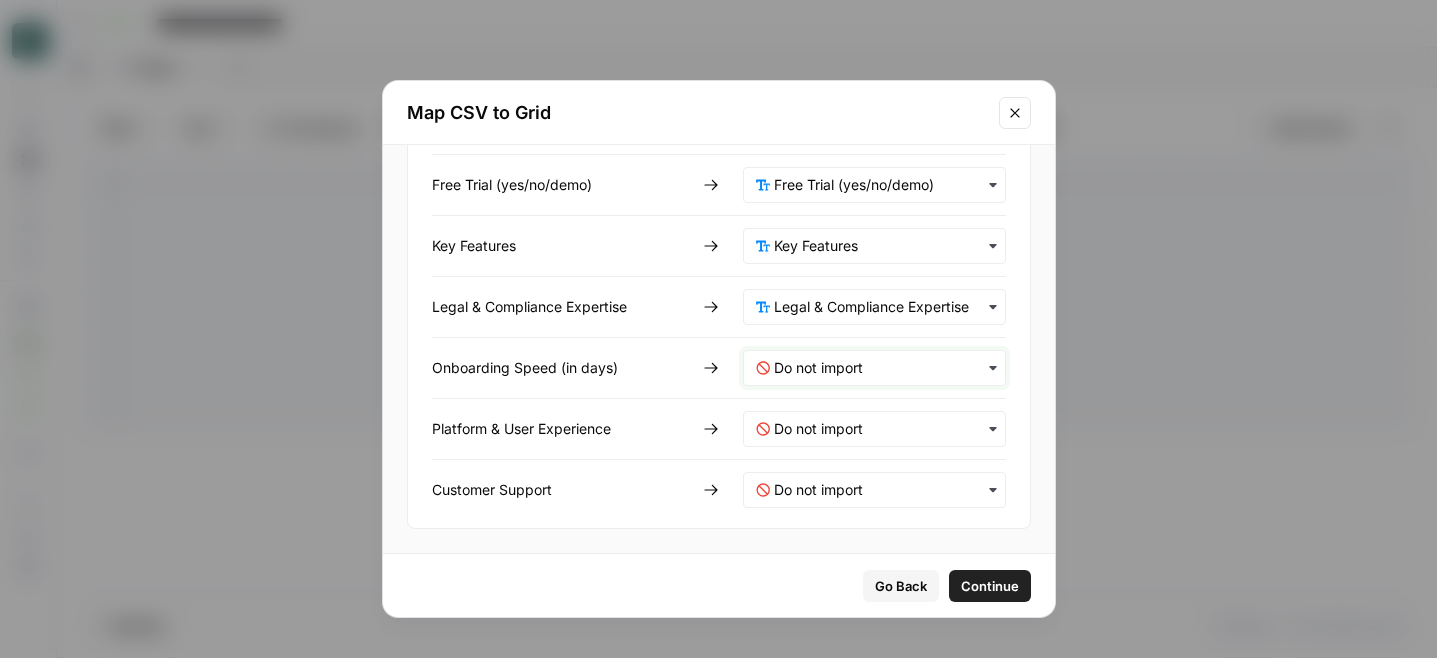click at bounding box center [883, 368] 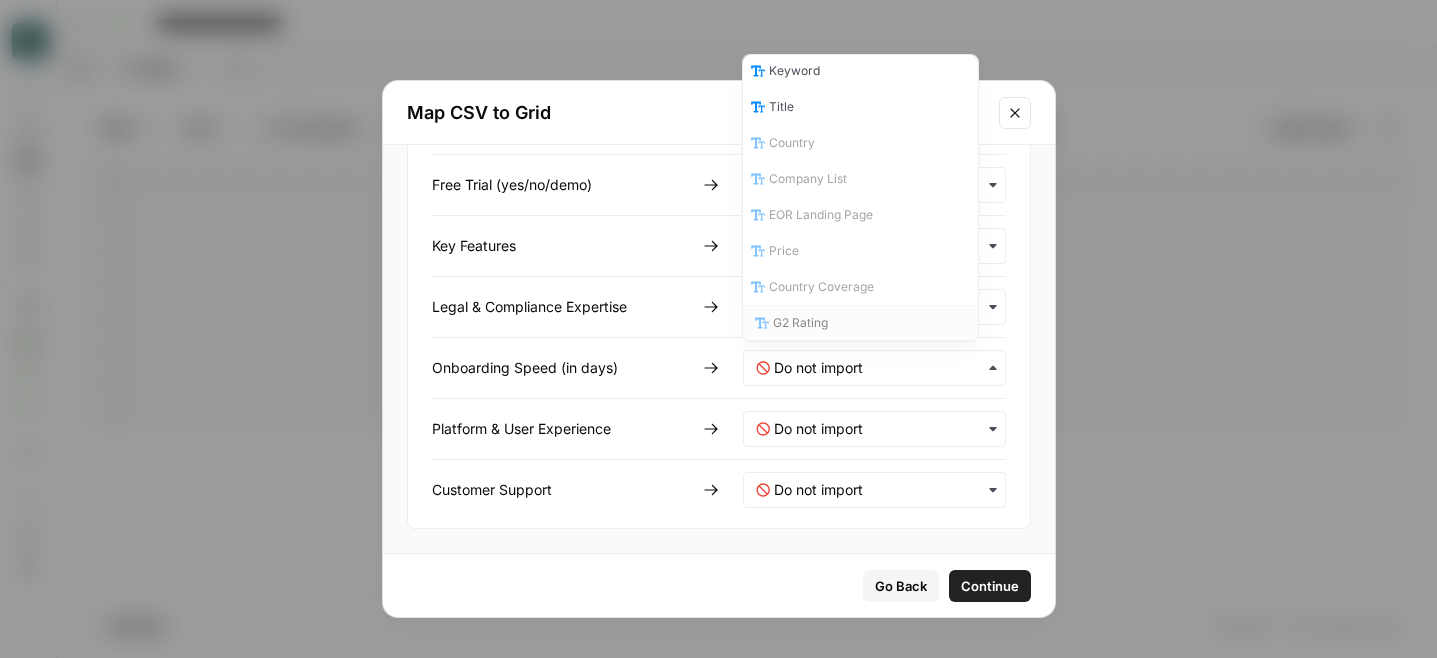 scroll, scrollTop: 342, scrollLeft: 0, axis: vertical 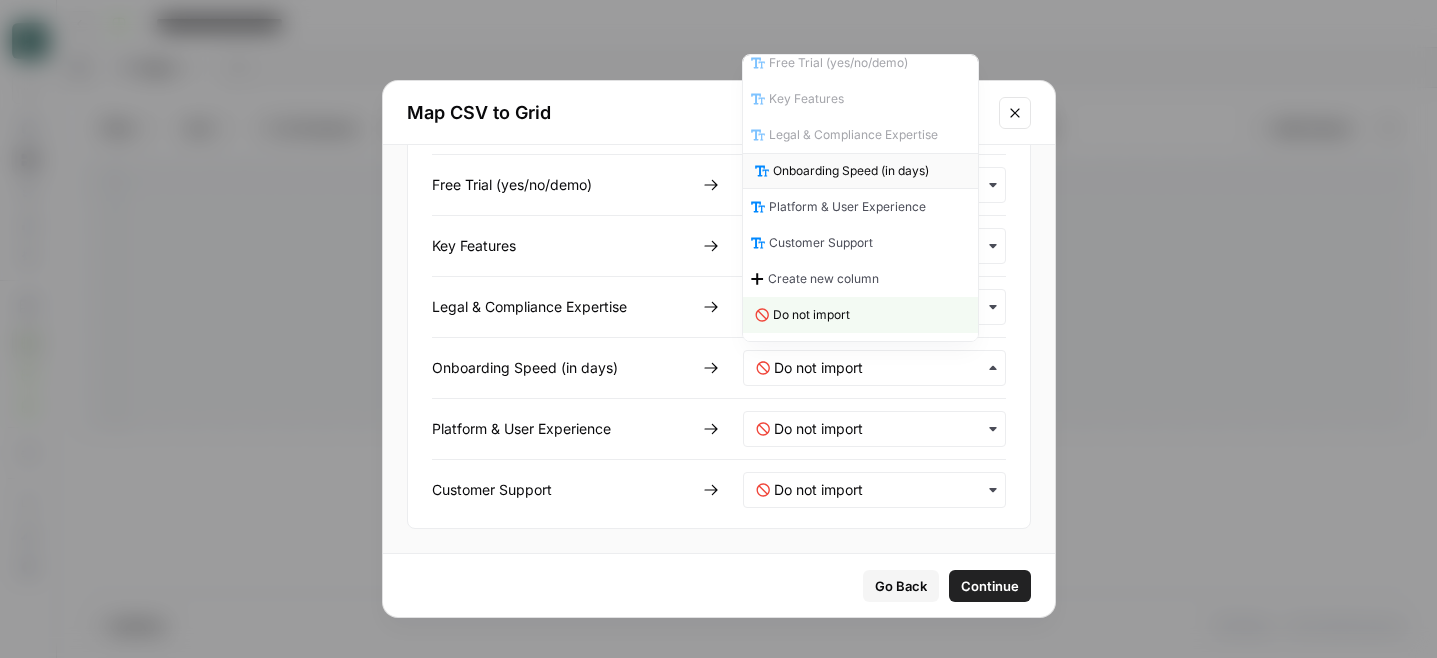click on "Onboarding Speed (in days)" at bounding box center (851, 171) 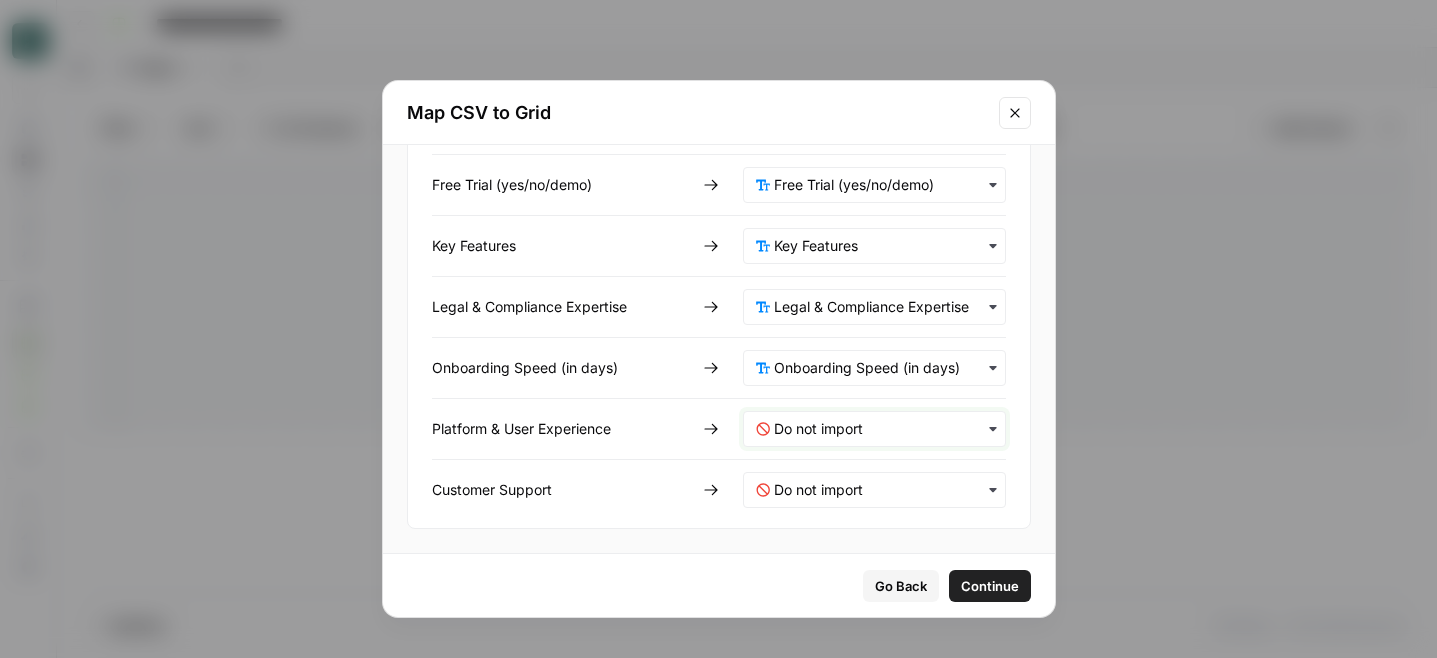 click at bounding box center [883, 429] 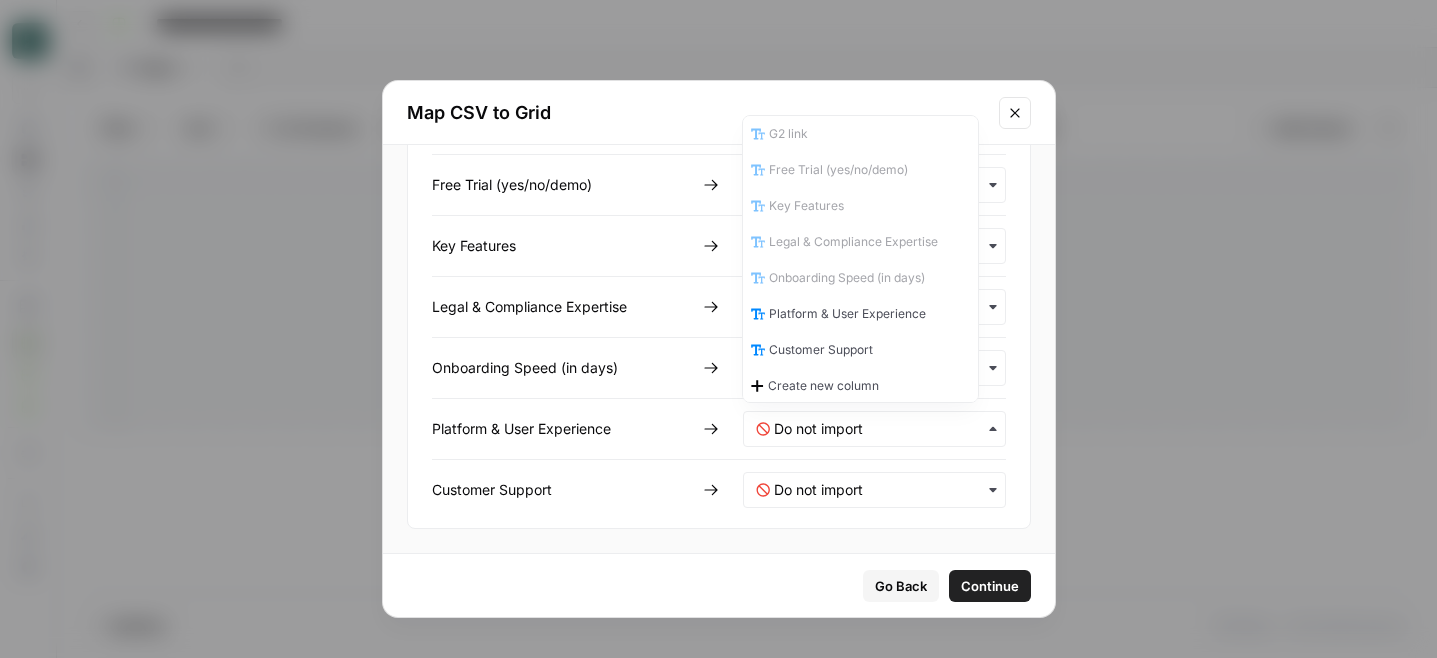 scroll, scrollTop: 342, scrollLeft: 0, axis: vertical 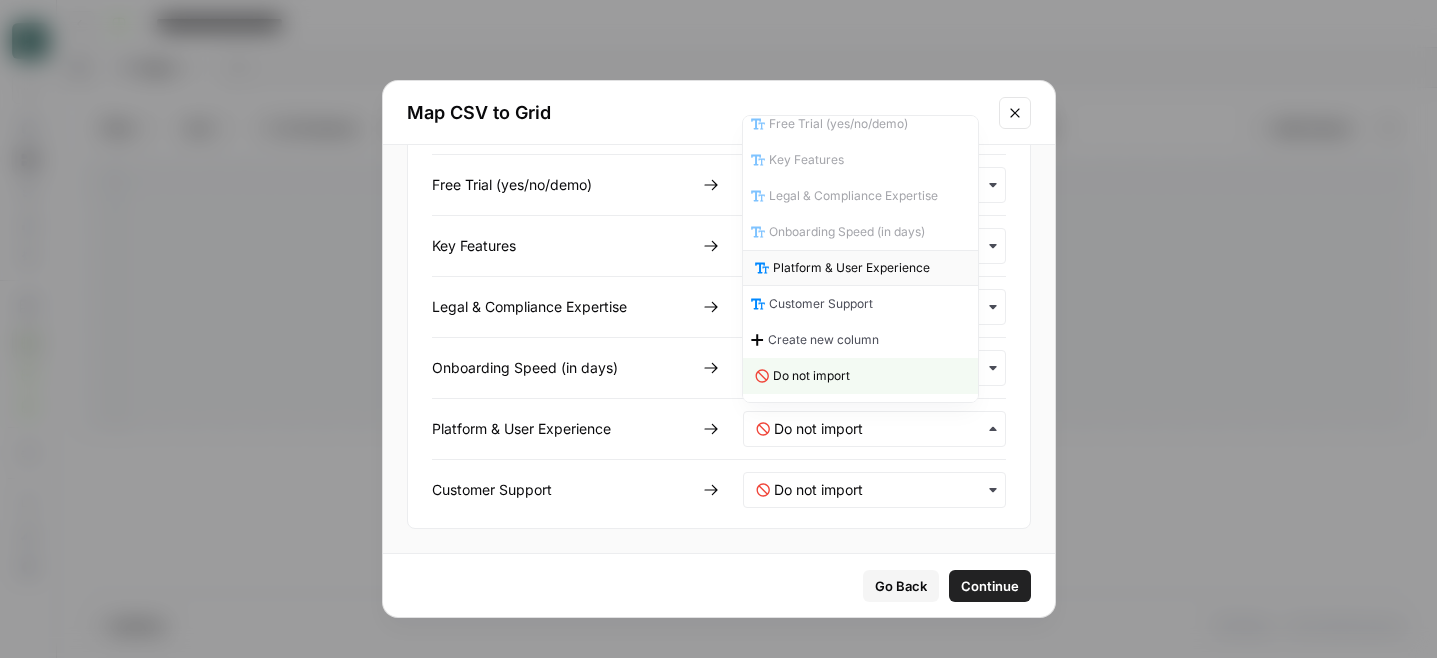 click on "Platform & User Experience" at bounding box center [851, 268] 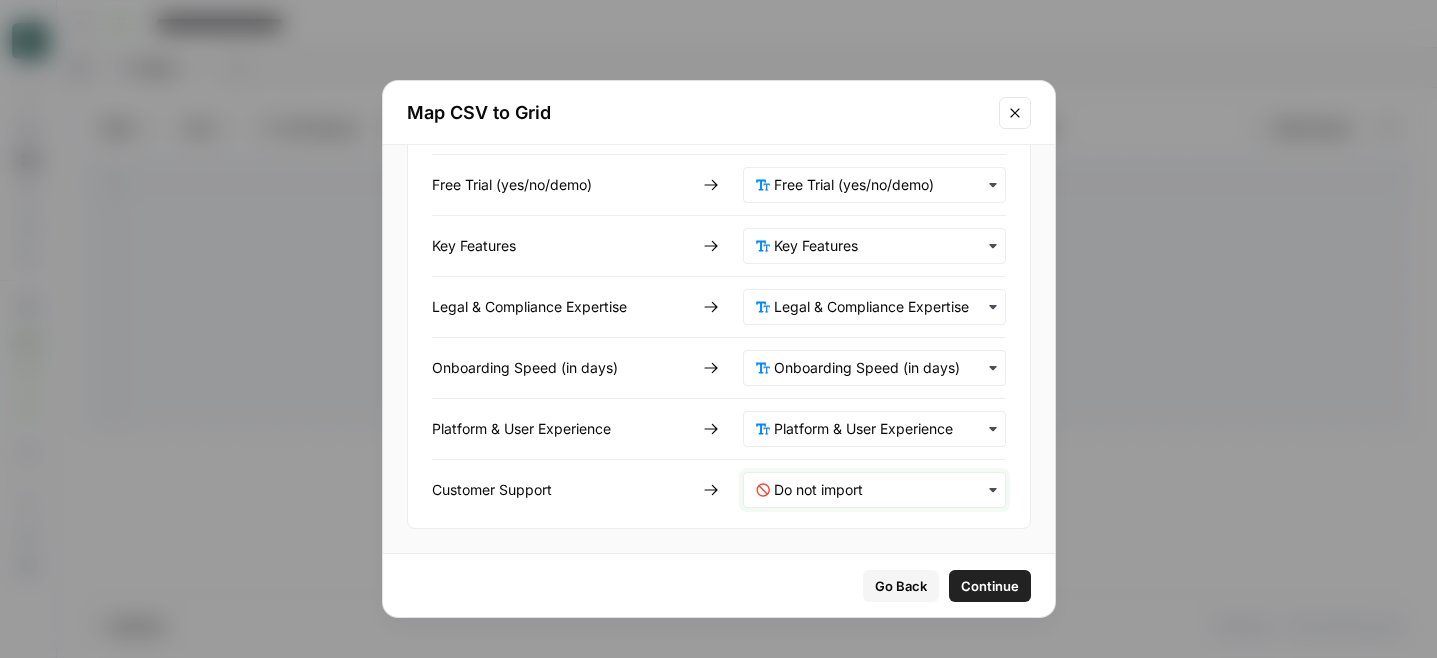 click at bounding box center (883, 490) 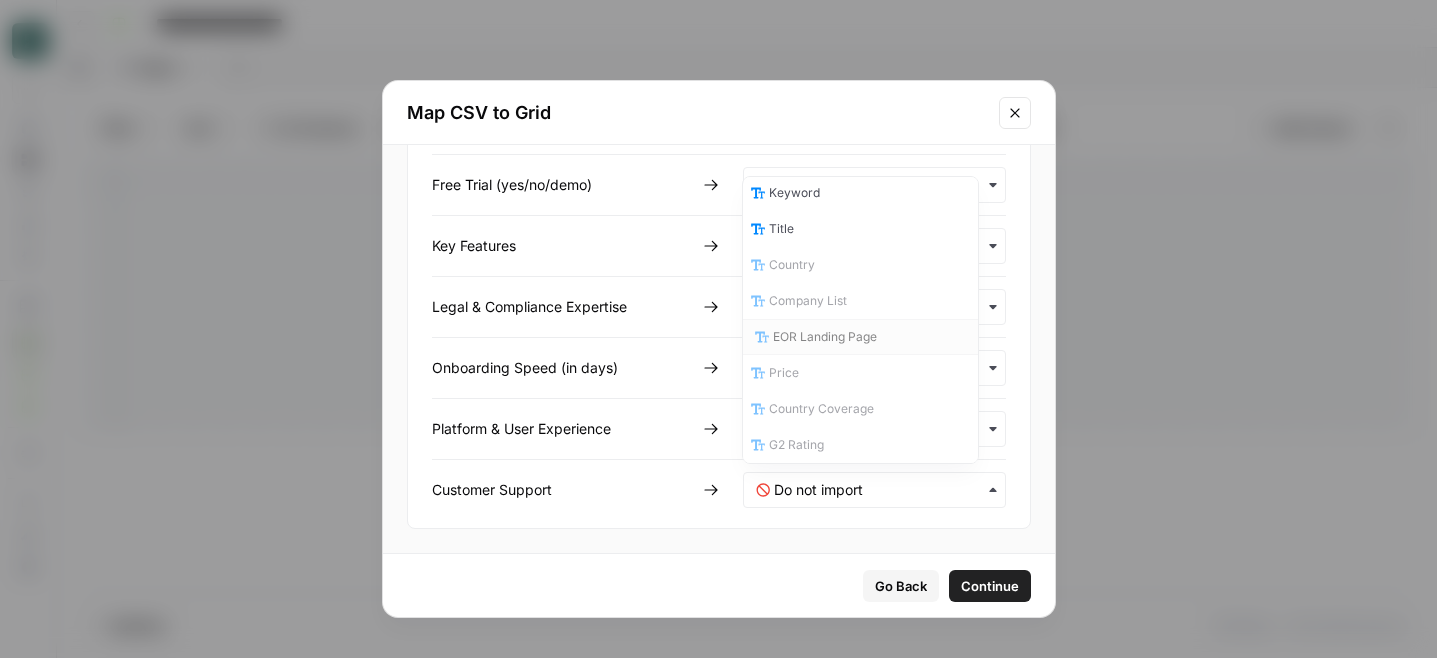 scroll, scrollTop: 342, scrollLeft: 0, axis: vertical 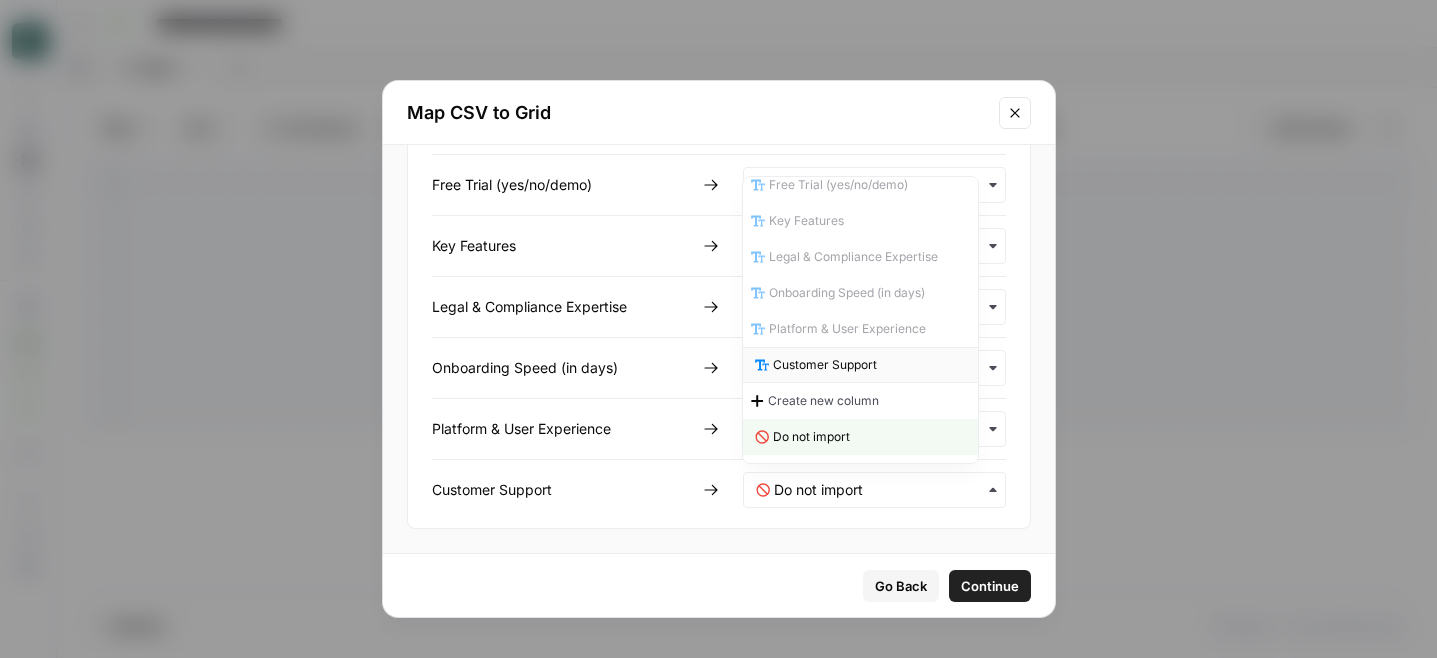 click on "Customer Support" at bounding box center [825, 365] 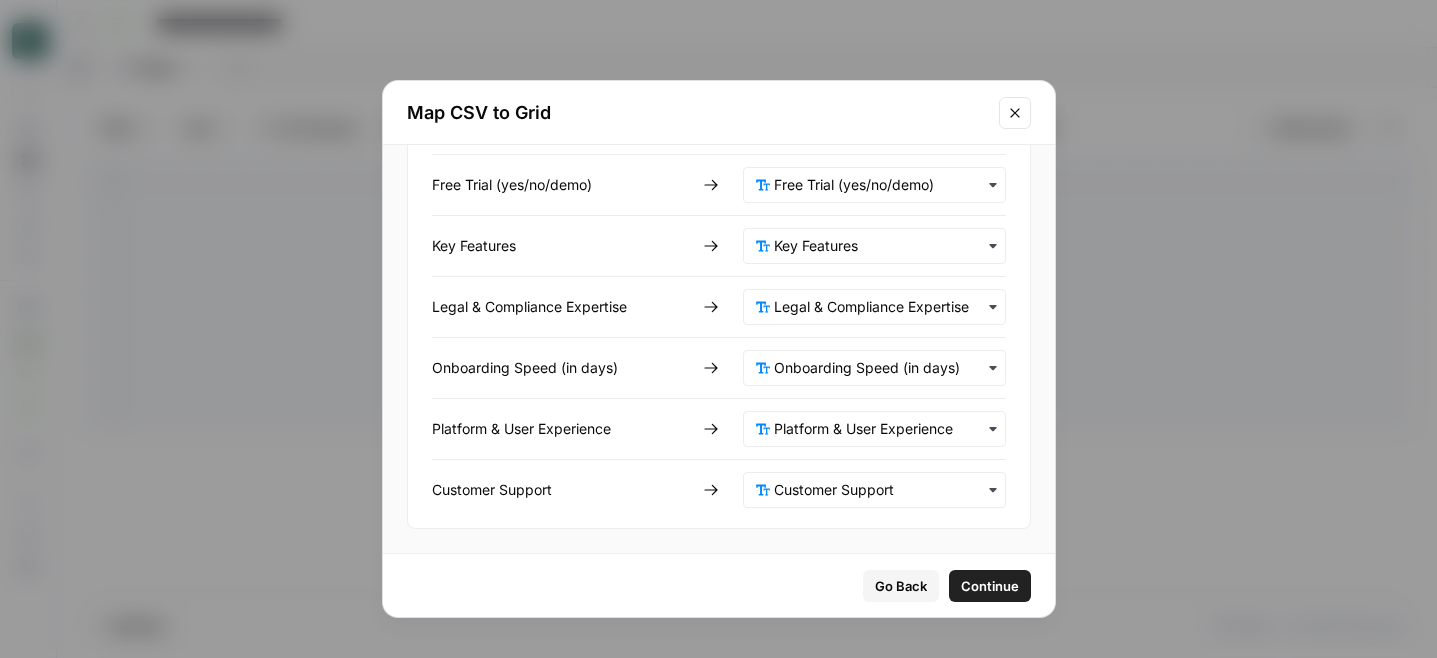 click on "Continue" at bounding box center (990, 586) 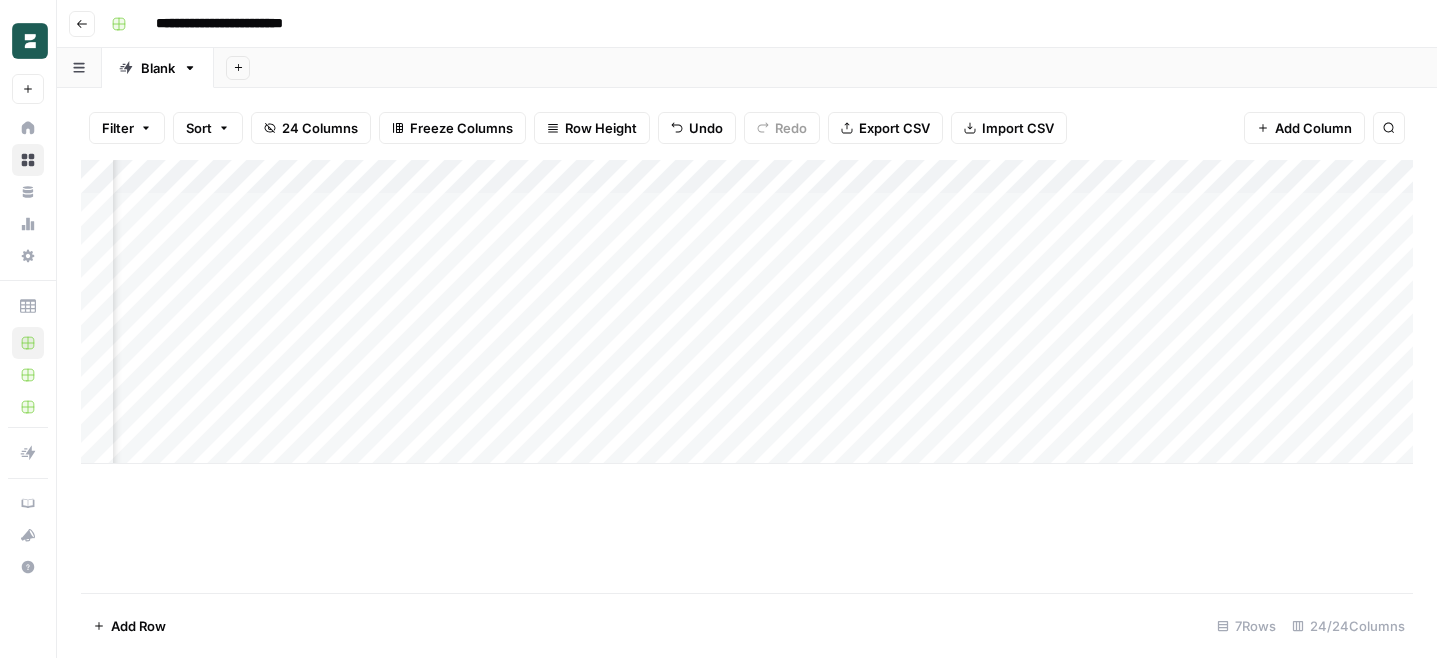 click on "Add Column" at bounding box center (747, 312) 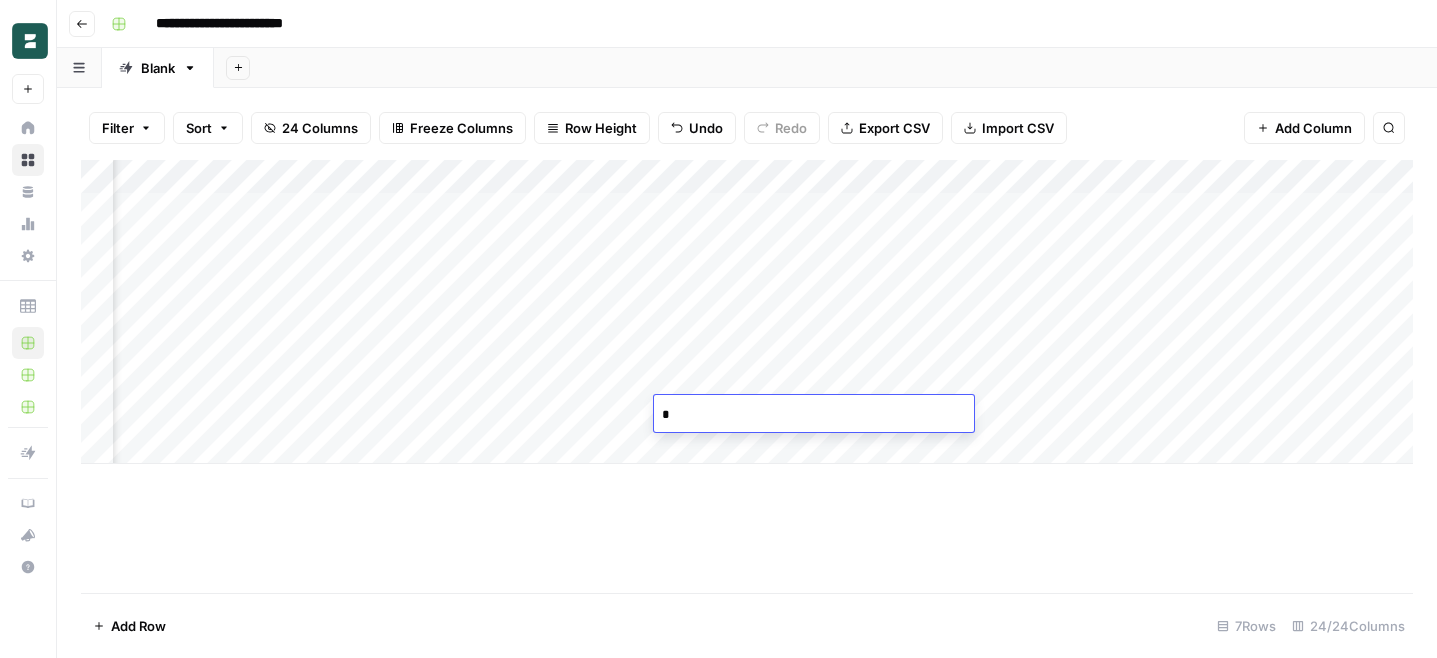 click on "Add Column" at bounding box center [747, 312] 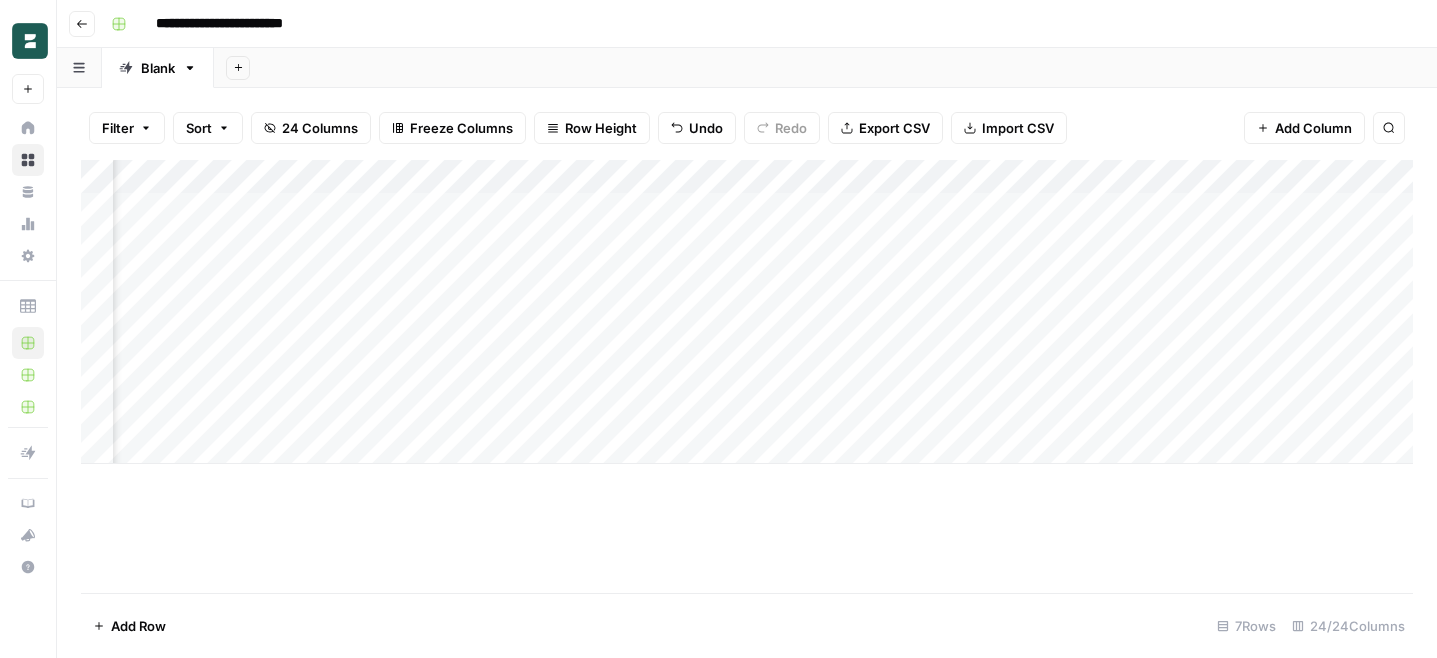 click on "Add Column" at bounding box center [747, 312] 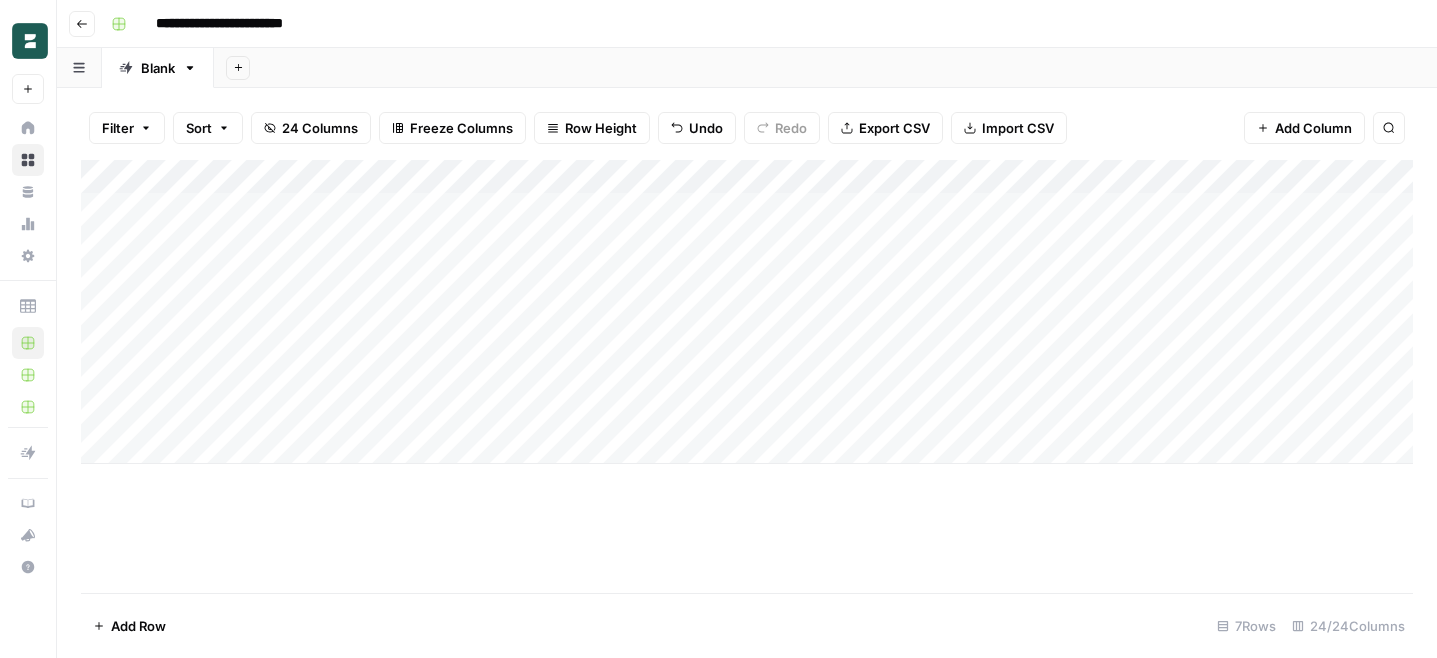 click on "Add Column" at bounding box center [747, 312] 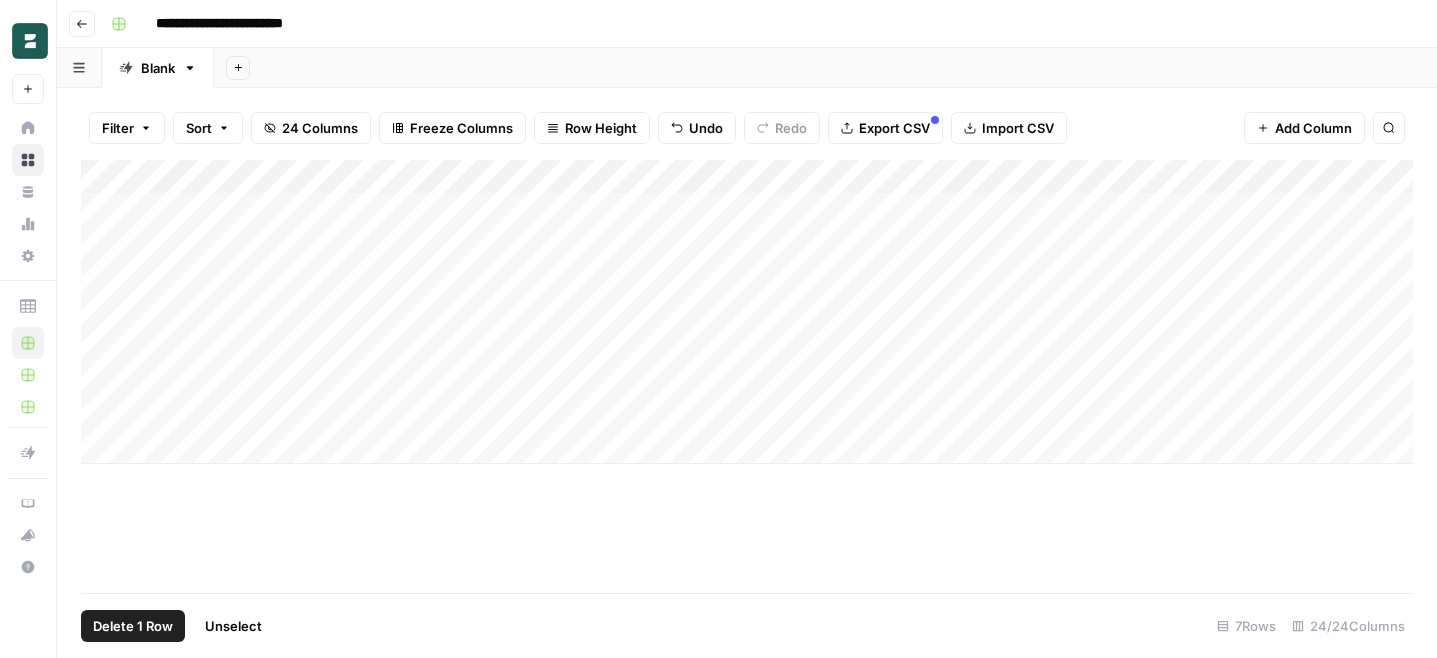 click on "Add Column" at bounding box center [747, 312] 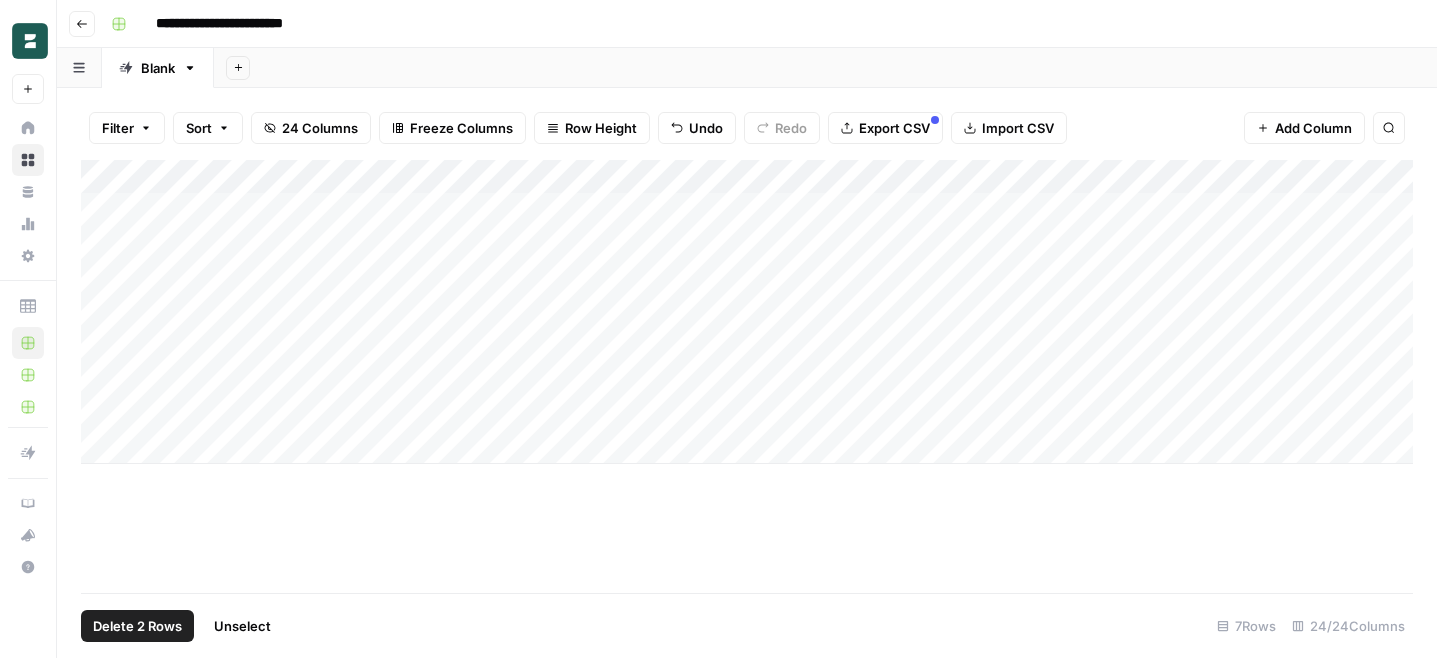 click on "Delete 2 Rows" at bounding box center [137, 626] 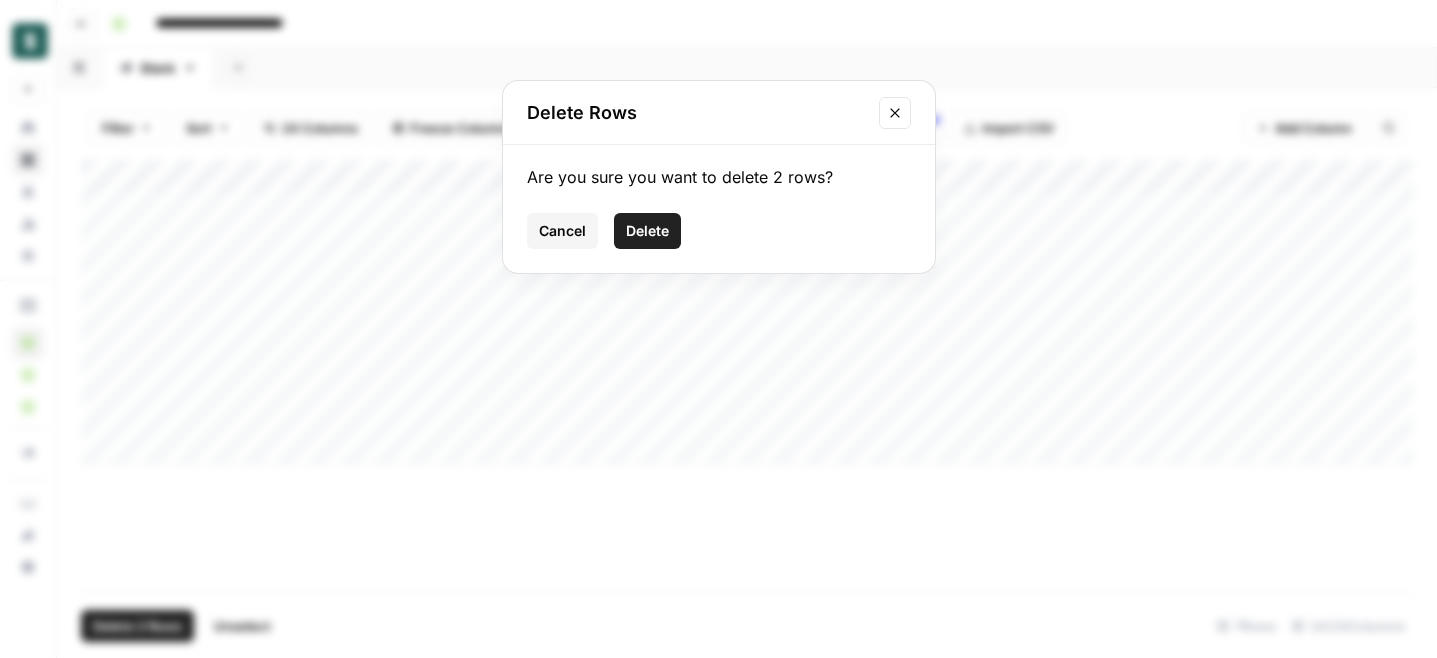 click on "Delete" at bounding box center [647, 231] 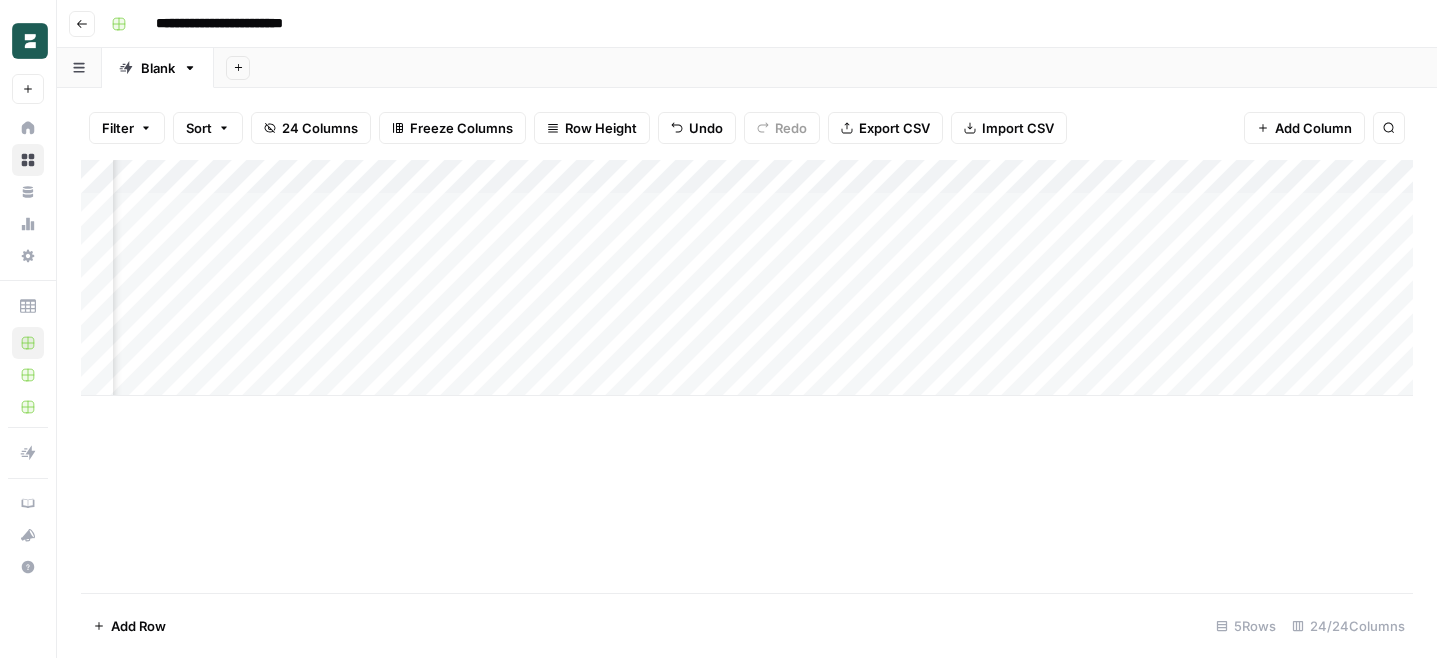 scroll, scrollTop: 0, scrollLeft: 0, axis: both 